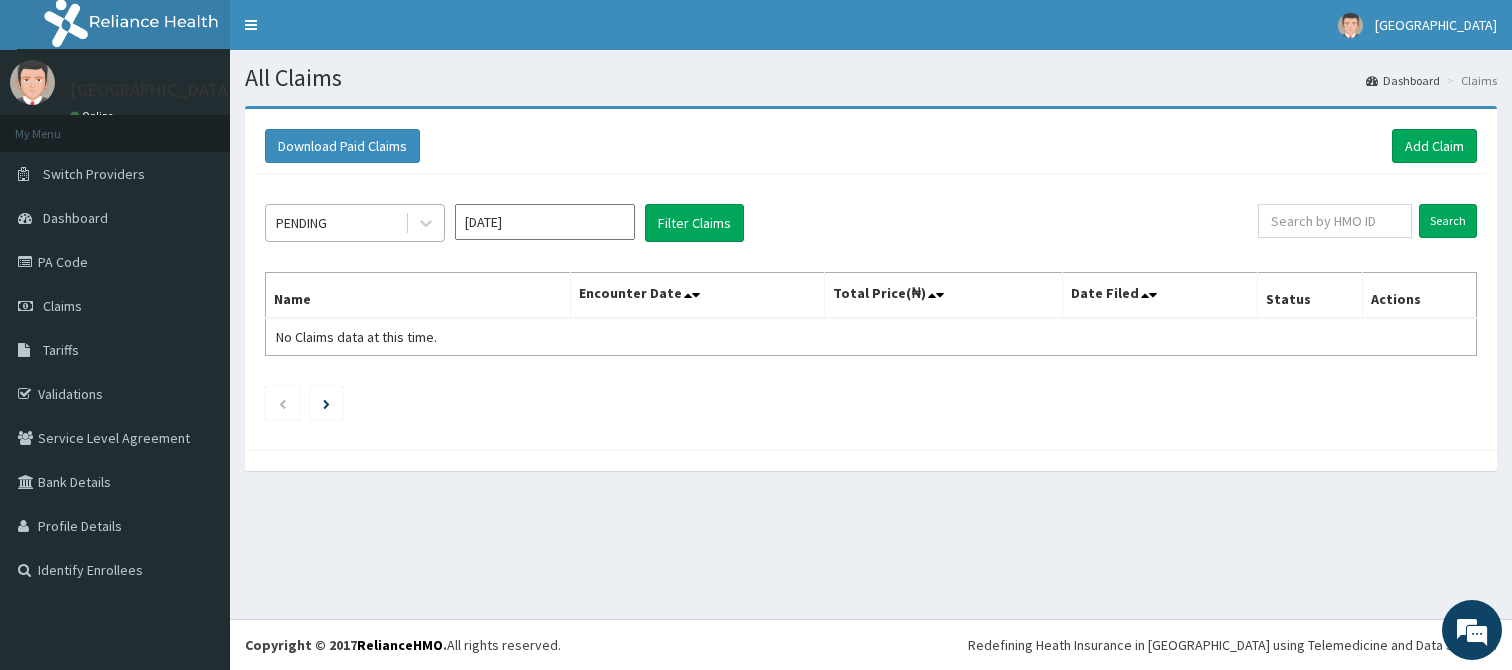 scroll, scrollTop: 0, scrollLeft: 0, axis: both 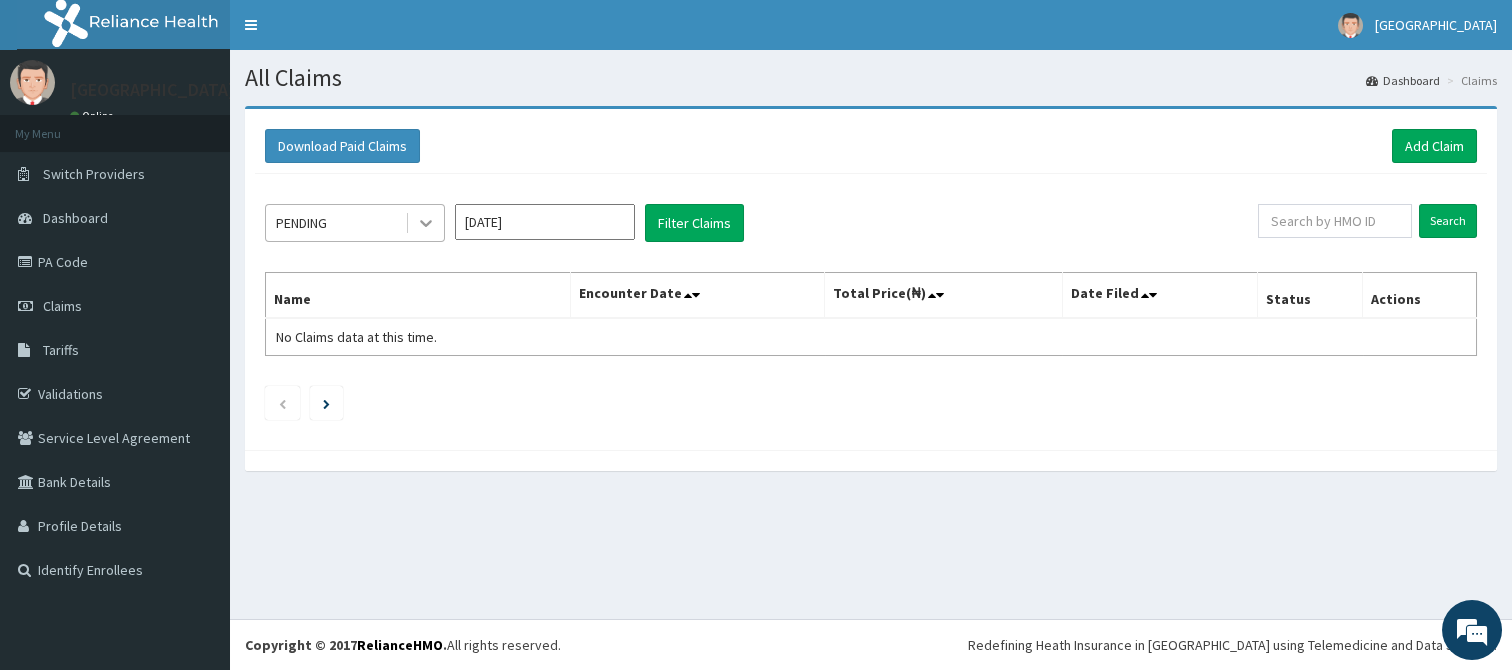 click 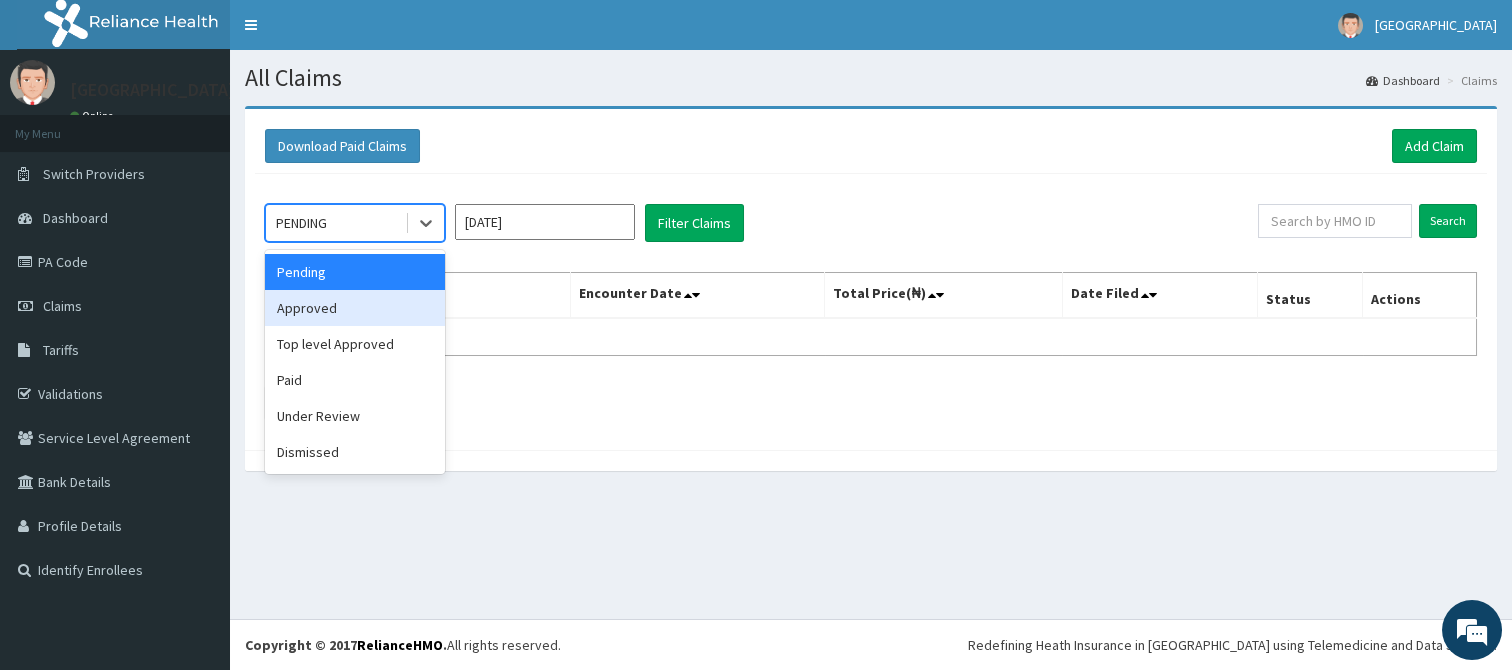 click on "Approved" at bounding box center (355, 308) 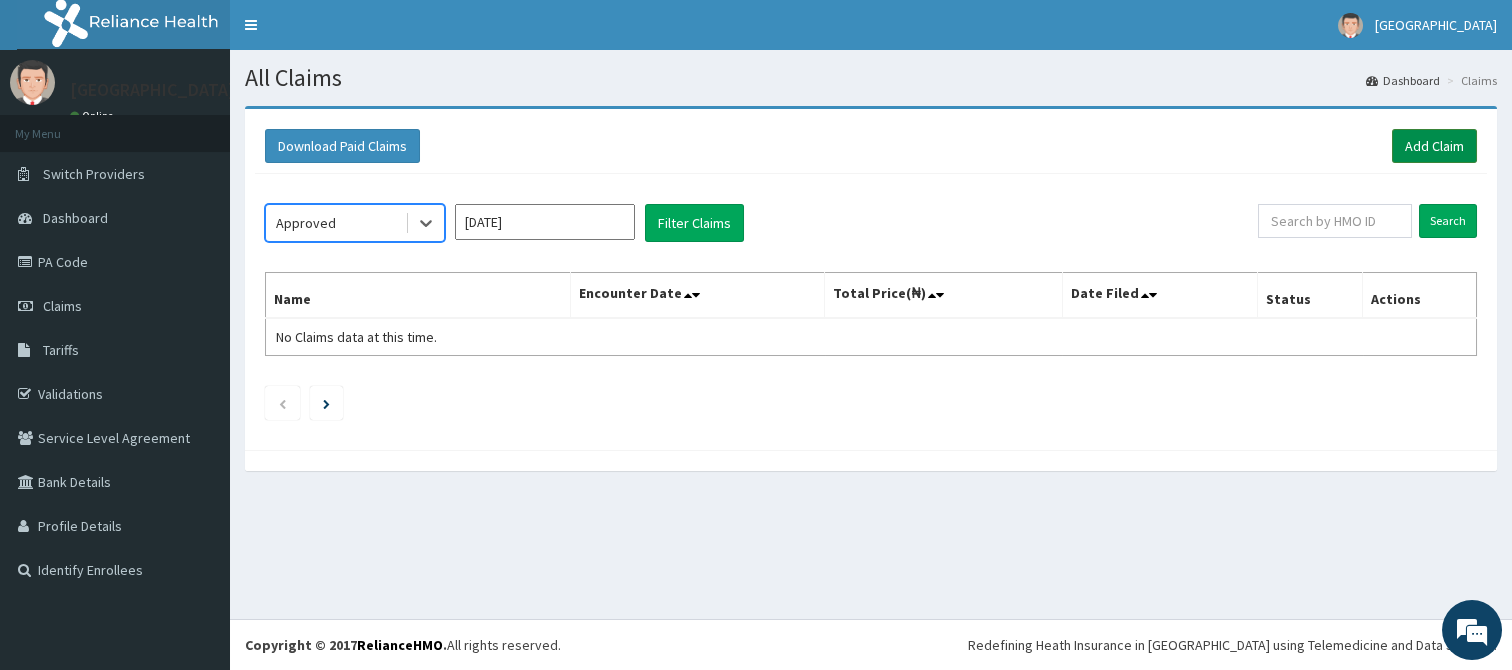 click on "Add Claim" at bounding box center [1434, 146] 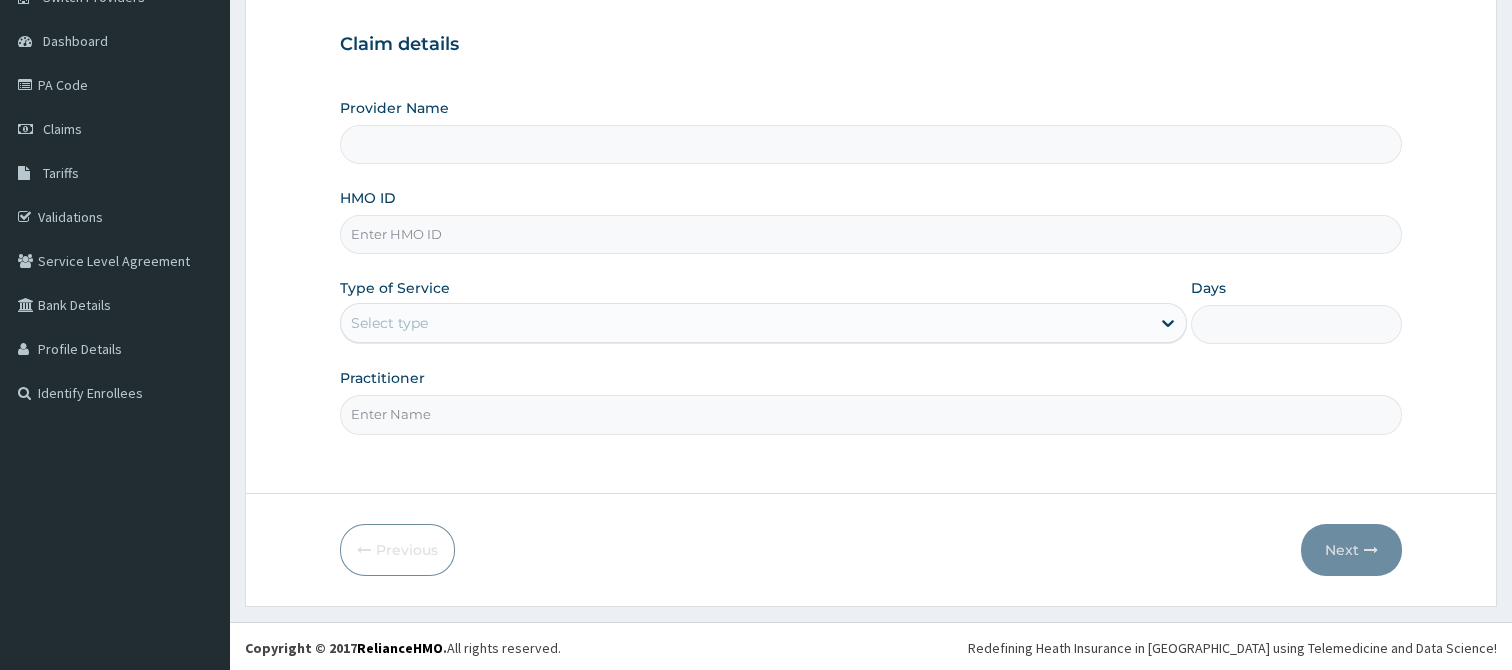 scroll, scrollTop: 179, scrollLeft: 0, axis: vertical 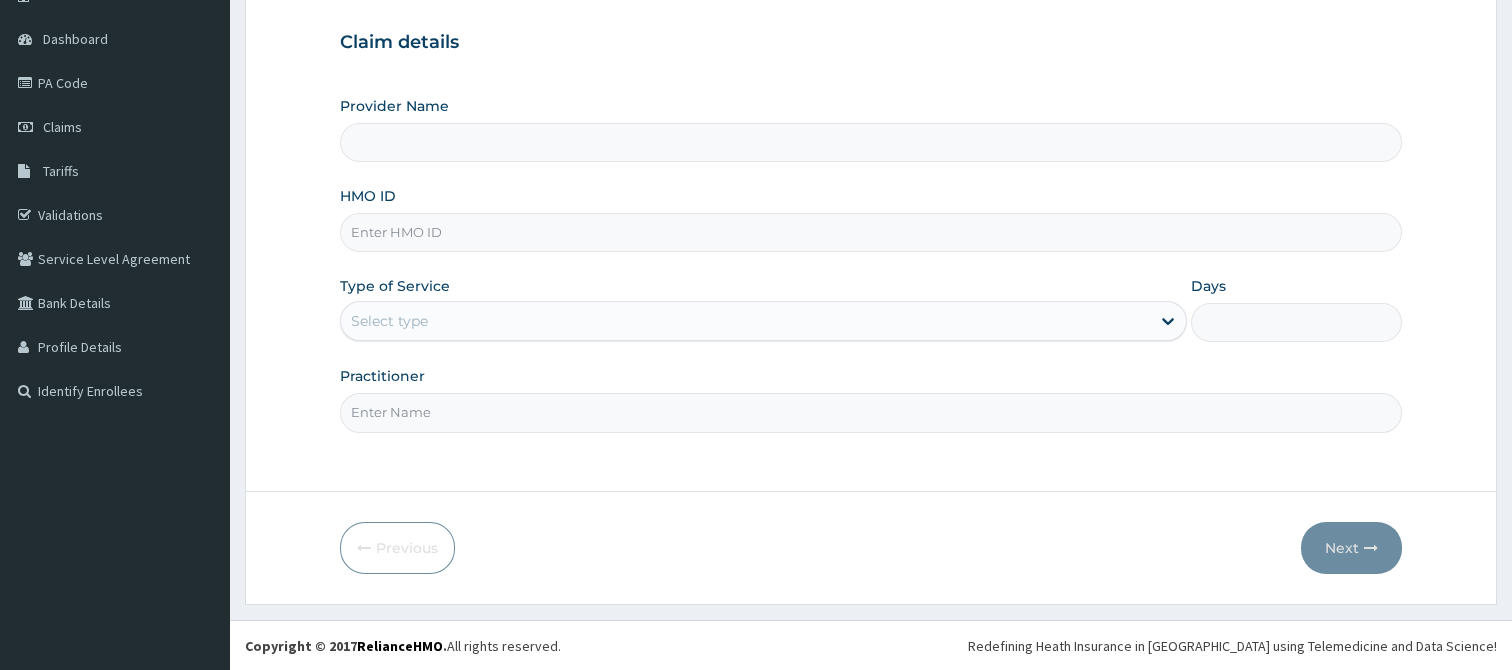 type on "Inland Medical Center" 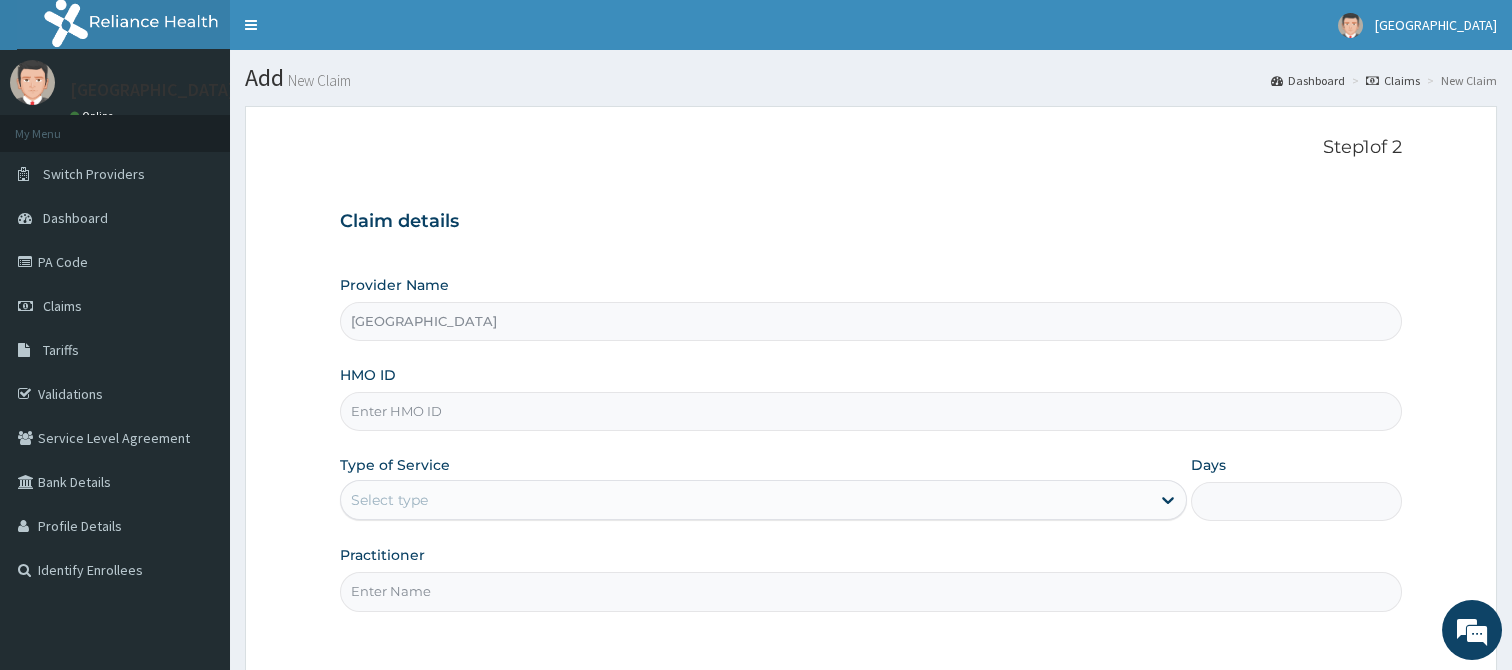 scroll, scrollTop: 179, scrollLeft: 0, axis: vertical 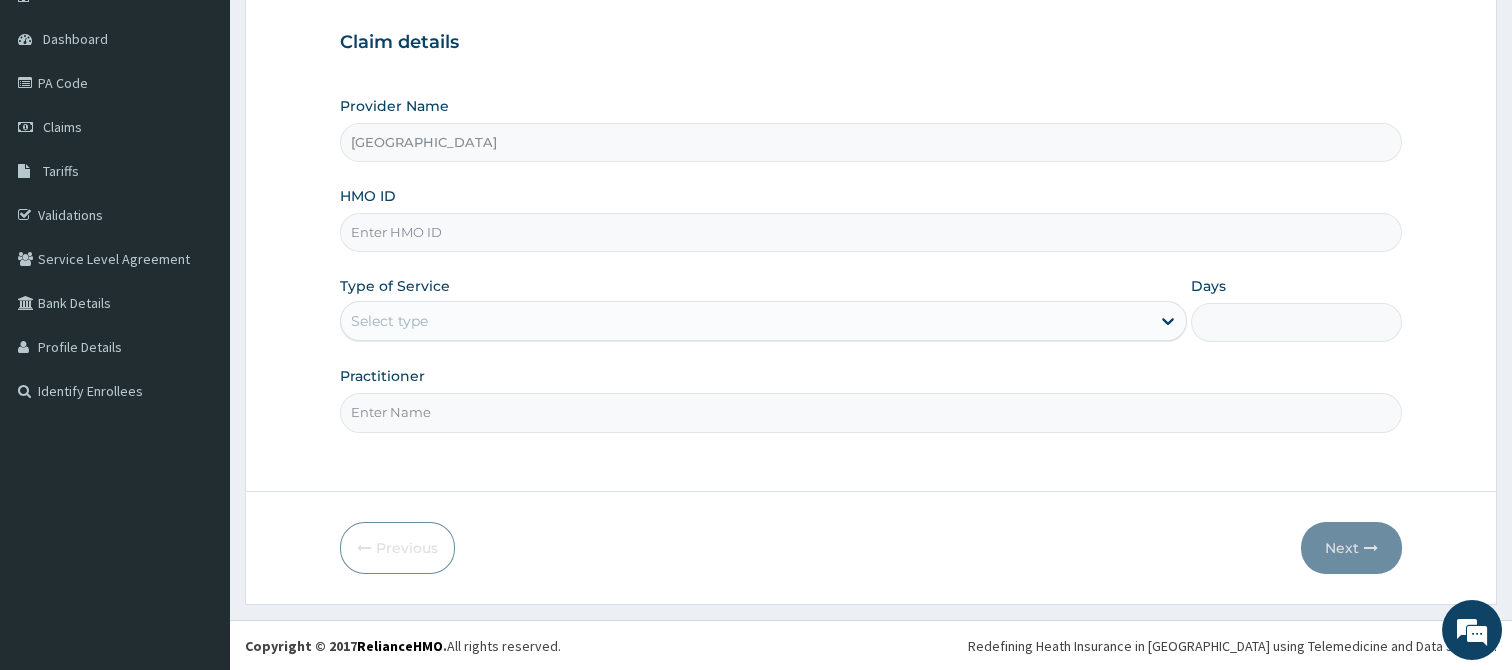 click on "Practitioner" at bounding box center (871, 412) 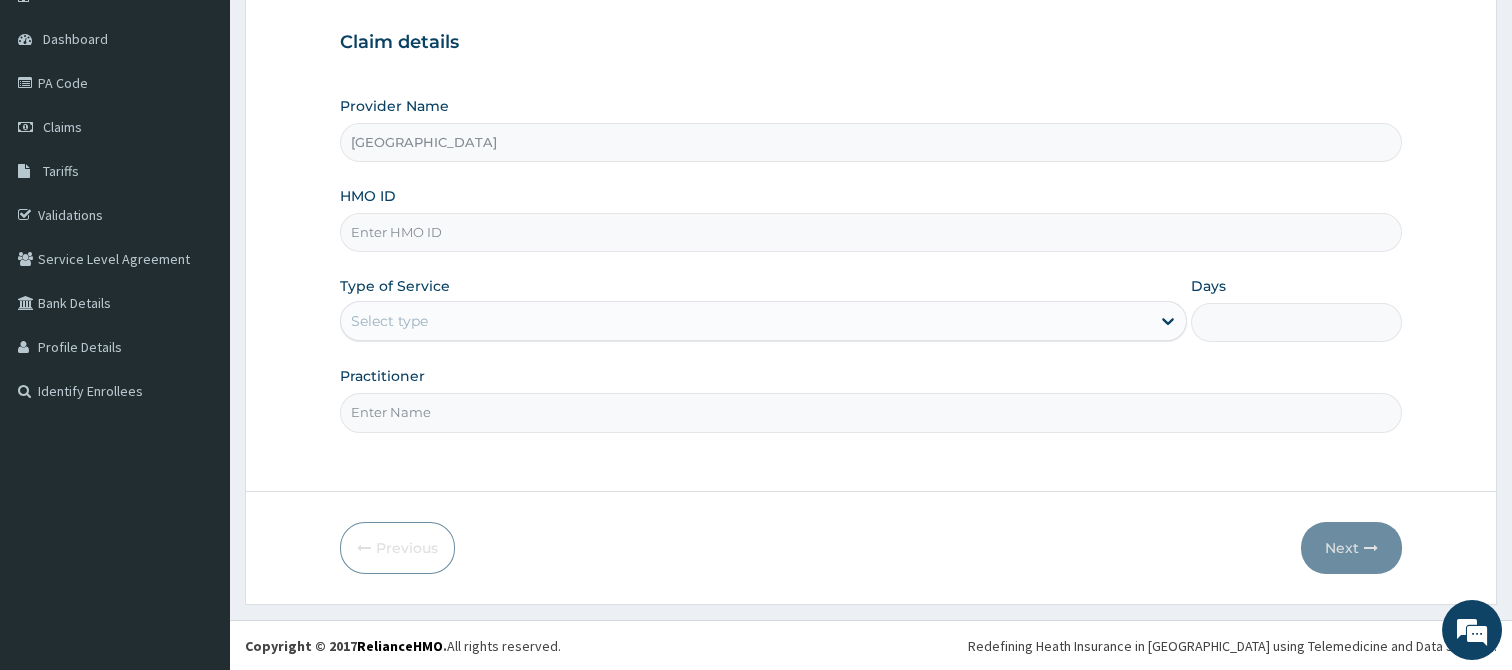 scroll, scrollTop: 0, scrollLeft: 0, axis: both 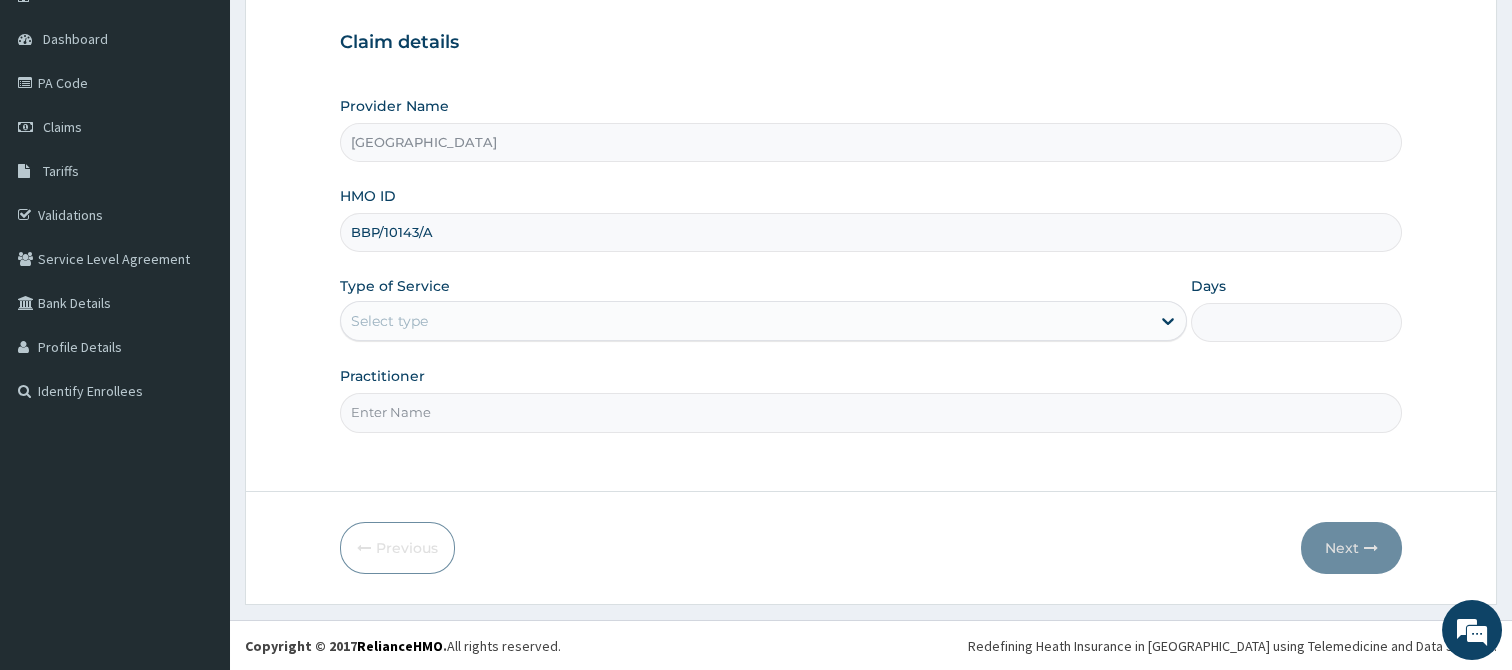 type on "BBP/10143/A" 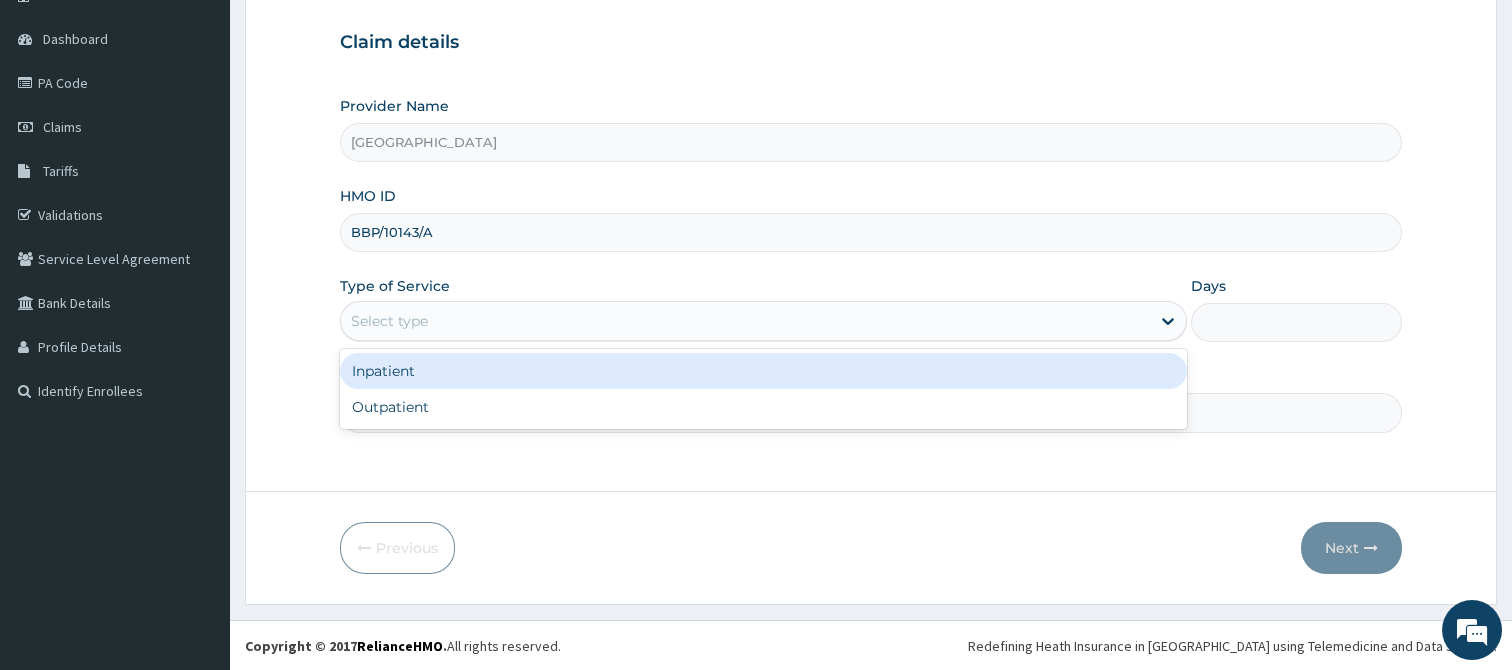 click on "Inpatient" at bounding box center (763, 371) 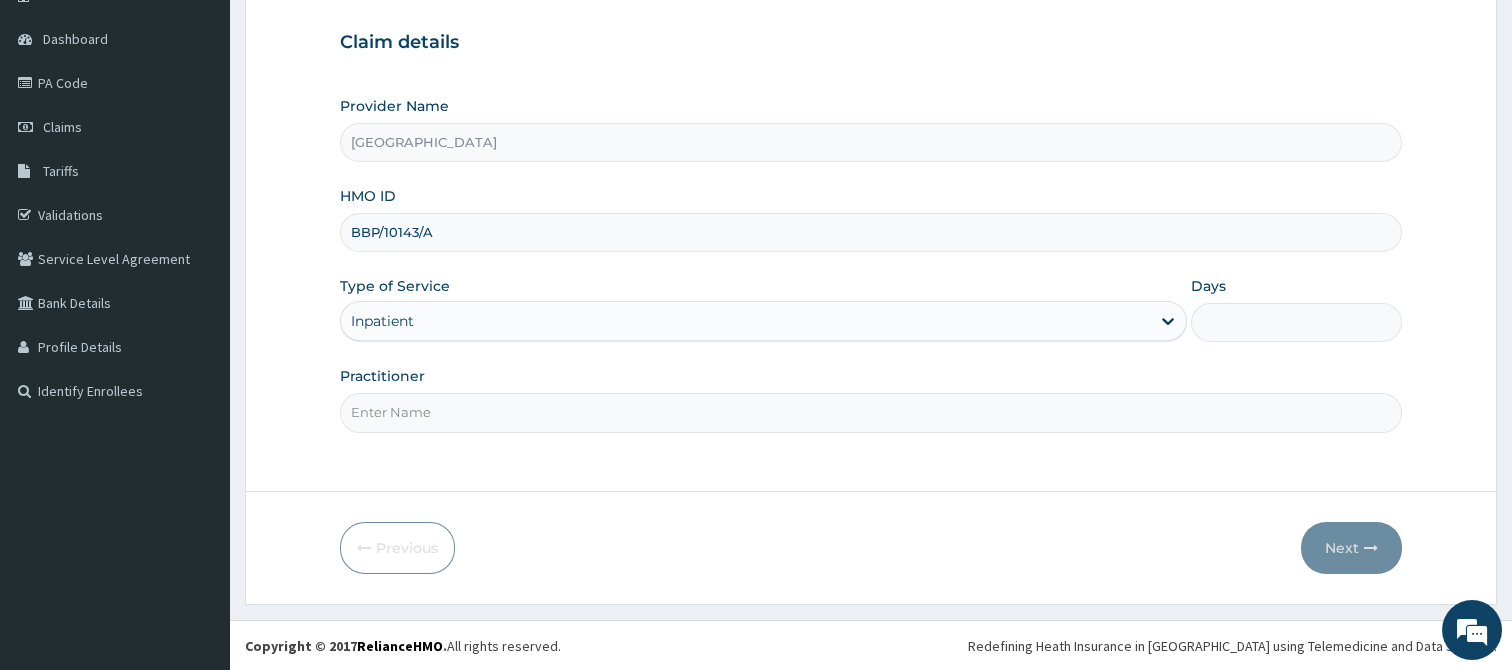click on "Practitioner" at bounding box center (871, 412) 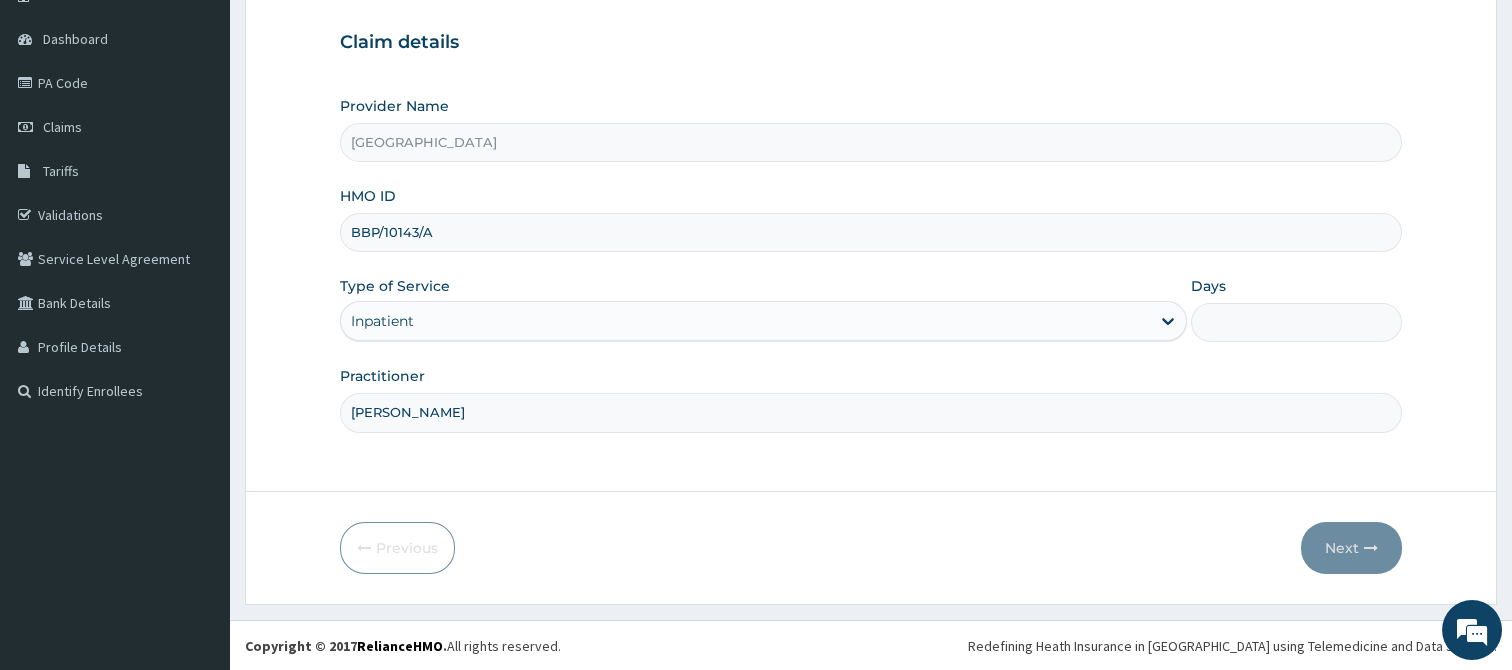 type on "[PERSON_NAME]" 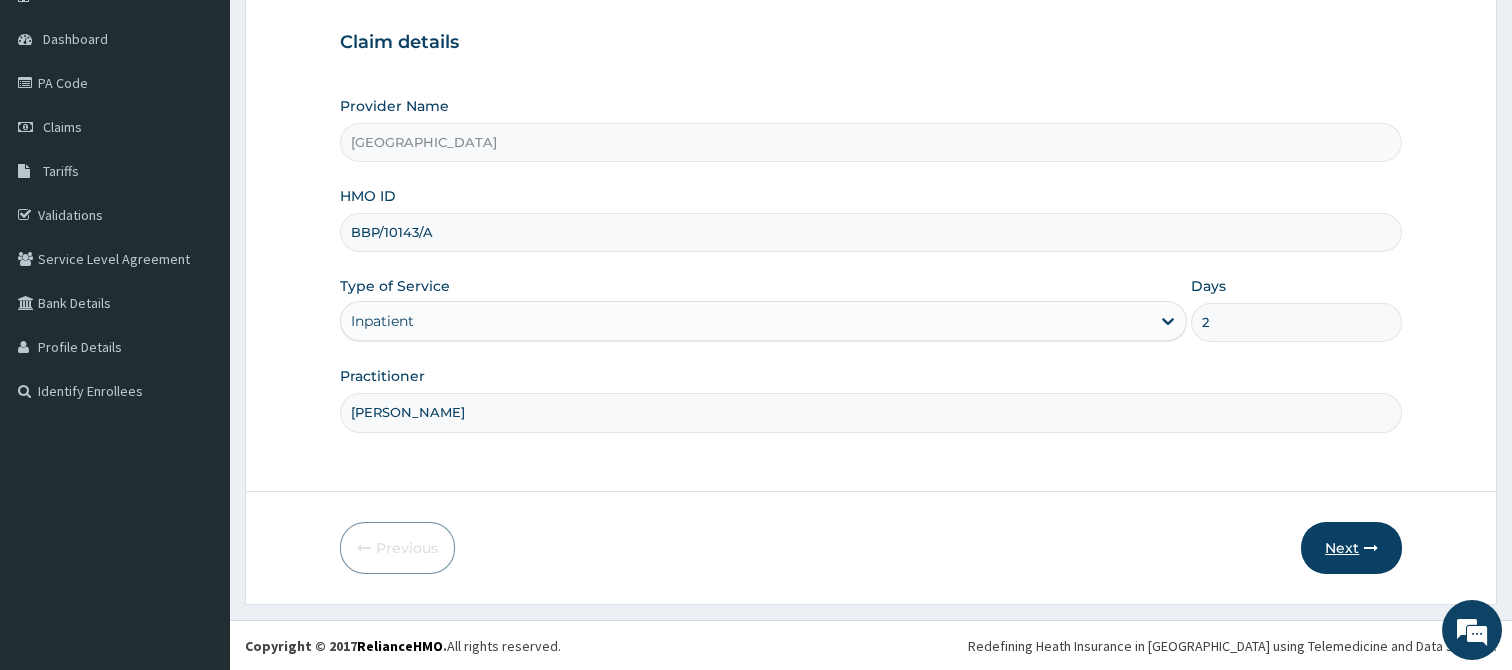 type on "2" 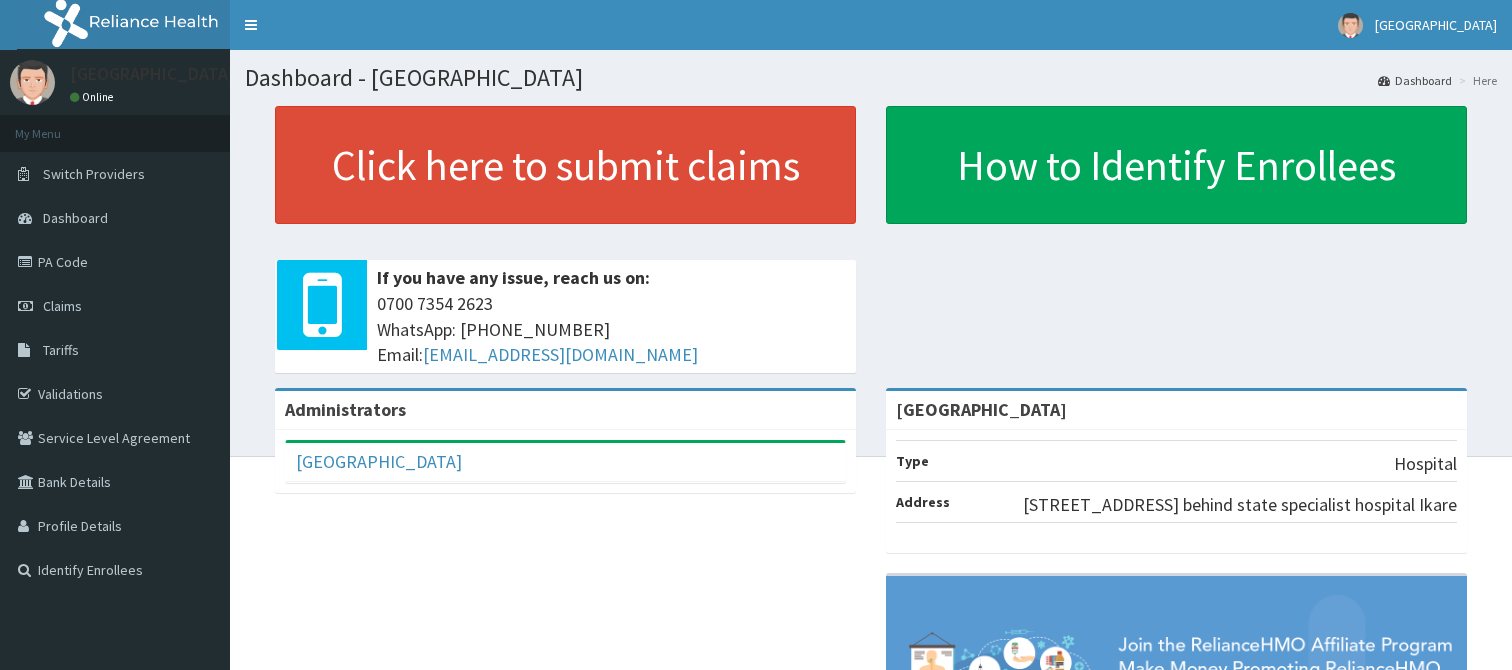 scroll, scrollTop: 0, scrollLeft: 0, axis: both 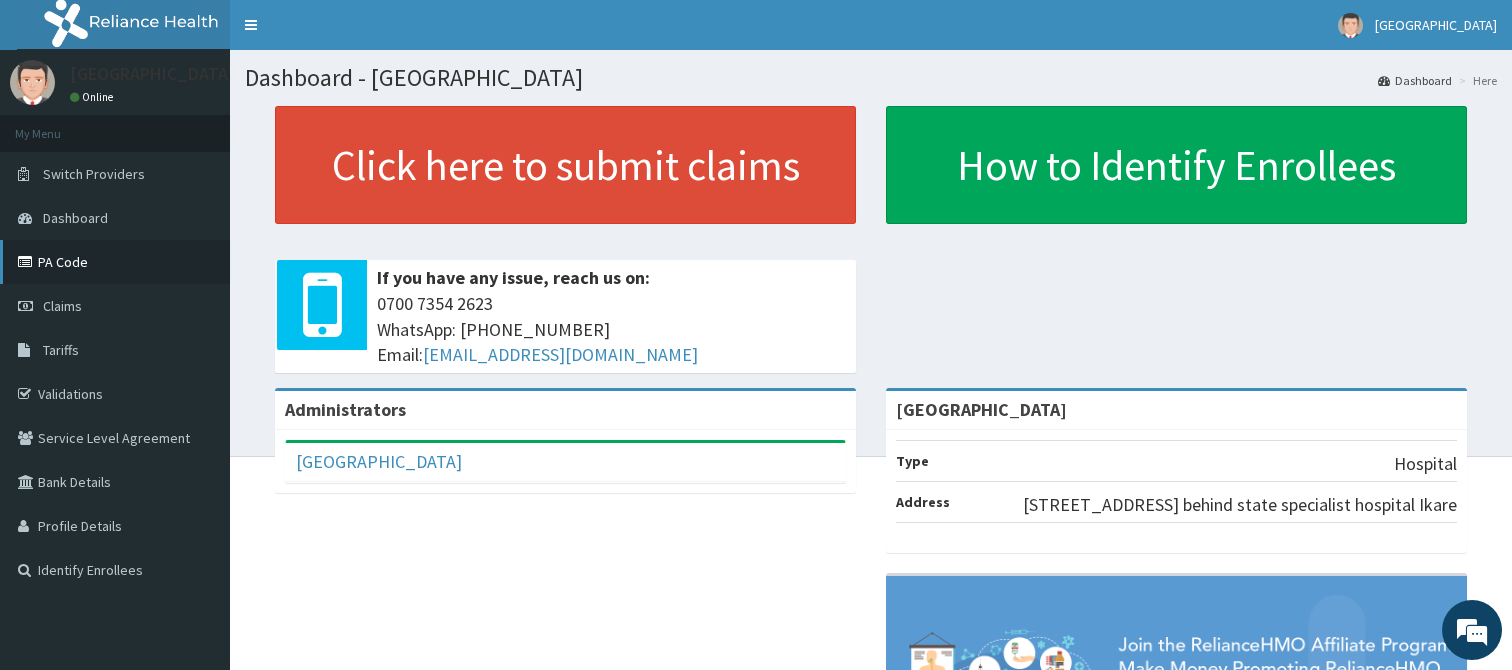 click on "PA Code" at bounding box center [115, 262] 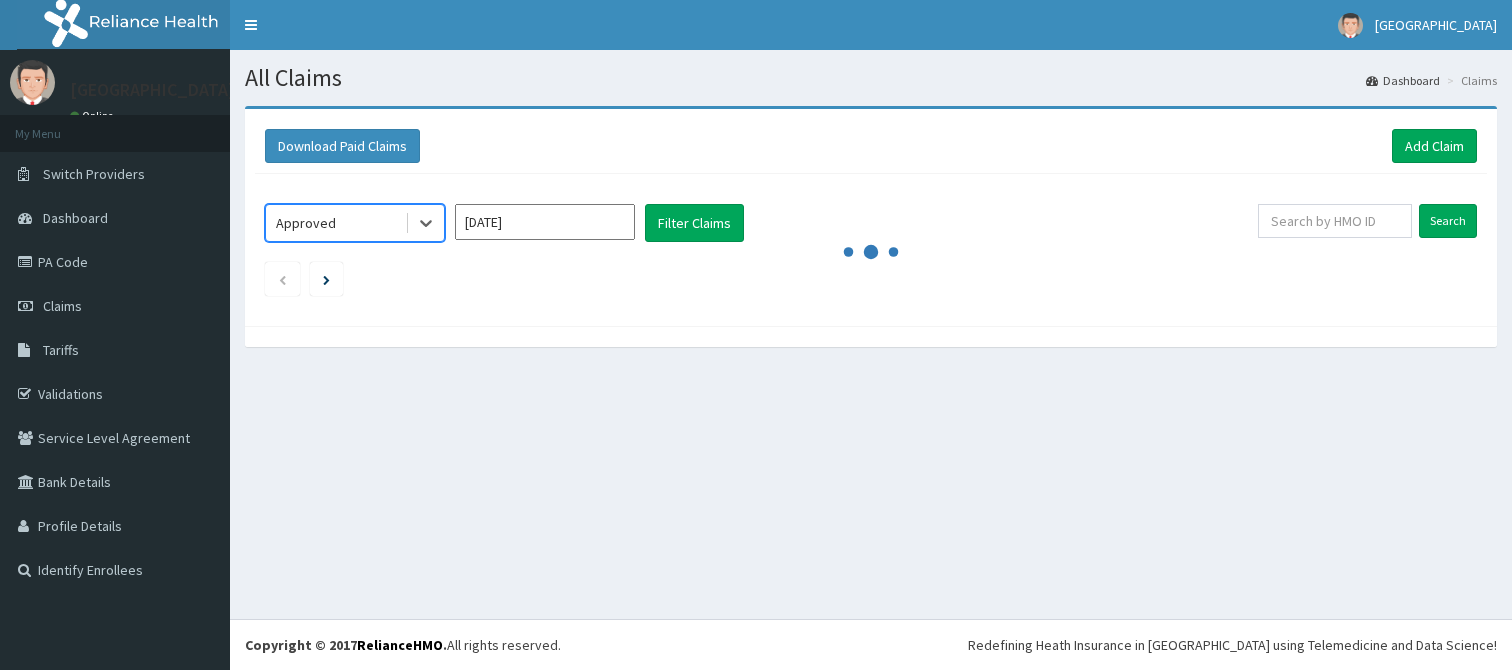 scroll, scrollTop: 0, scrollLeft: 0, axis: both 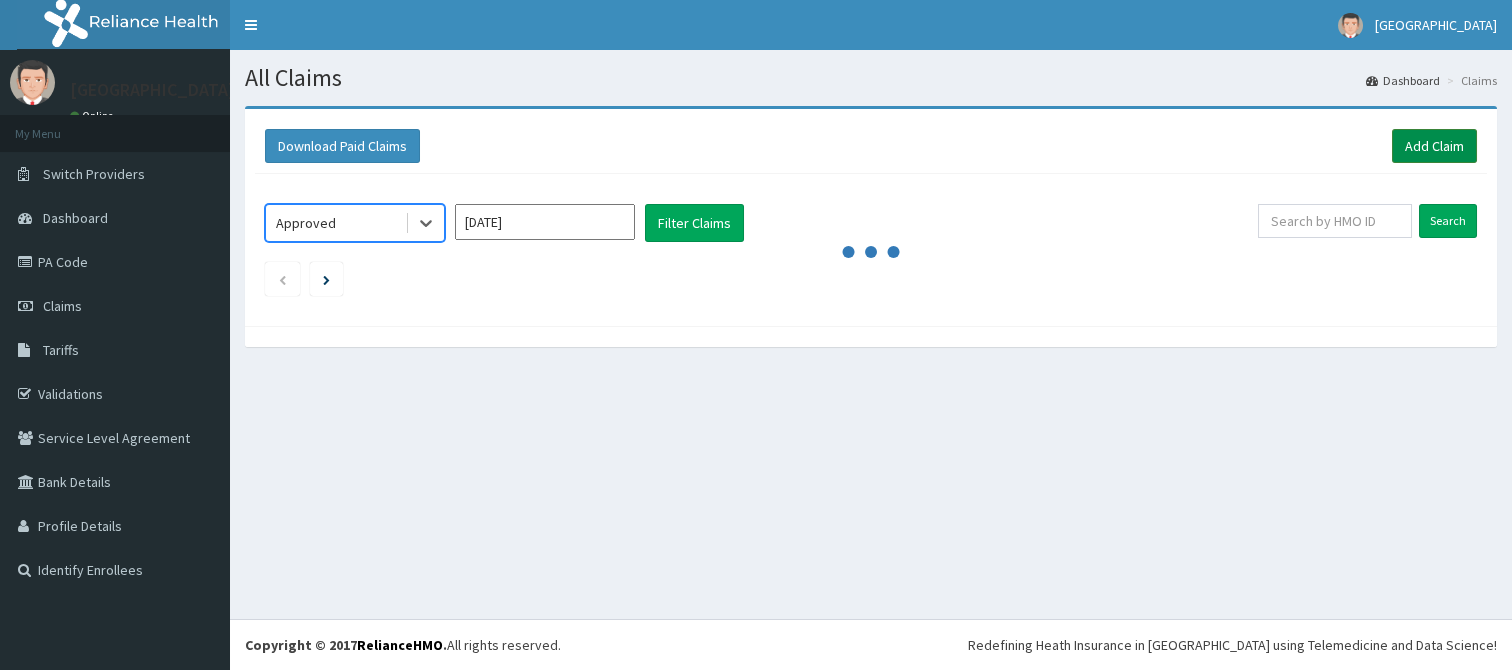 click on "Add Claim" at bounding box center [1434, 146] 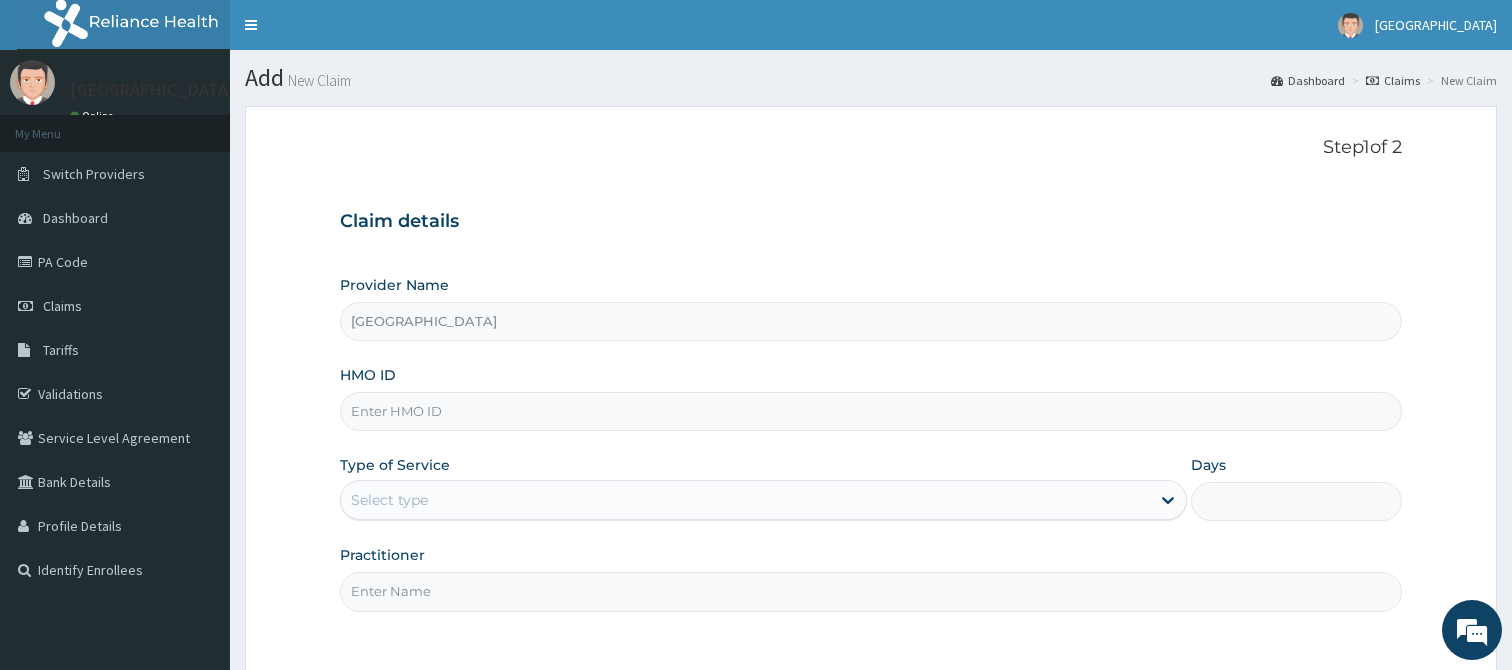 scroll, scrollTop: 0, scrollLeft: 0, axis: both 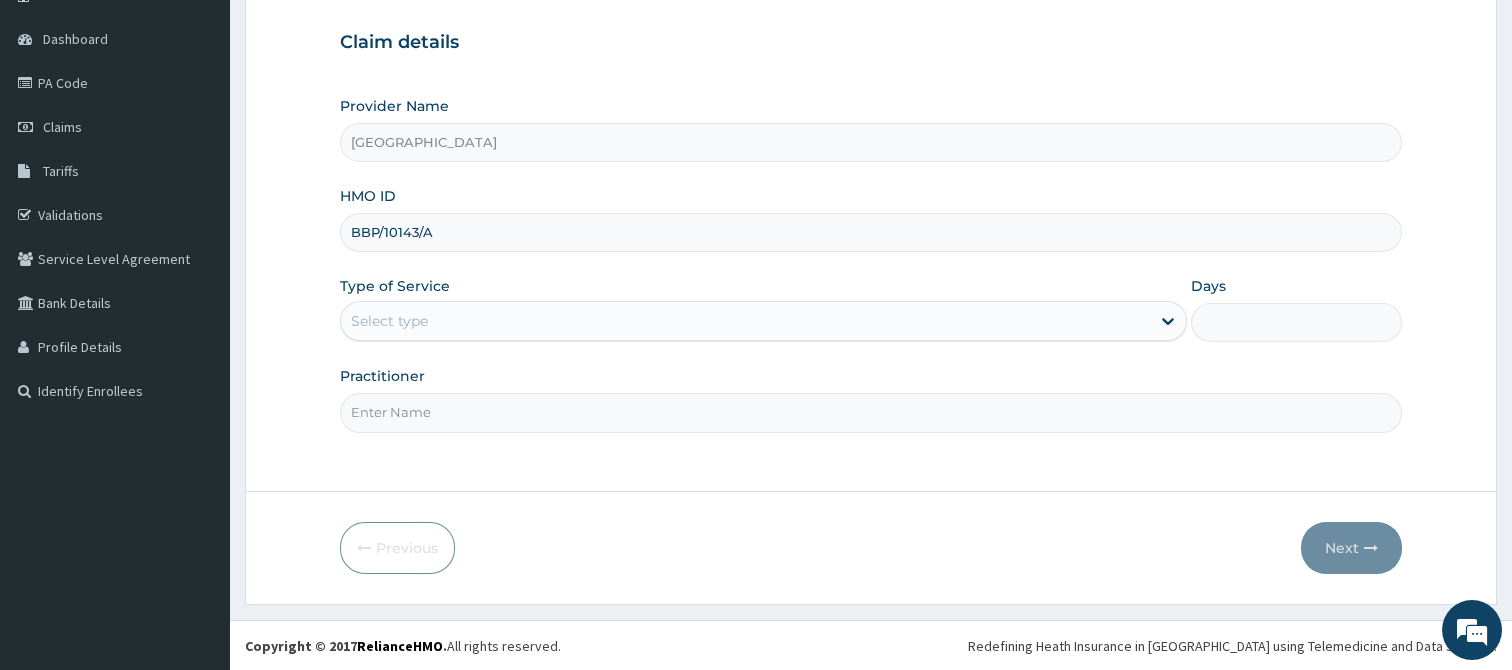 type on "BBP/10143/A" 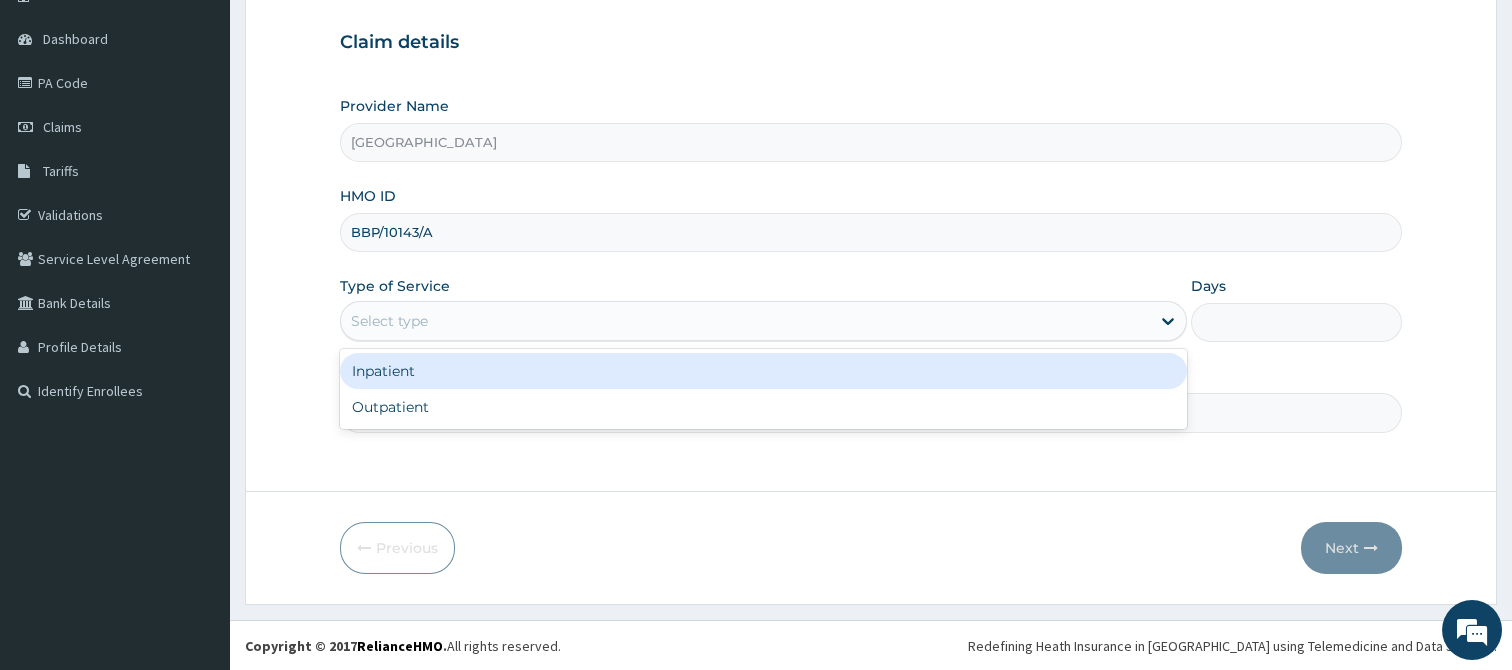 click on "Select type" at bounding box center (745, 321) 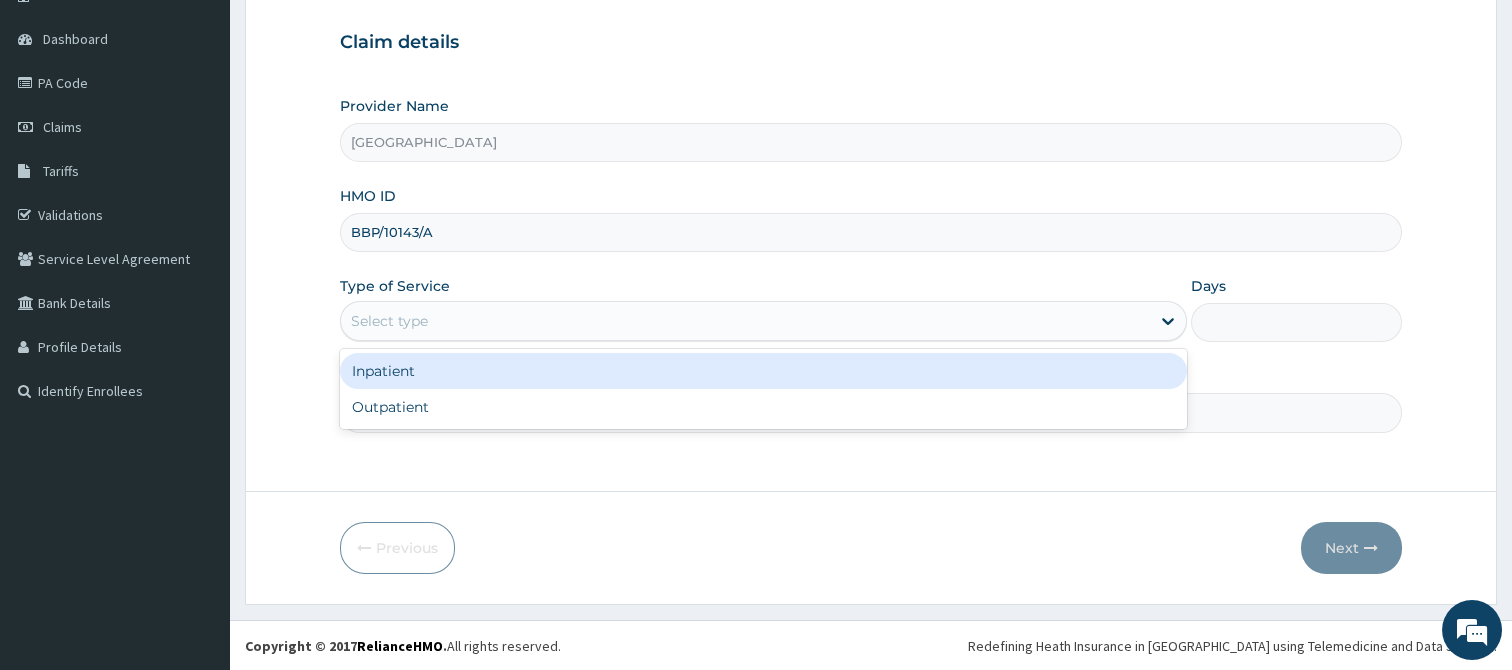 click on "Inpatient" at bounding box center (763, 371) 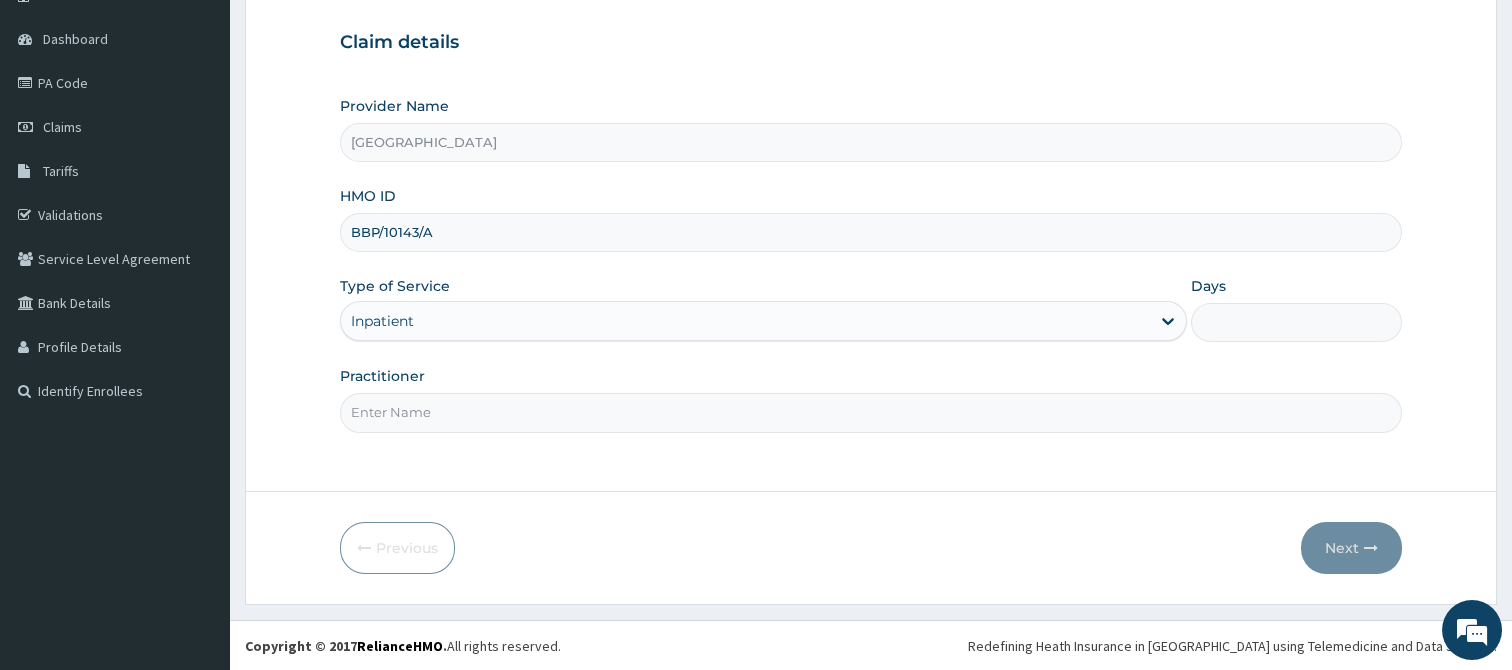 click on "Days" at bounding box center (1297, 322) 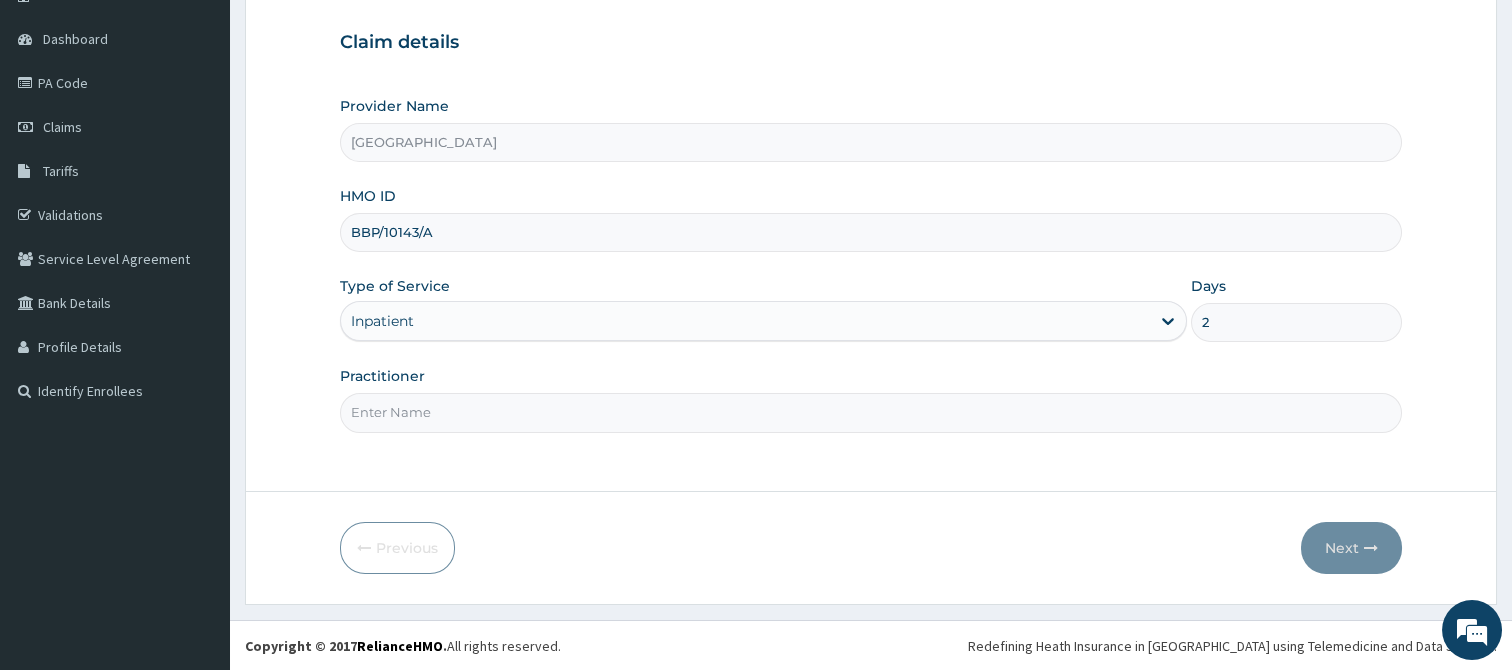 type on "2" 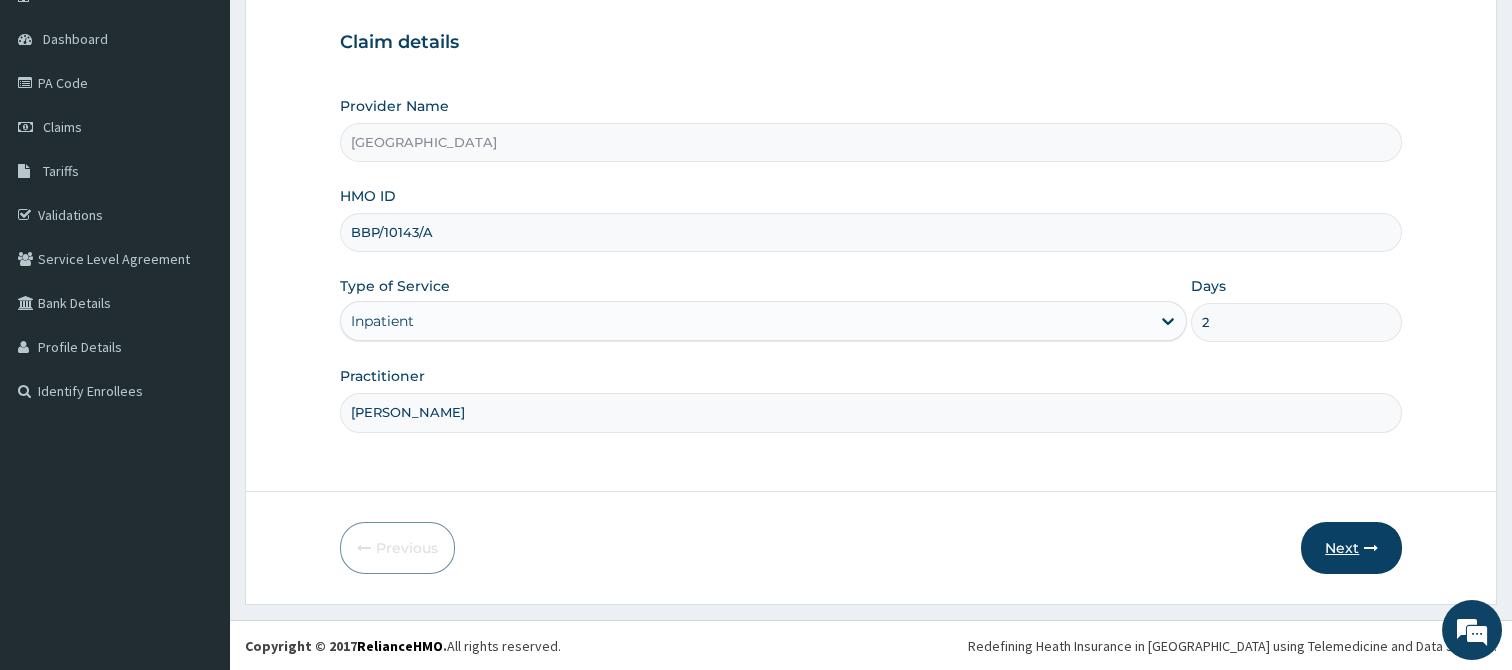 type on "[PERSON_NAME]" 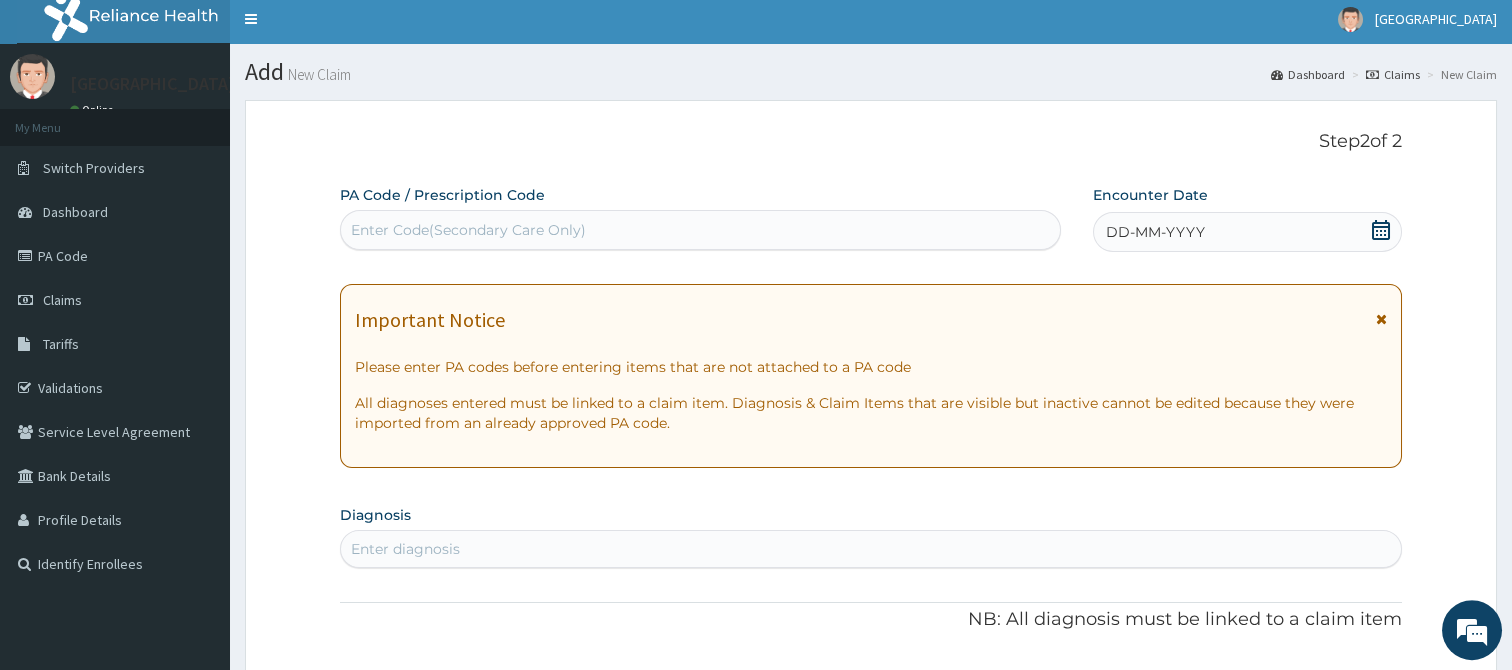 scroll, scrollTop: 0, scrollLeft: 0, axis: both 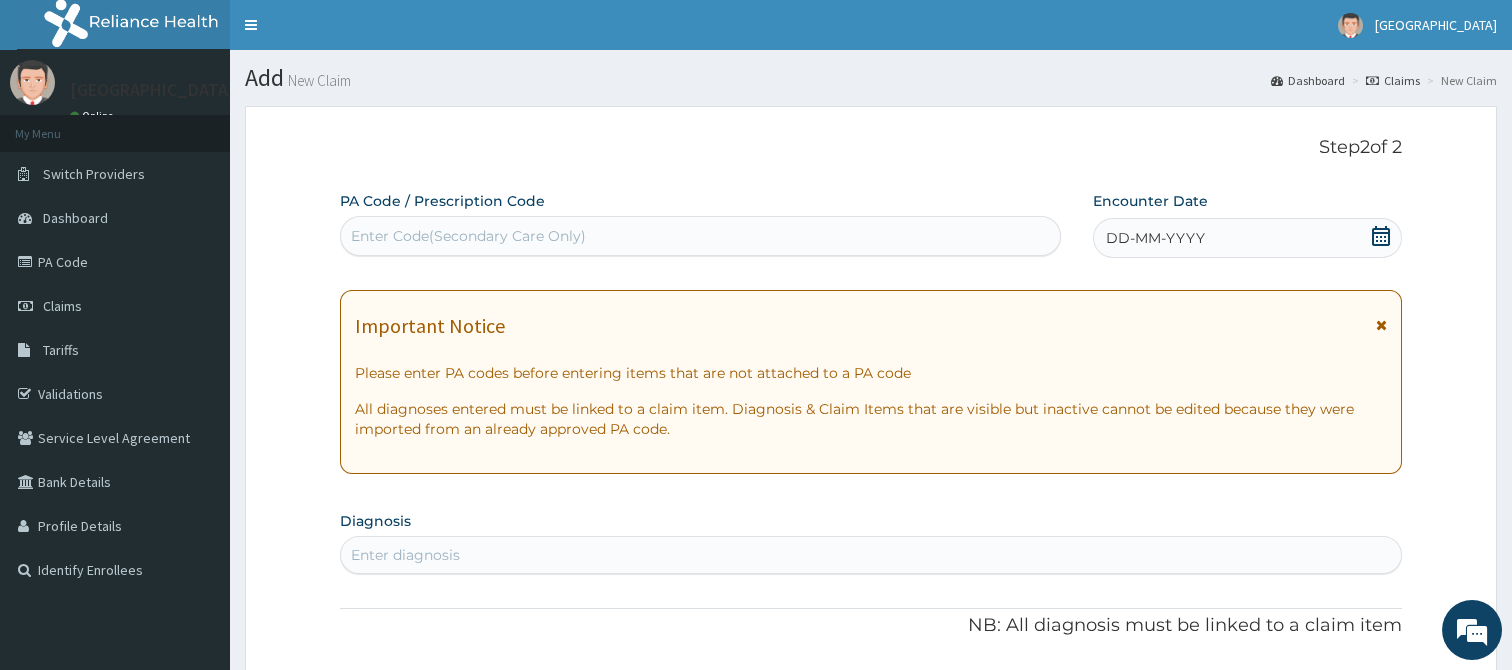 click on "Enter Code(Secondary Care Only)" at bounding box center (700, 236) 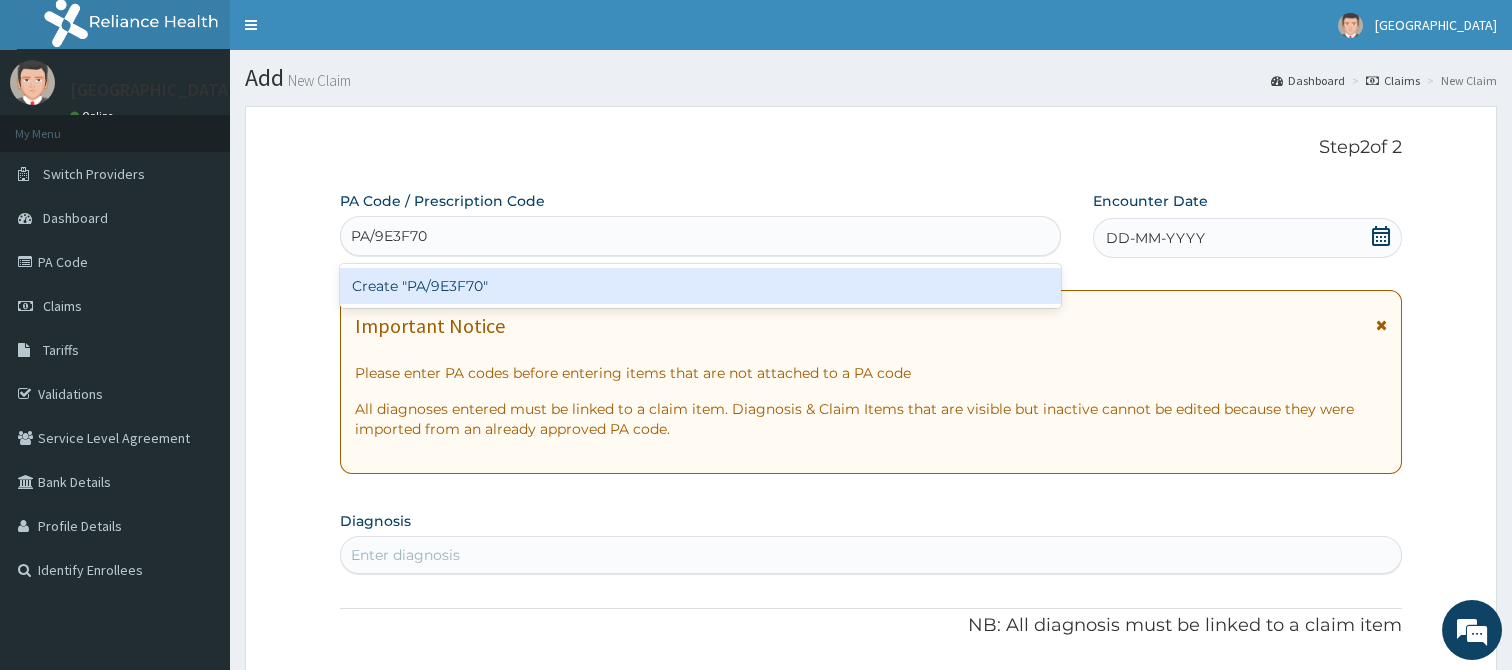 click on "Create "PA/9E3F70"" at bounding box center (700, 286) 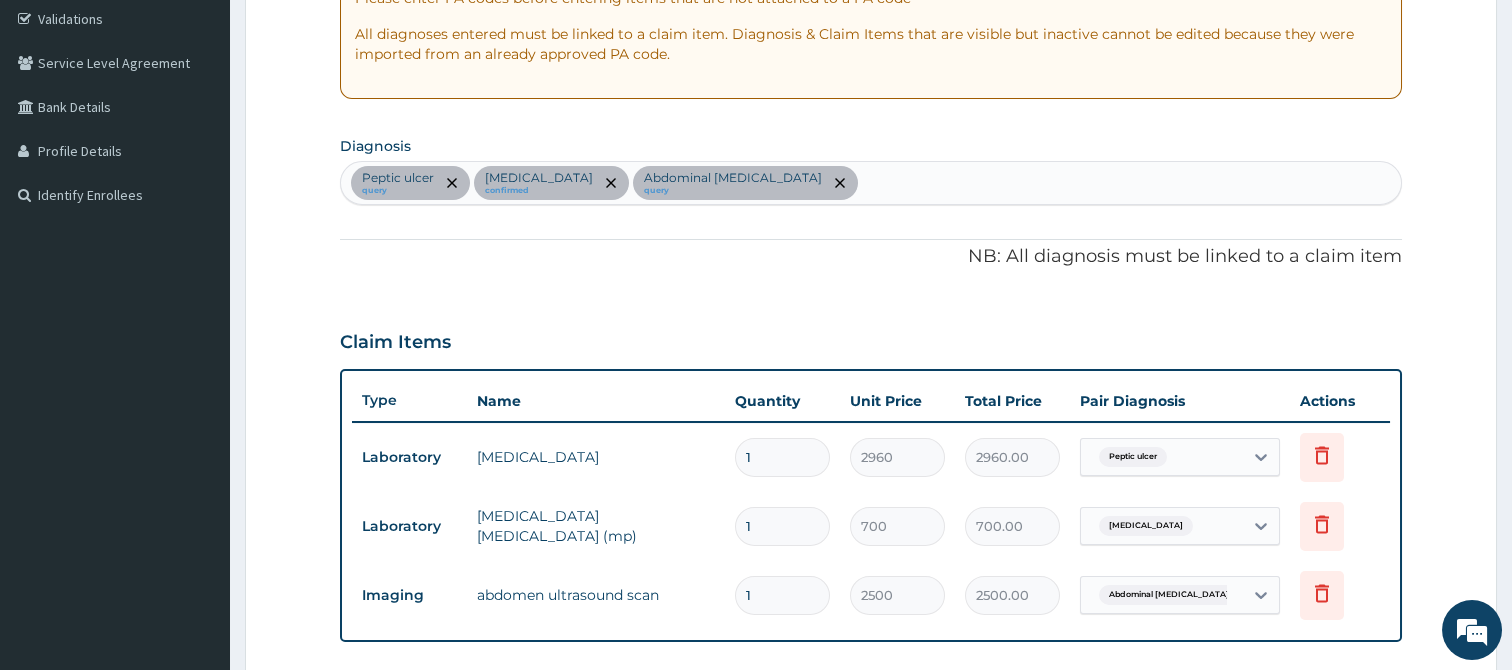 scroll, scrollTop: 656, scrollLeft: 0, axis: vertical 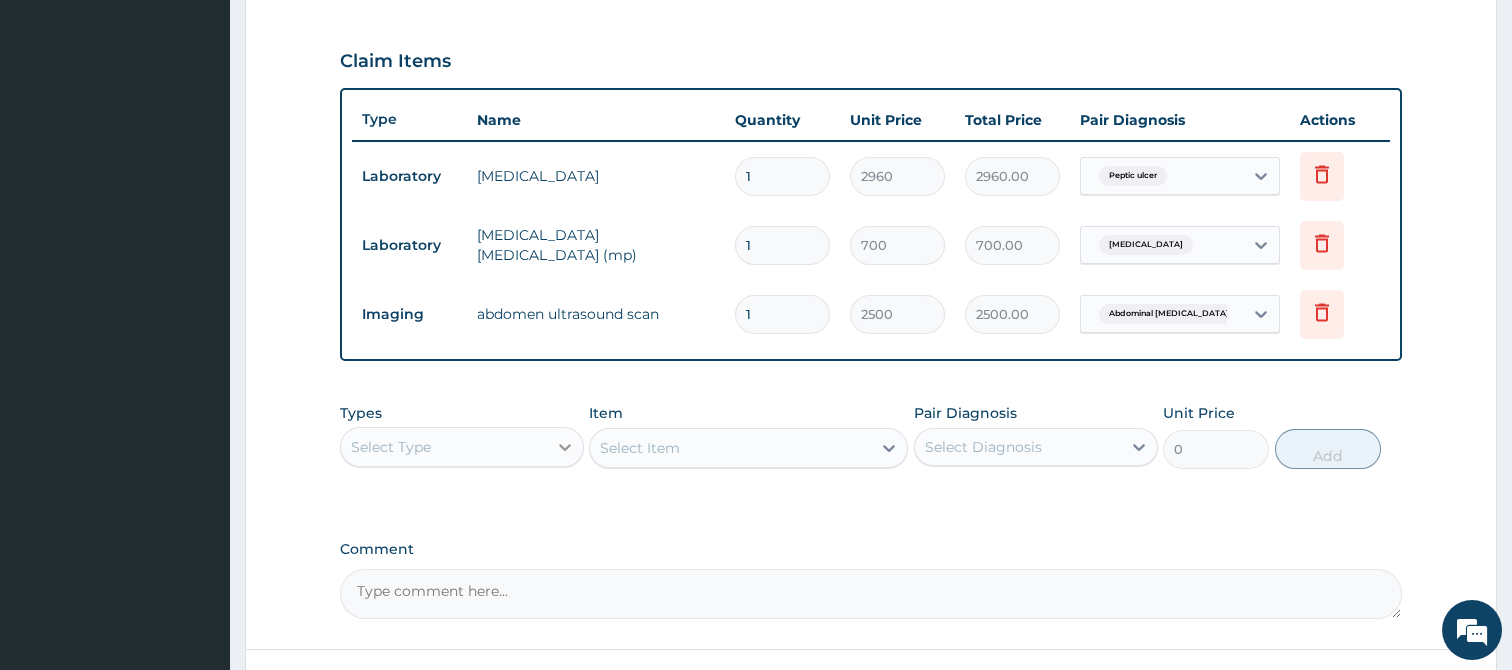 click at bounding box center (565, 447) 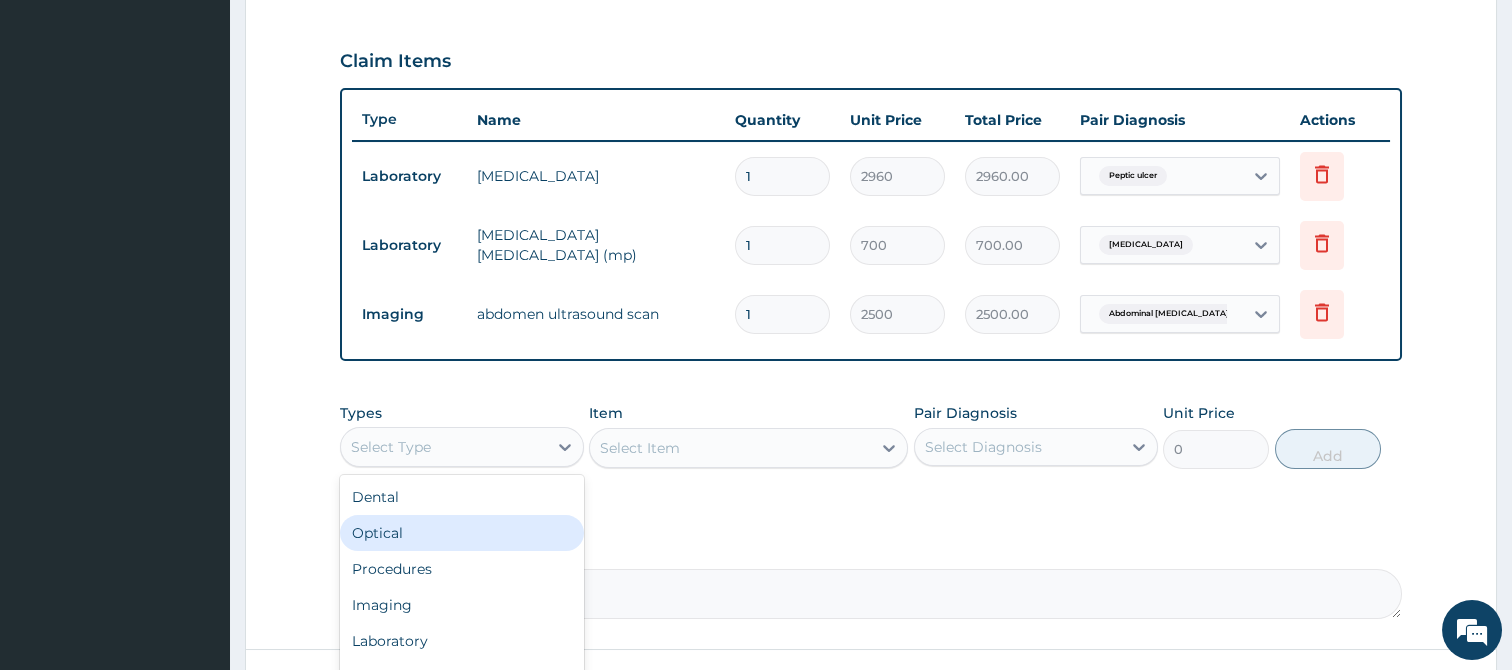 scroll, scrollTop: 68, scrollLeft: 0, axis: vertical 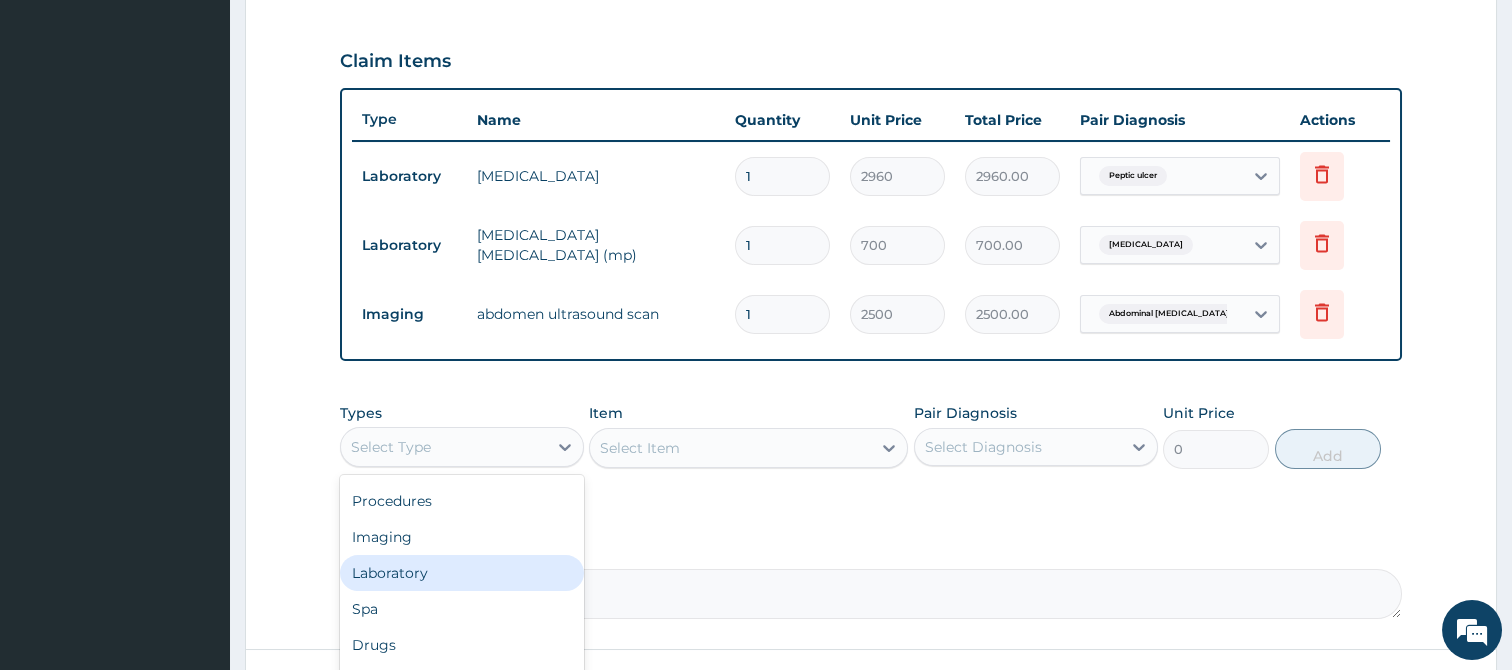 click on "Laboratory" at bounding box center [462, 573] 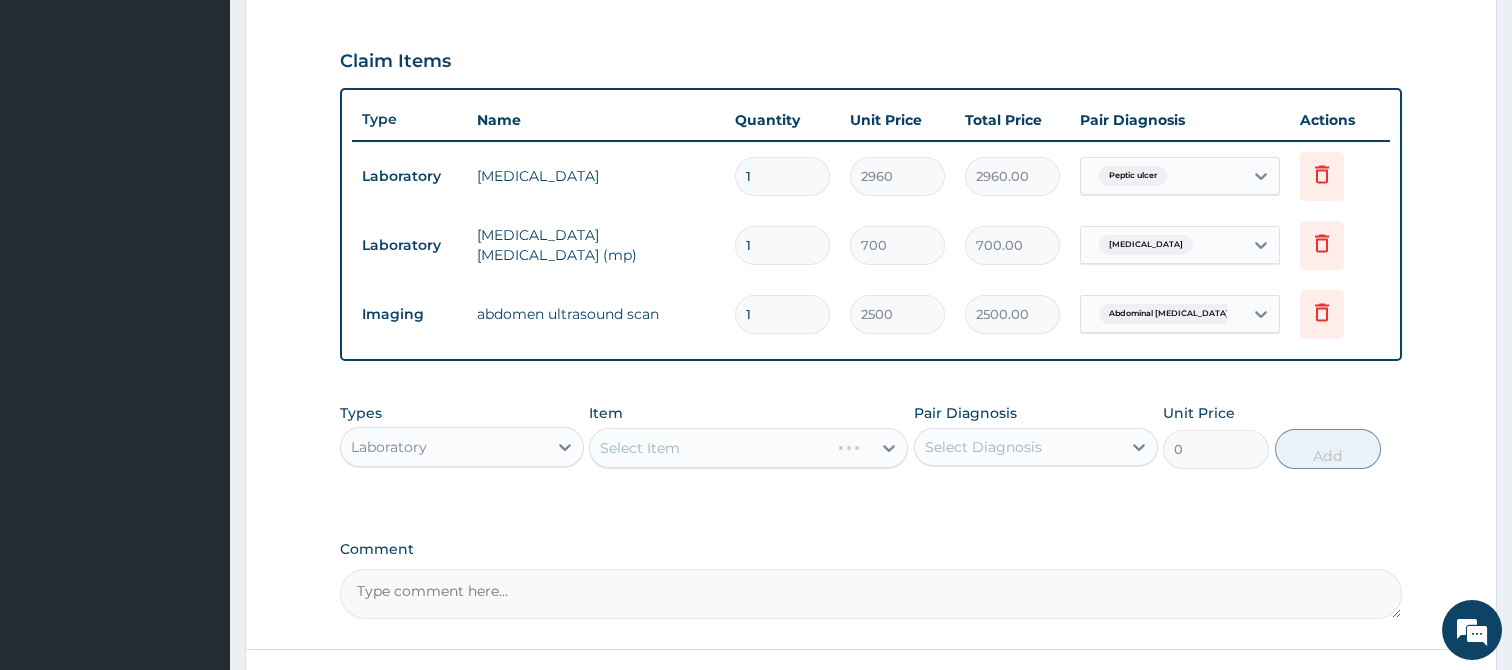 scroll, scrollTop: 812, scrollLeft: 0, axis: vertical 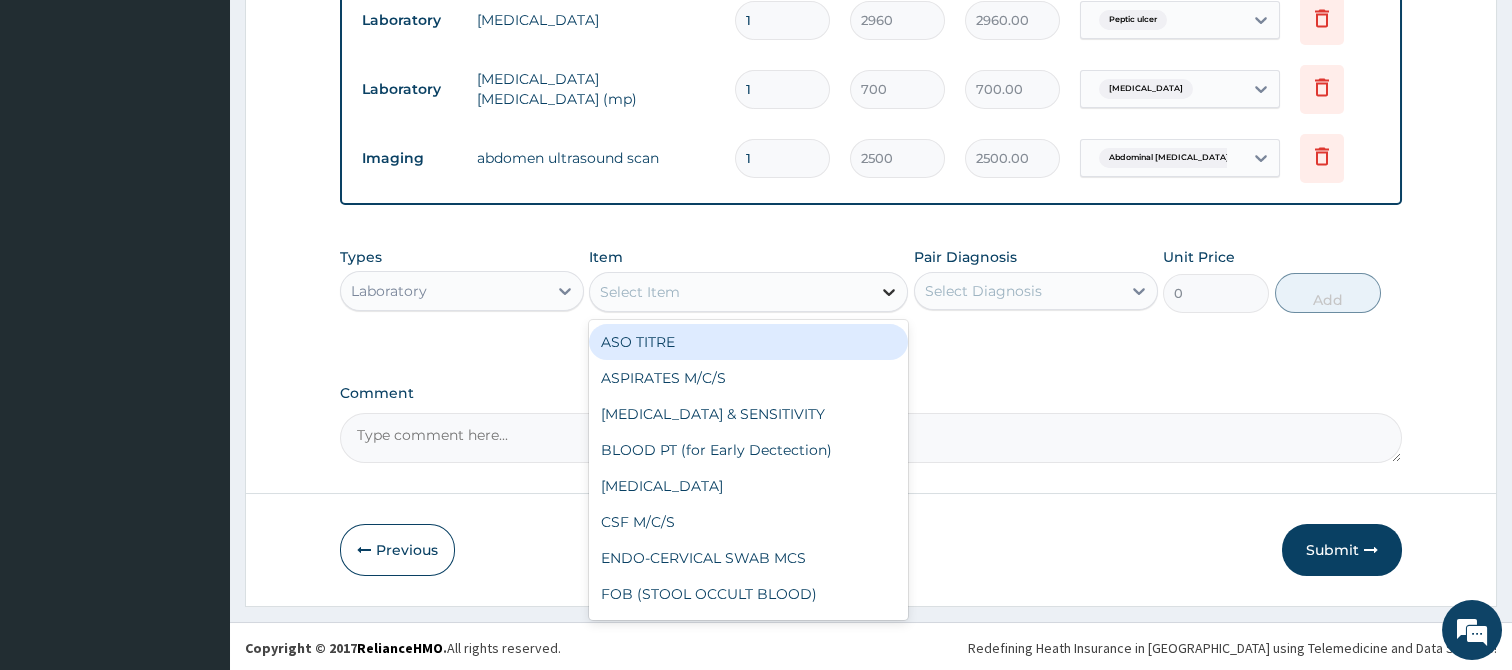 click 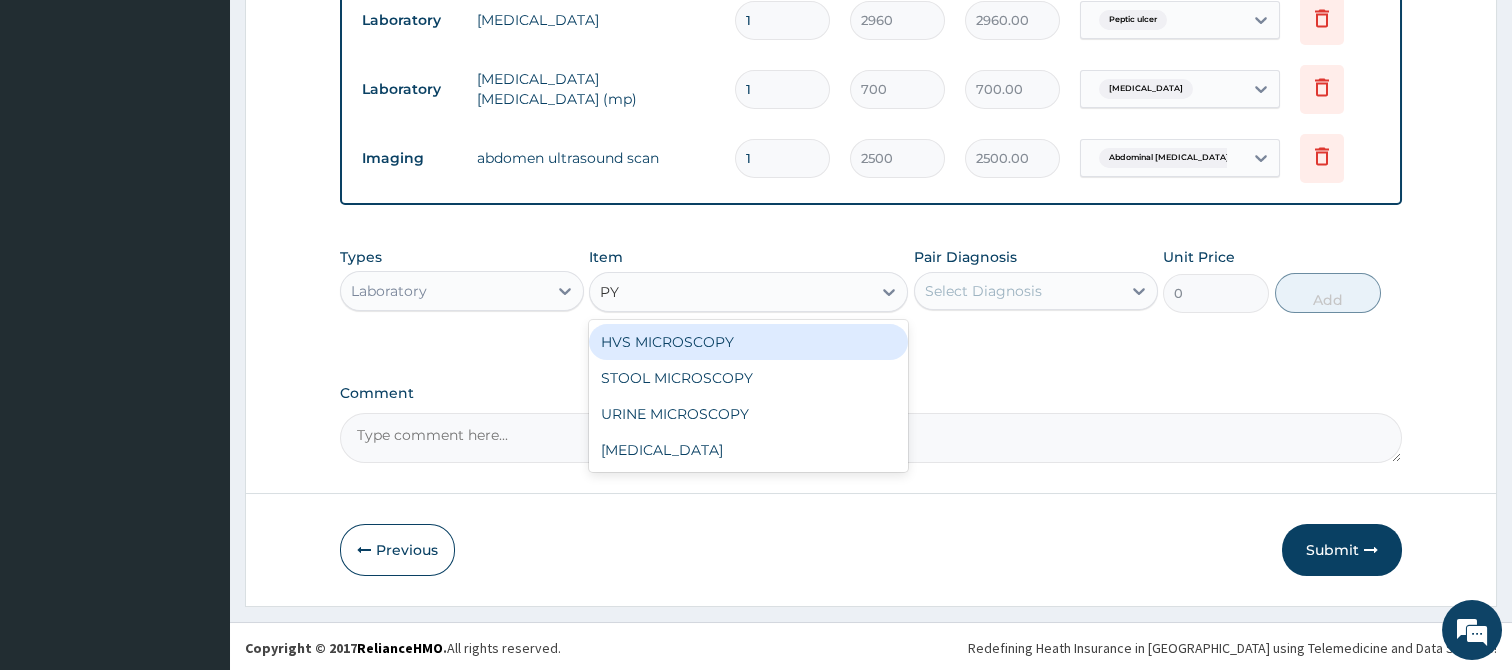 type on "P" 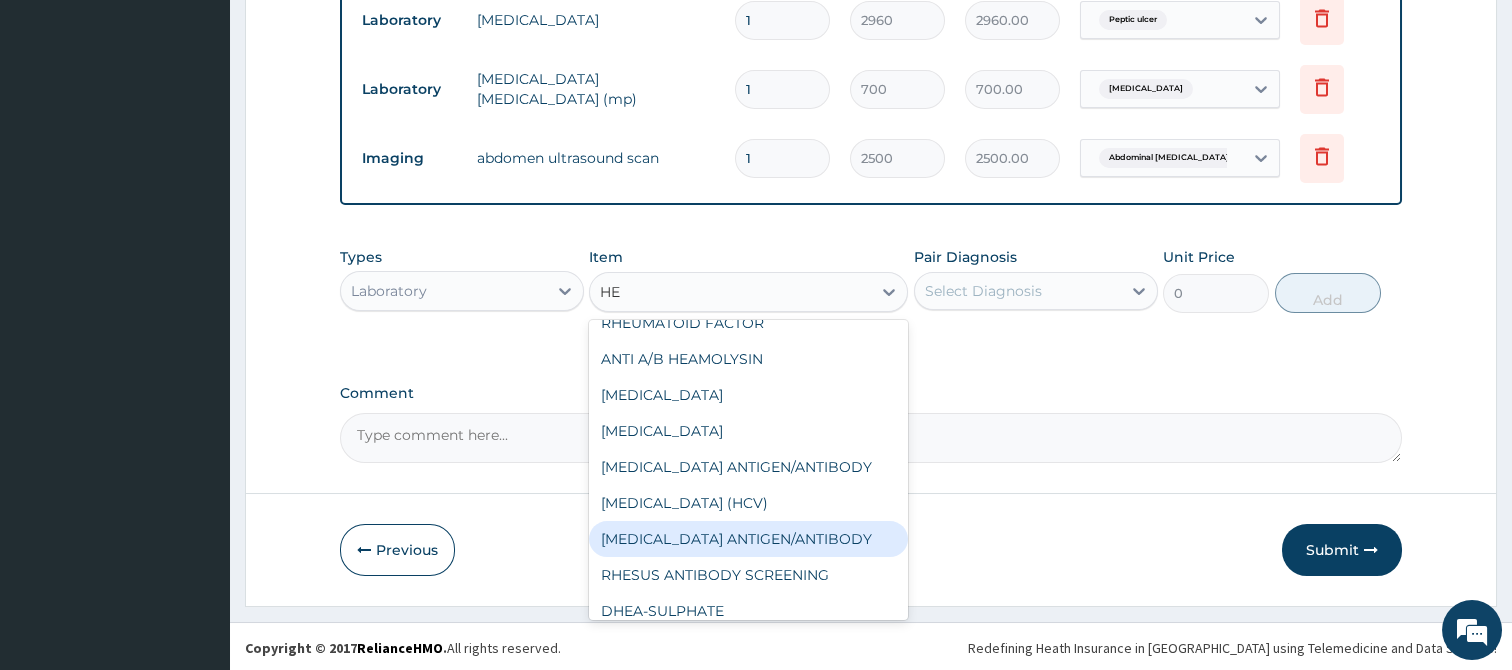 scroll, scrollTop: 0, scrollLeft: 0, axis: both 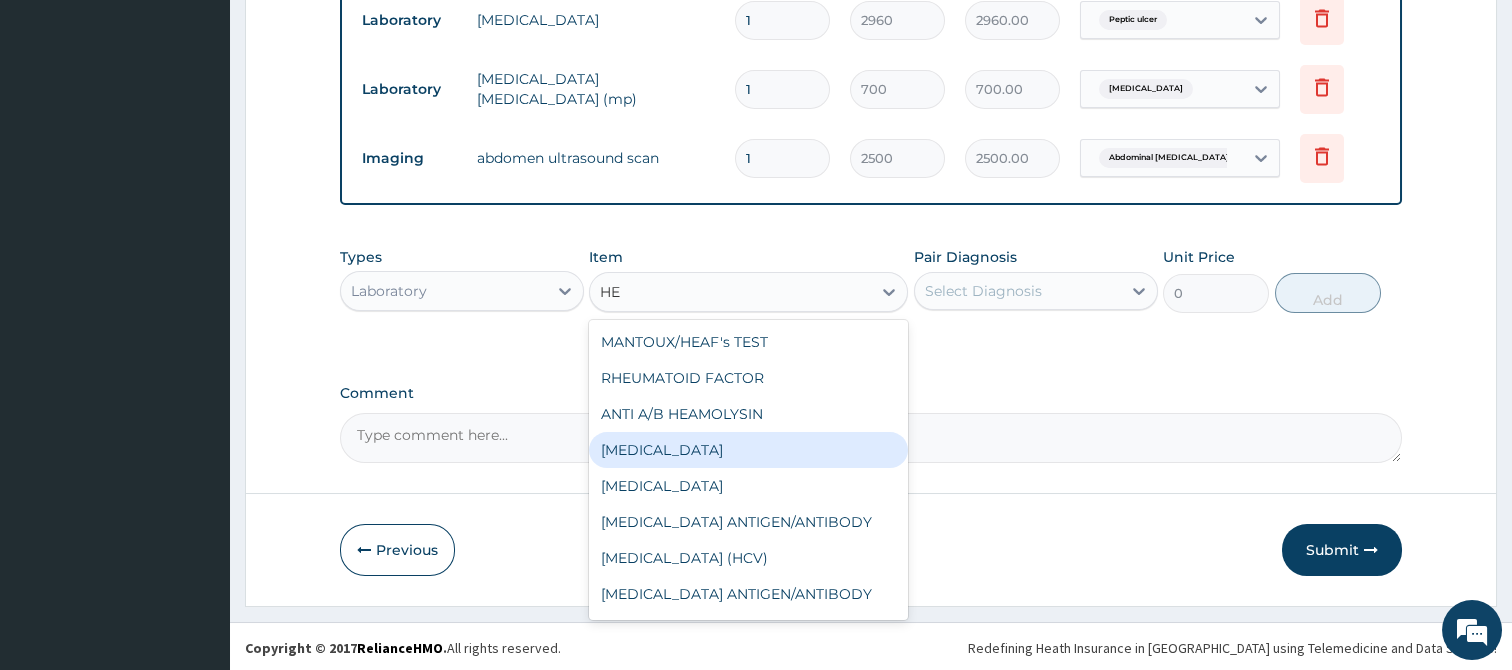 type on "H" 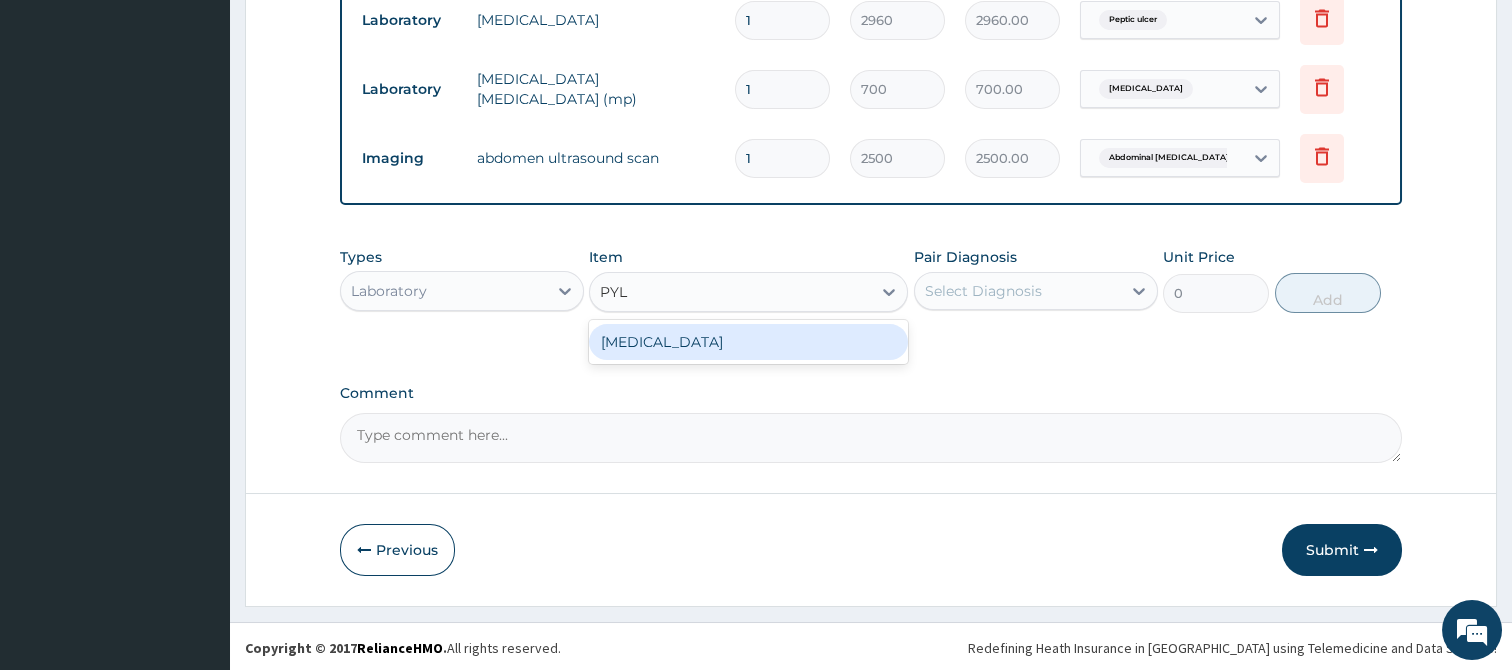 type on "PYL" 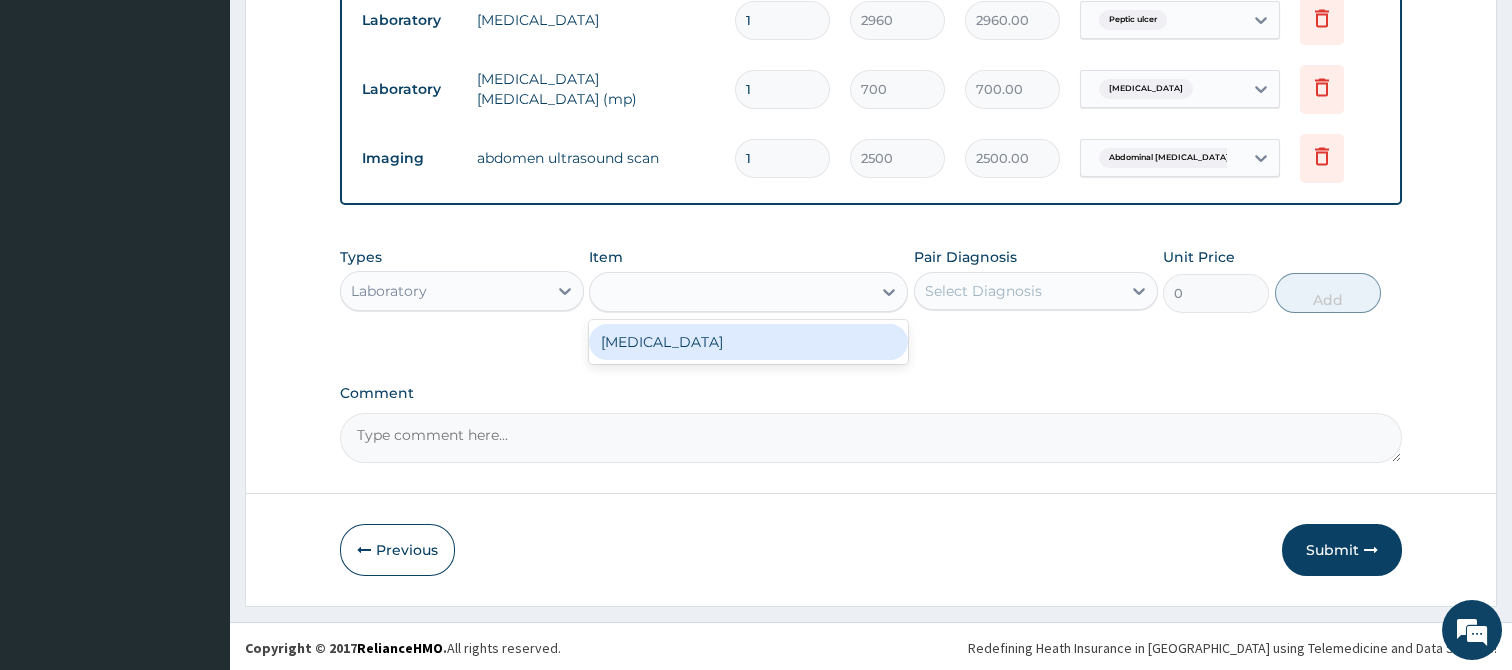 click on "Comment" at bounding box center [871, 438] 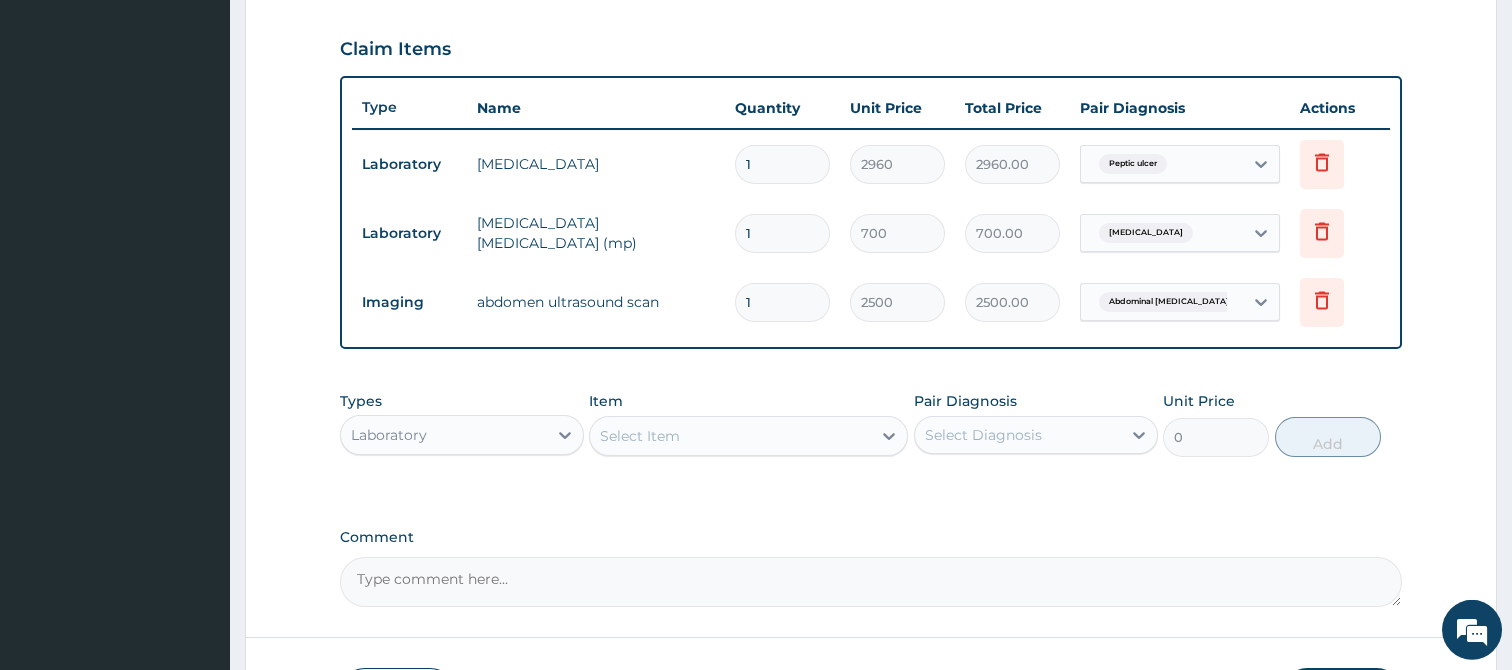 scroll, scrollTop: 812, scrollLeft: 0, axis: vertical 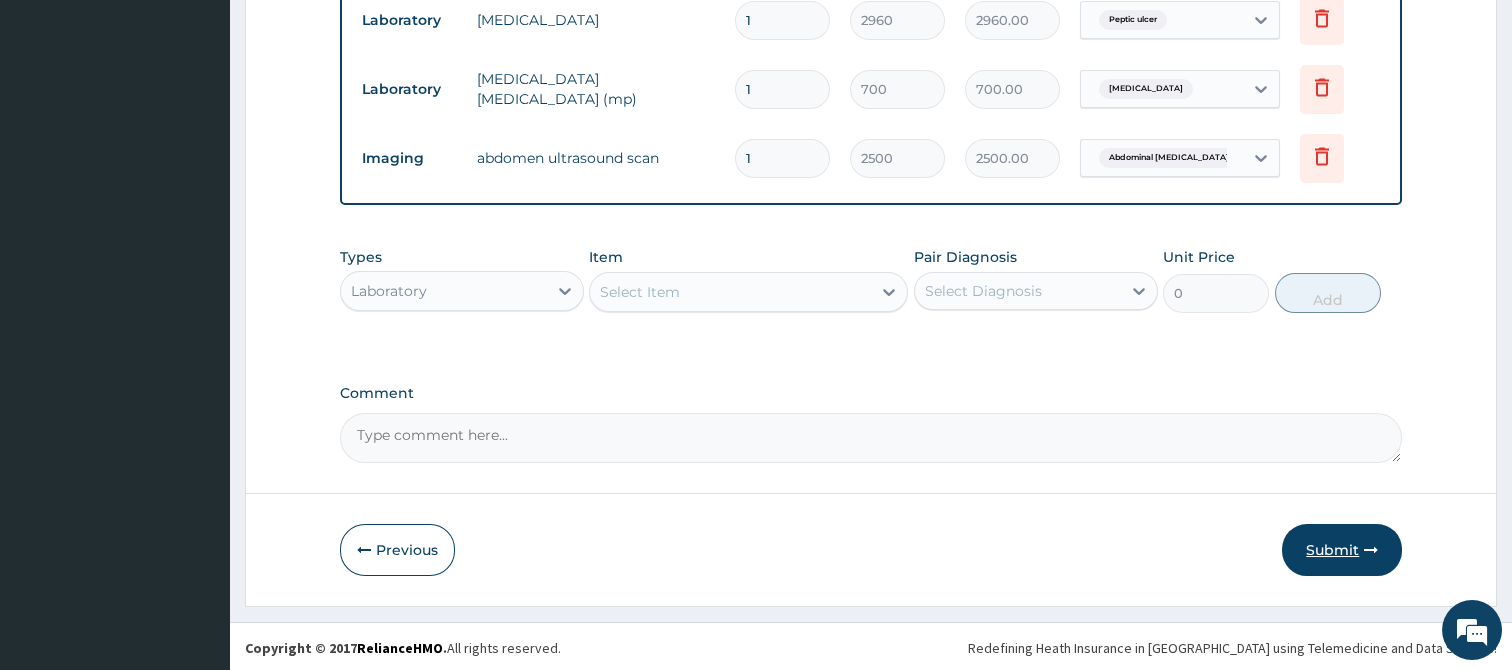 click on "Submit" at bounding box center (1342, 550) 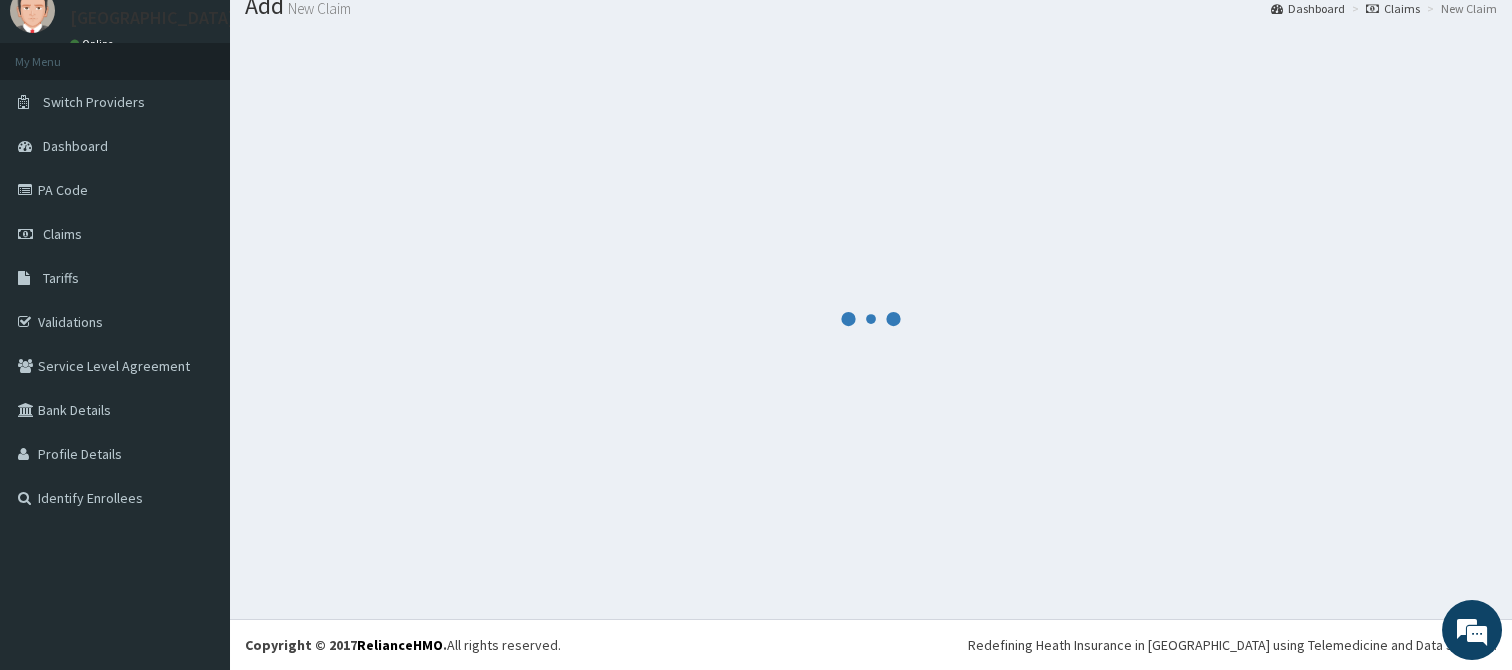 scroll, scrollTop: 71, scrollLeft: 0, axis: vertical 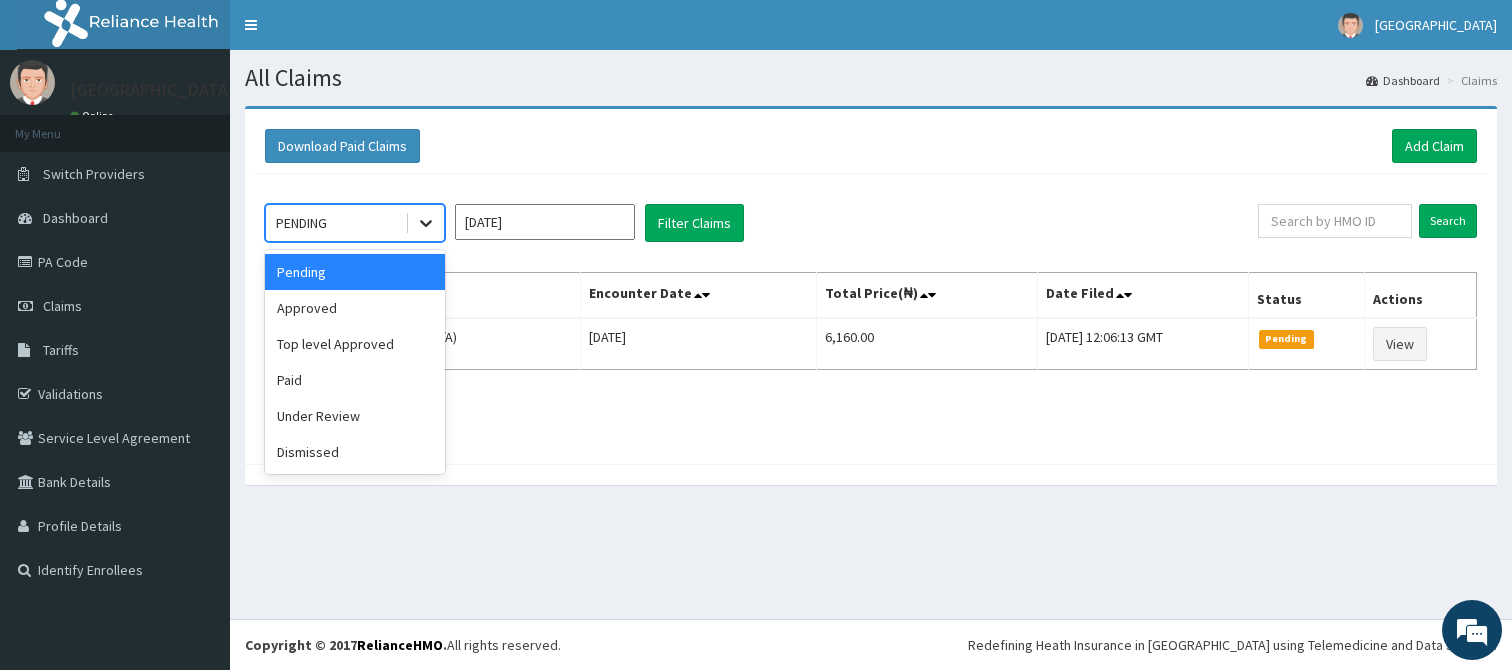 click 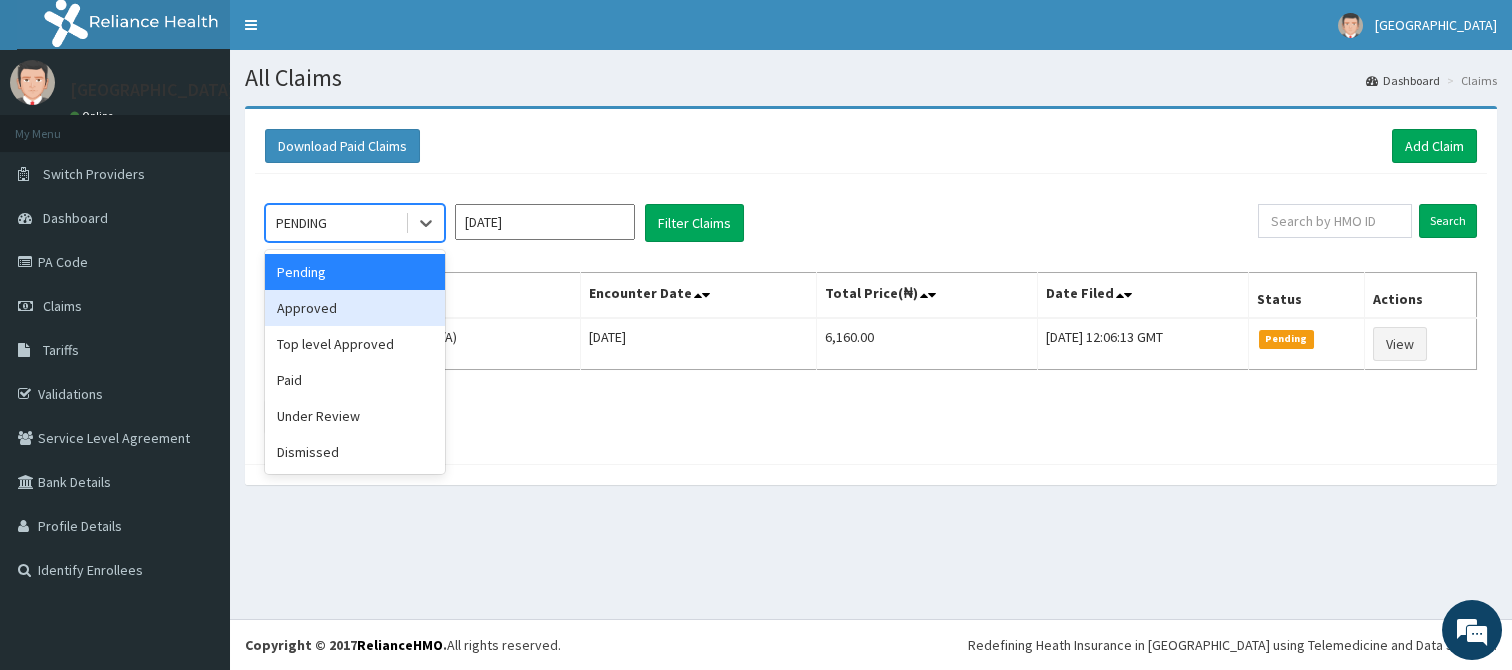 click on "Approved" at bounding box center [355, 308] 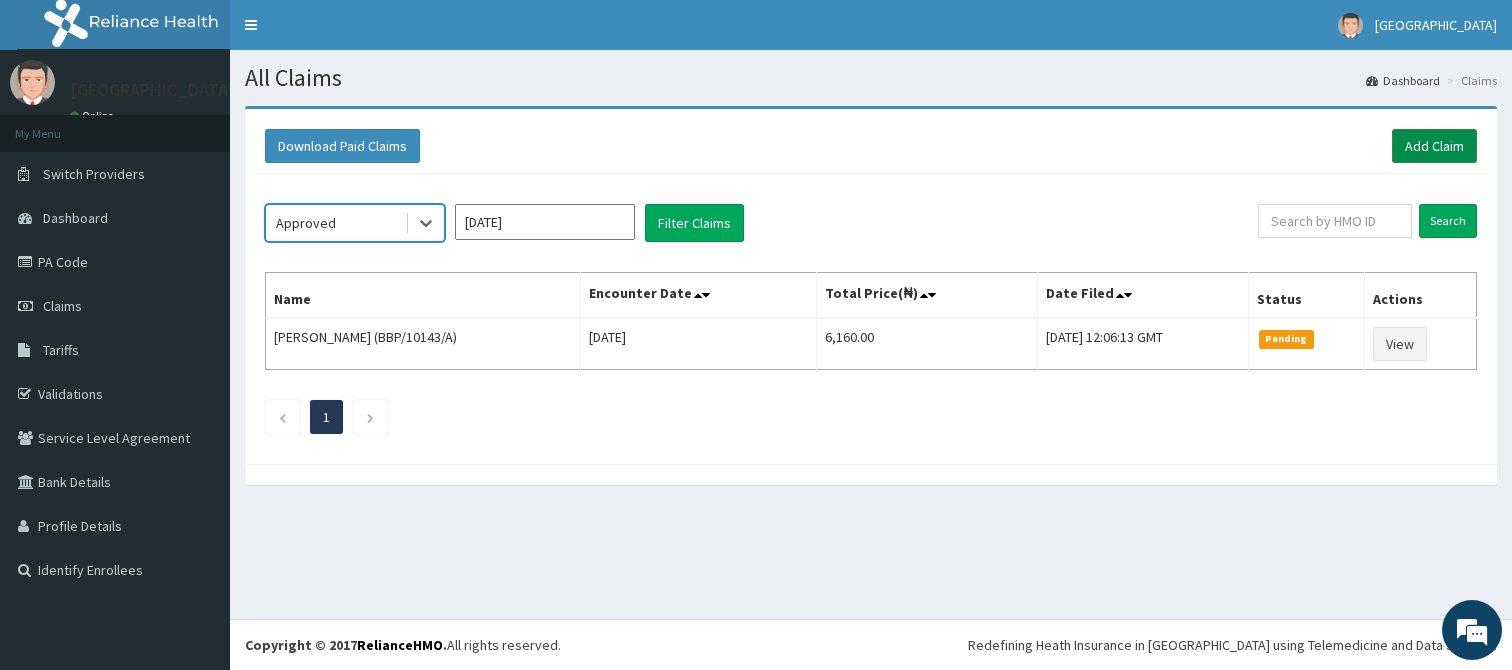 click on "Add Claim" at bounding box center [1434, 146] 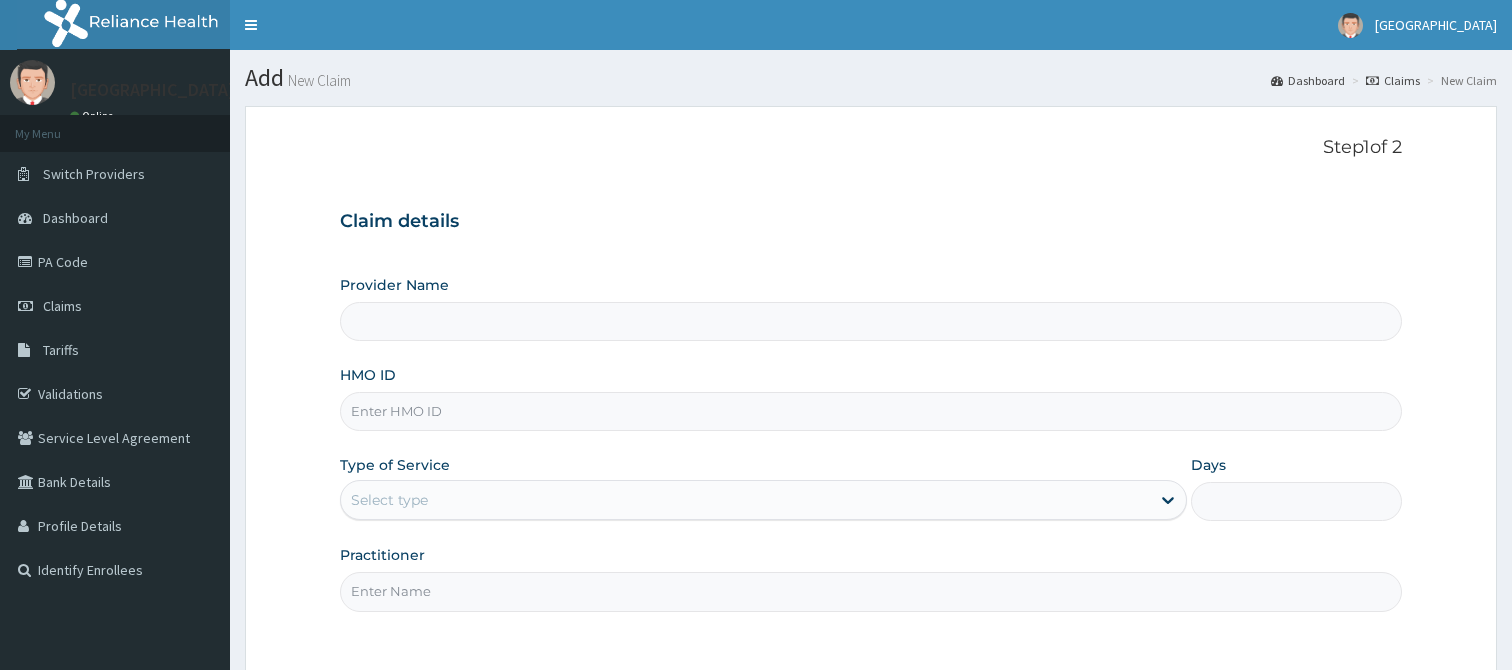 scroll, scrollTop: 0, scrollLeft: 0, axis: both 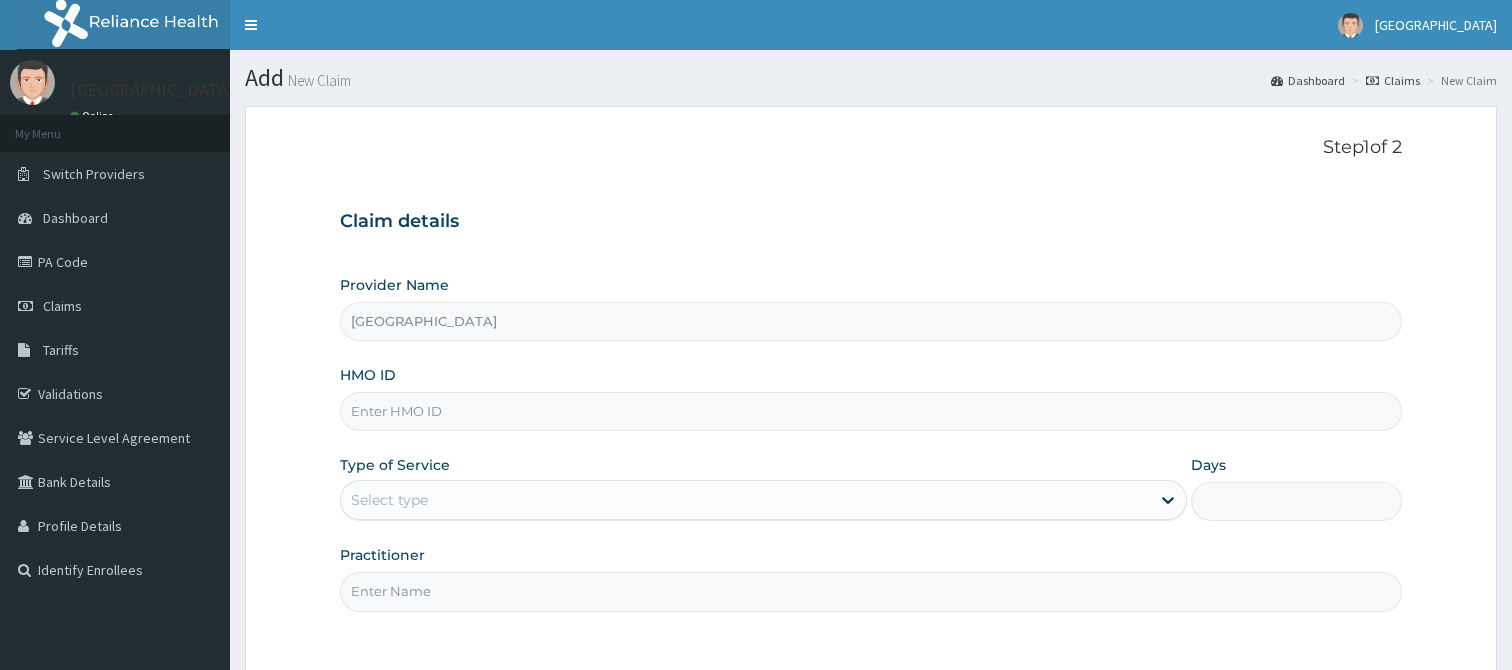 type on "[GEOGRAPHIC_DATA]" 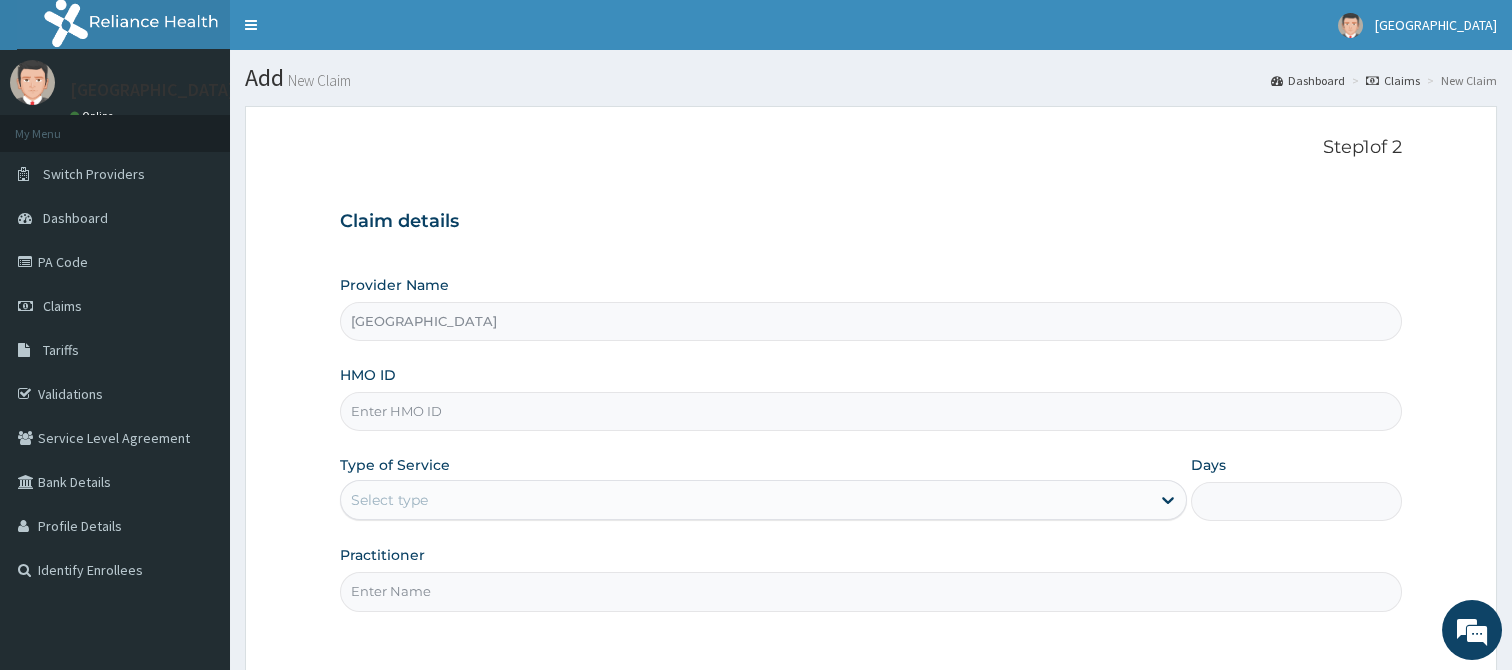 scroll, scrollTop: 179, scrollLeft: 0, axis: vertical 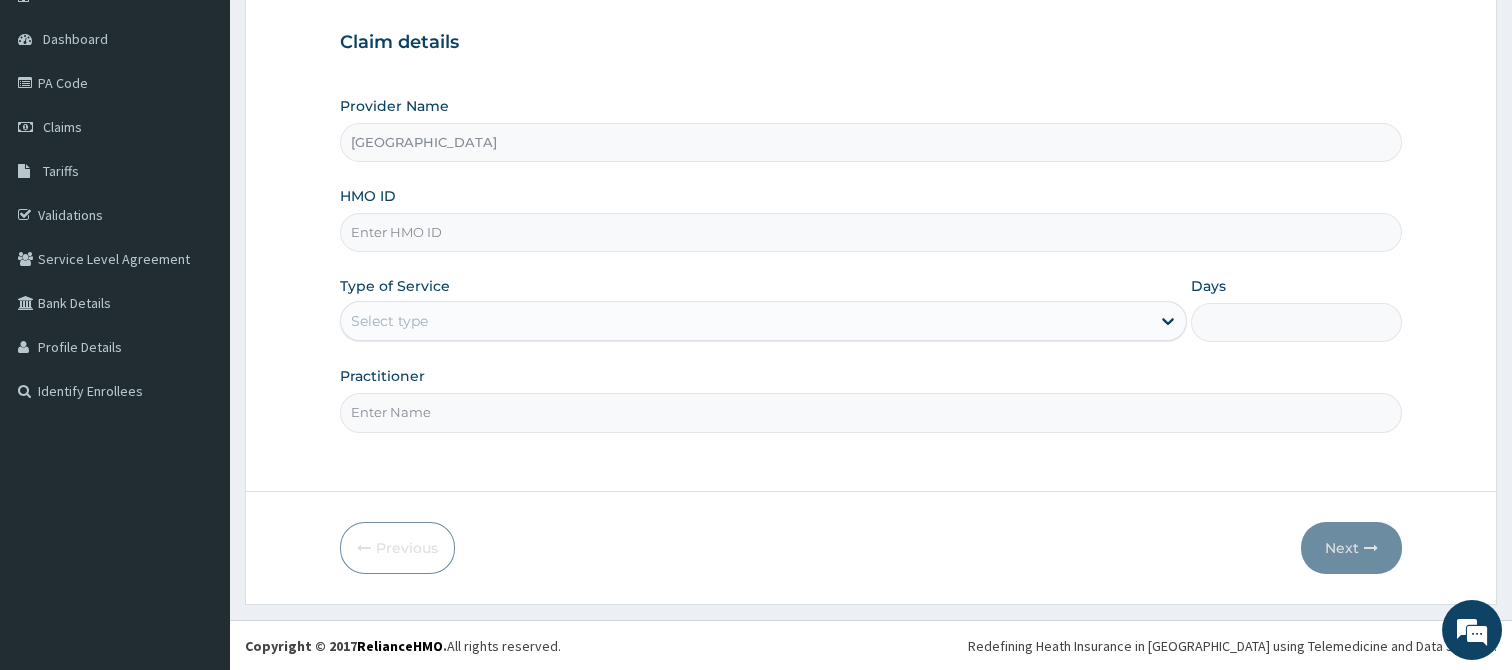 click on "HMO ID" at bounding box center (871, 232) 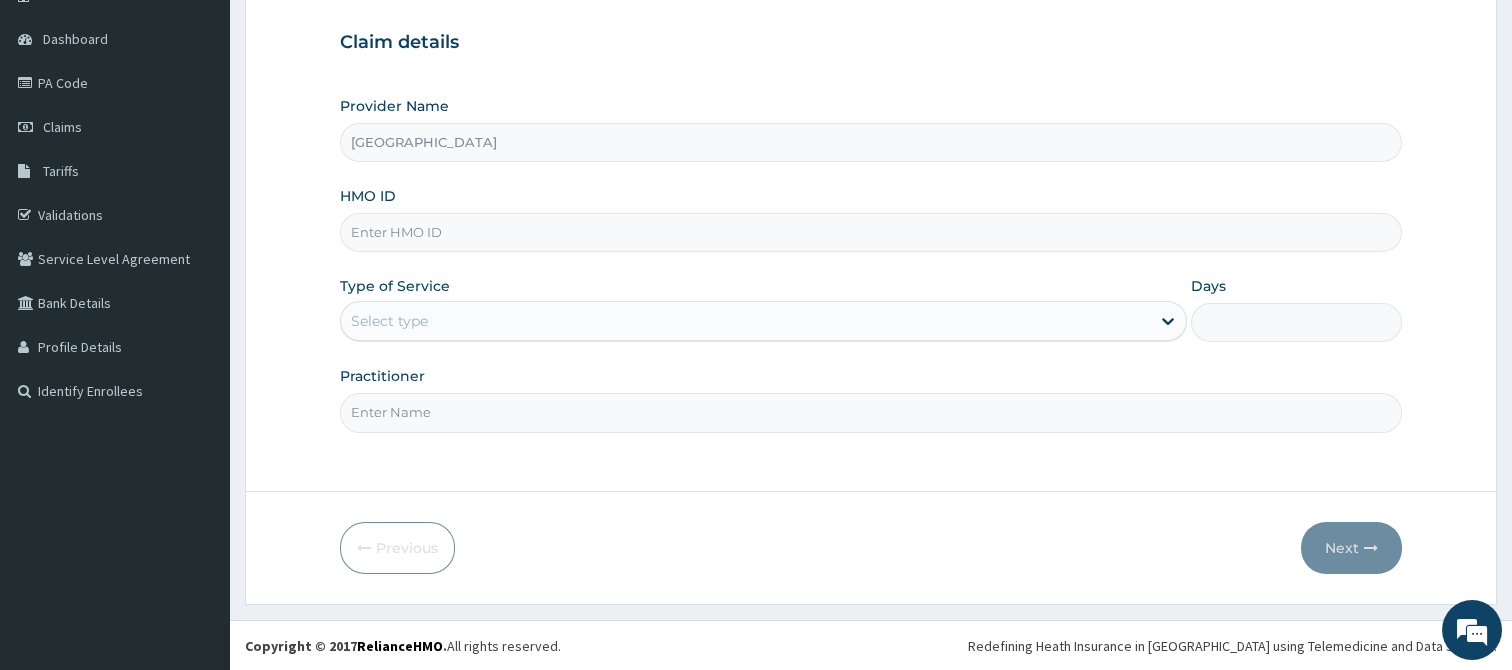 paste on "BBP/10143/A" 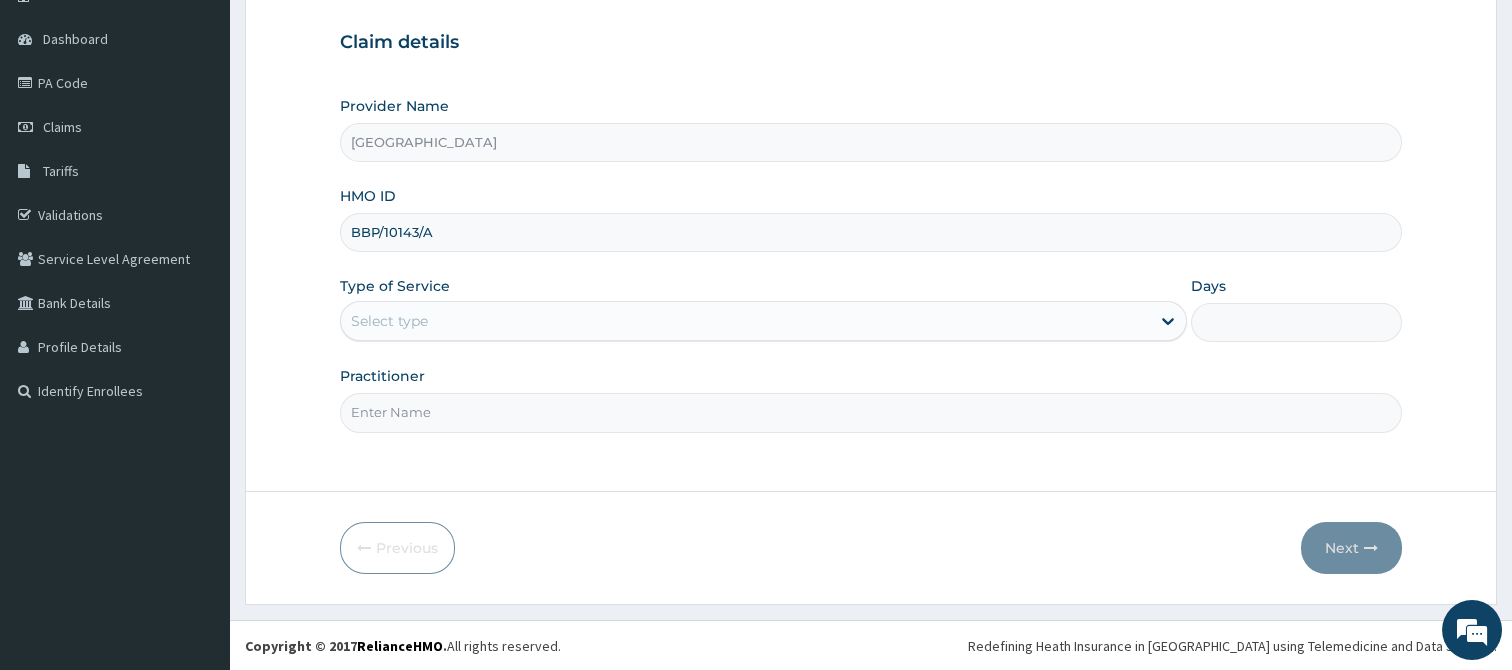 type on "BBP/10143/A" 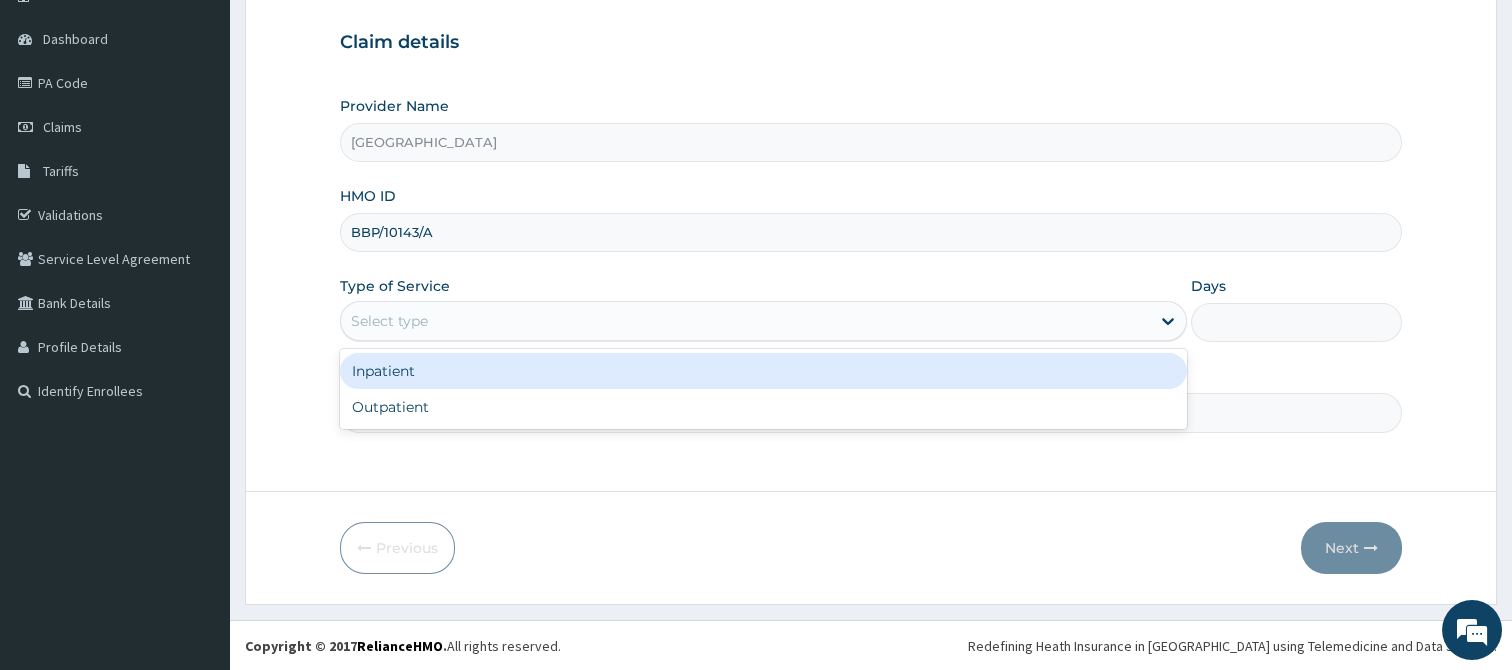click on "Inpatient" at bounding box center [763, 371] 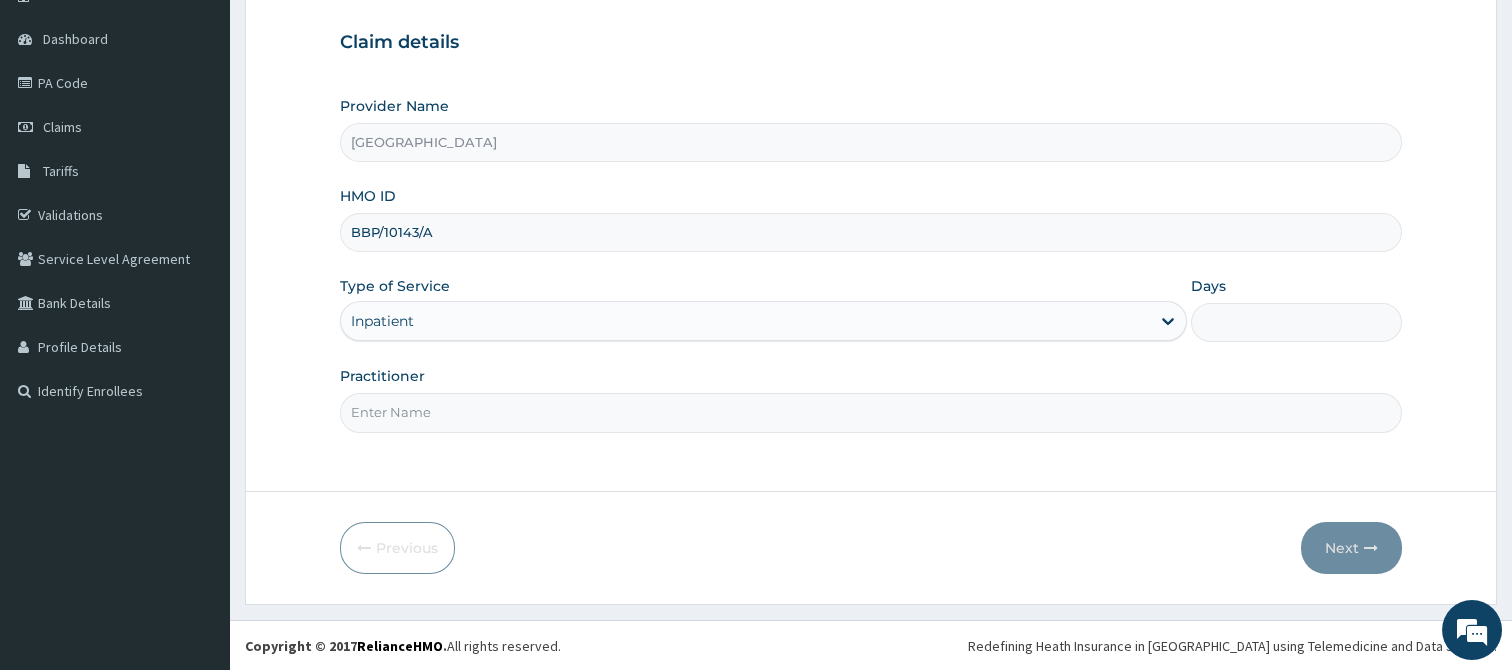 click on "Days" at bounding box center [1297, 322] 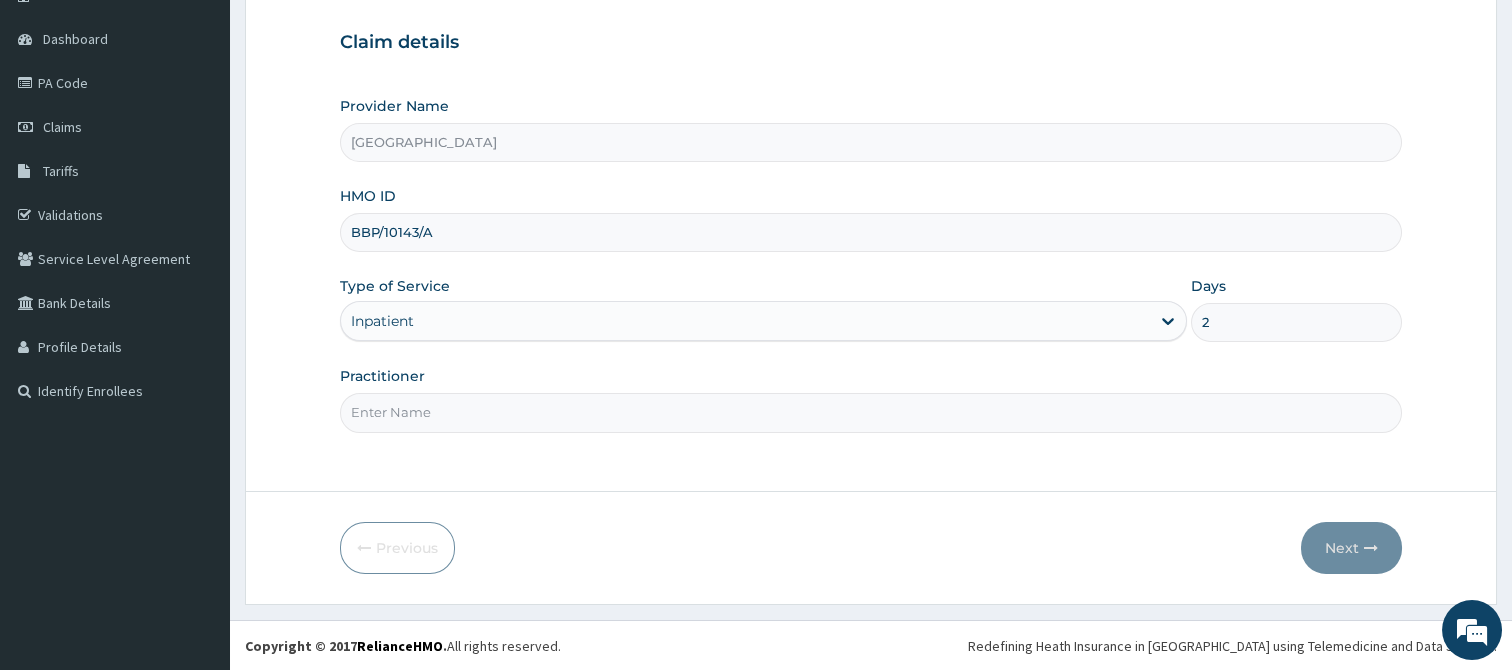 type on "2" 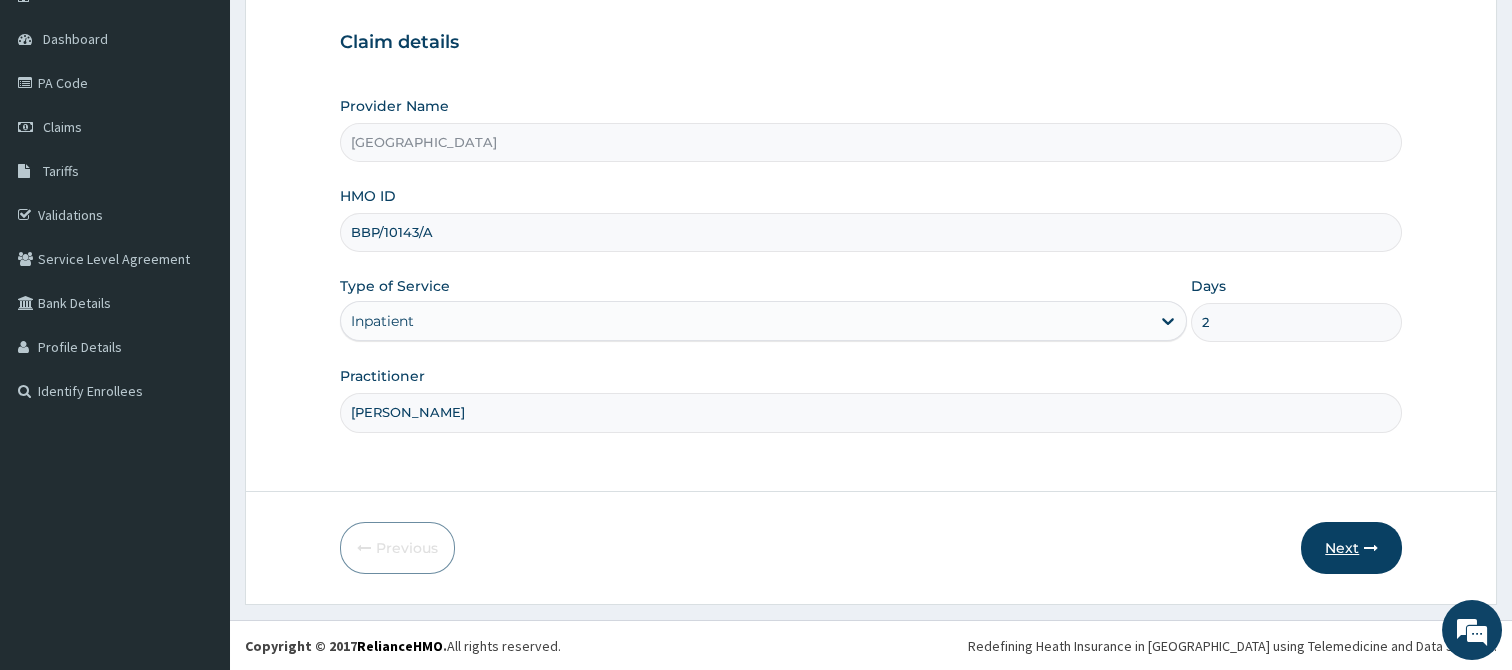 type on "[PERSON_NAME]" 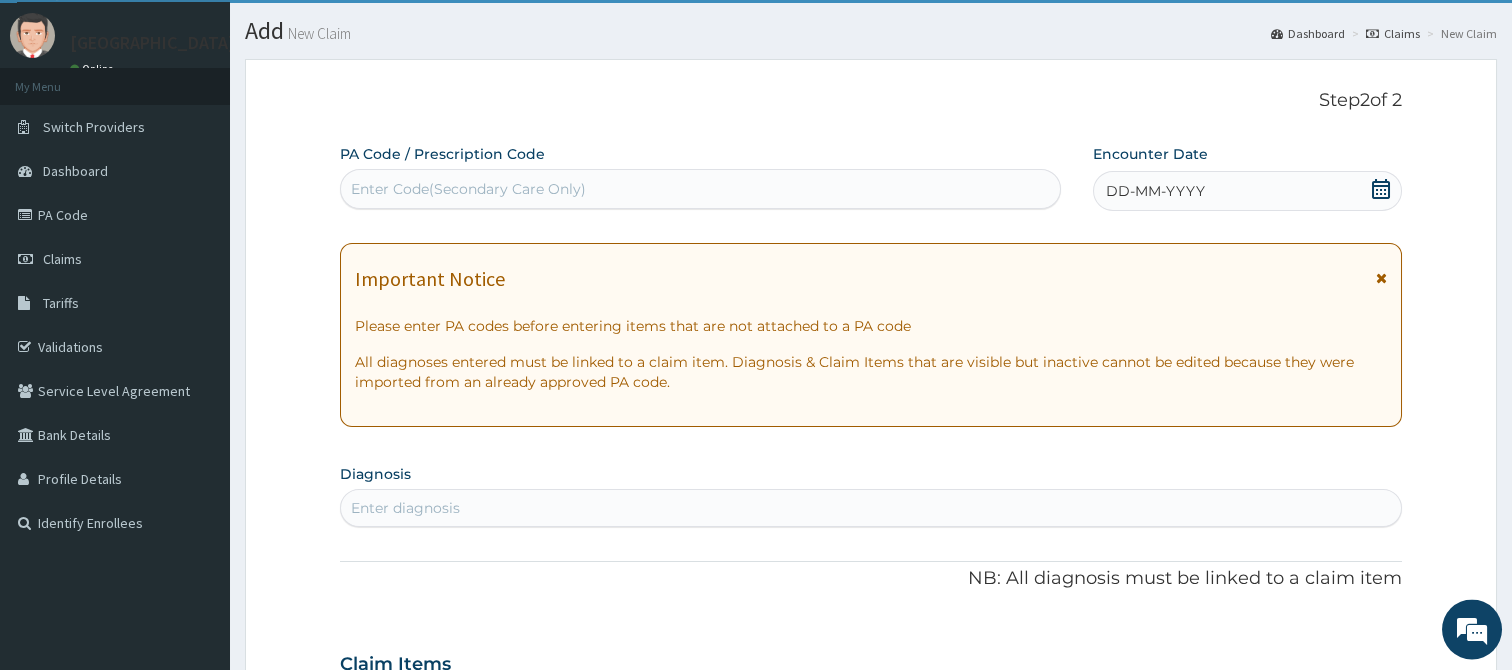 scroll, scrollTop: 0, scrollLeft: 0, axis: both 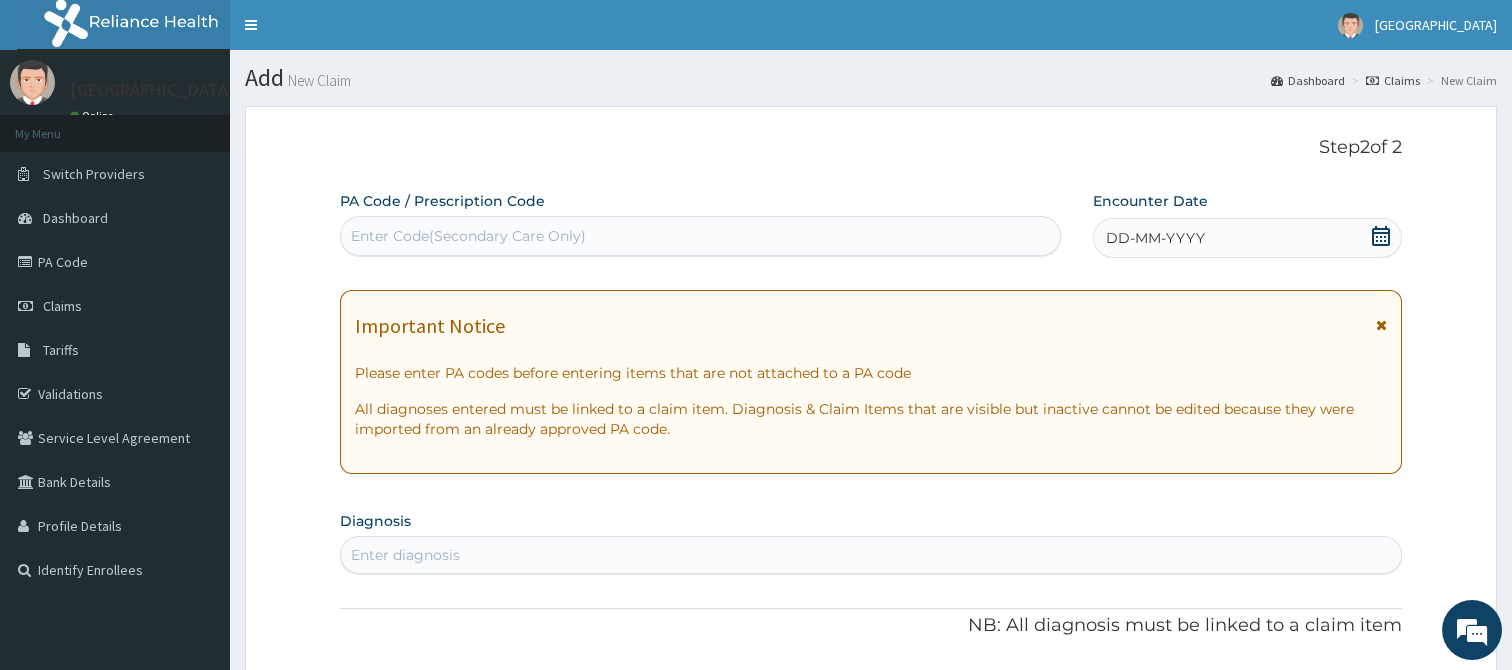 click on "Enter Code(Secondary Care Only)" at bounding box center [700, 236] 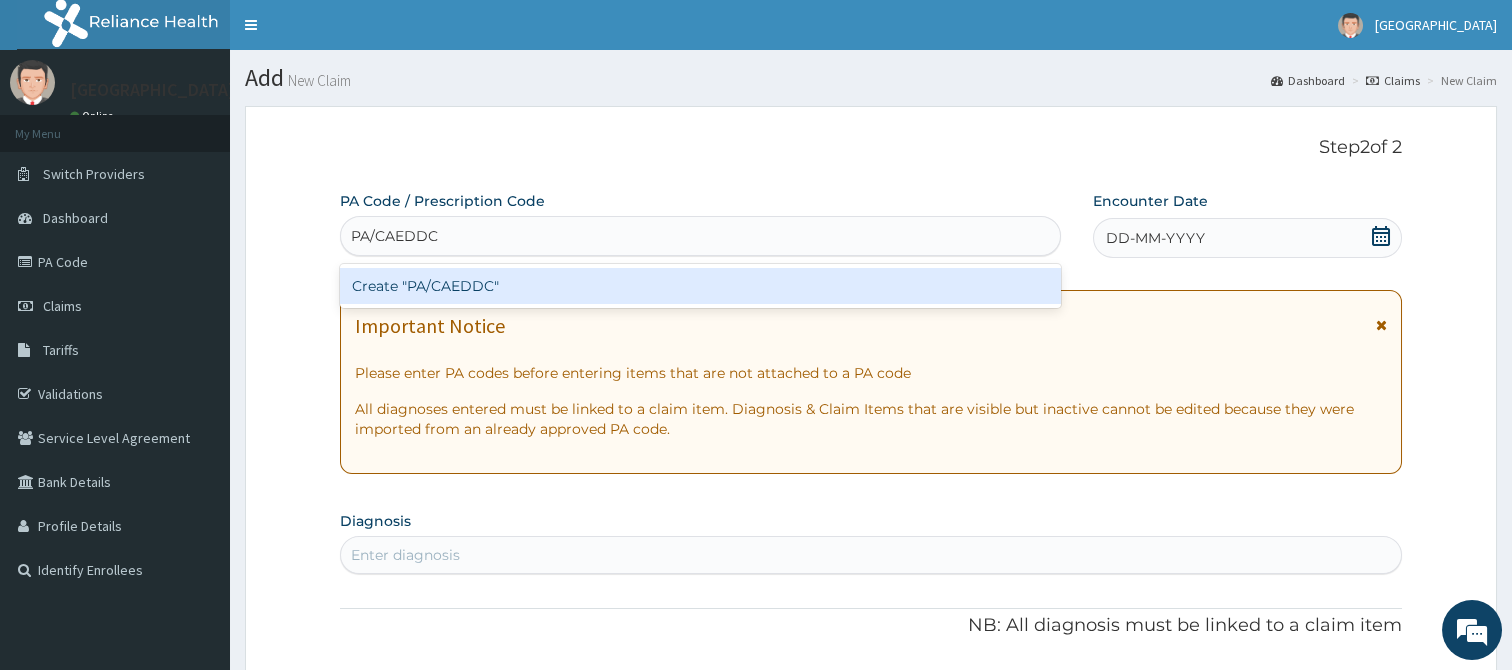 click on "Create "PA/CAEDDC"" at bounding box center [700, 286] 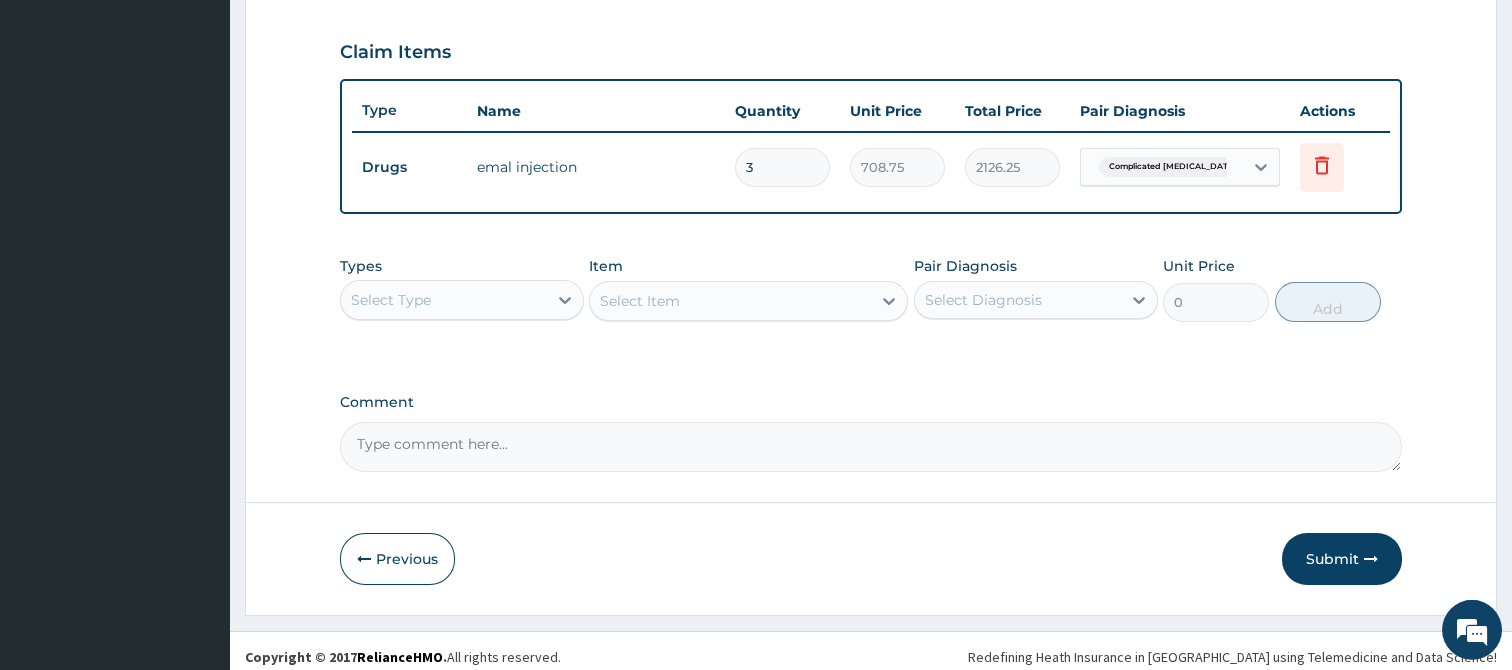 scroll, scrollTop: 675, scrollLeft: 0, axis: vertical 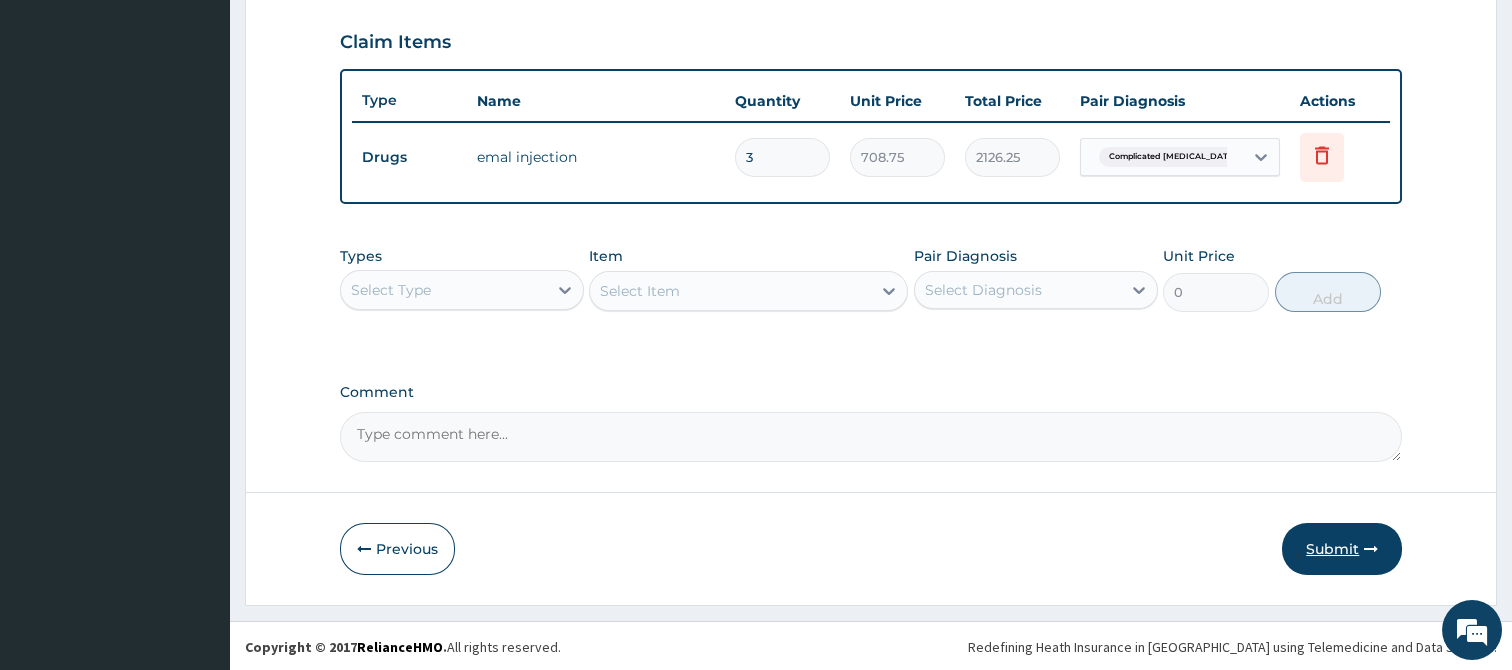 click on "Submit" at bounding box center [1342, 549] 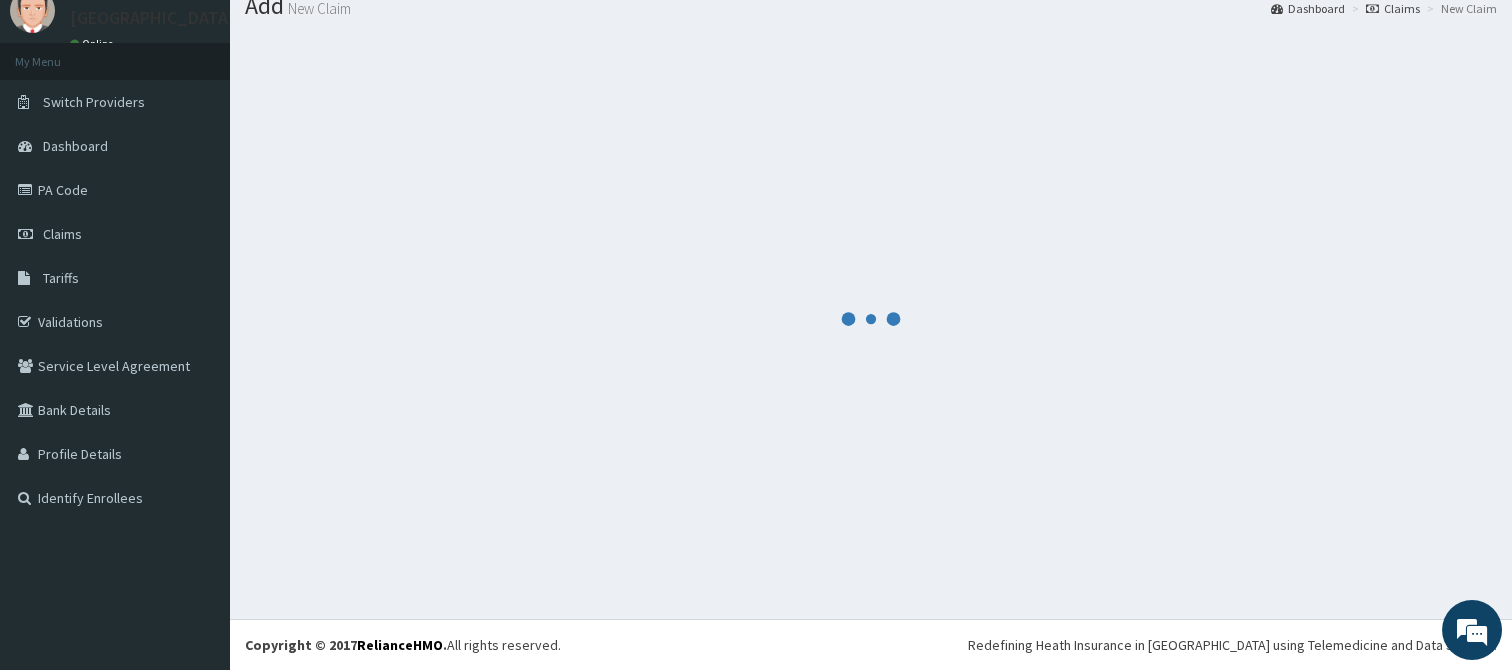 scroll, scrollTop: 71, scrollLeft: 0, axis: vertical 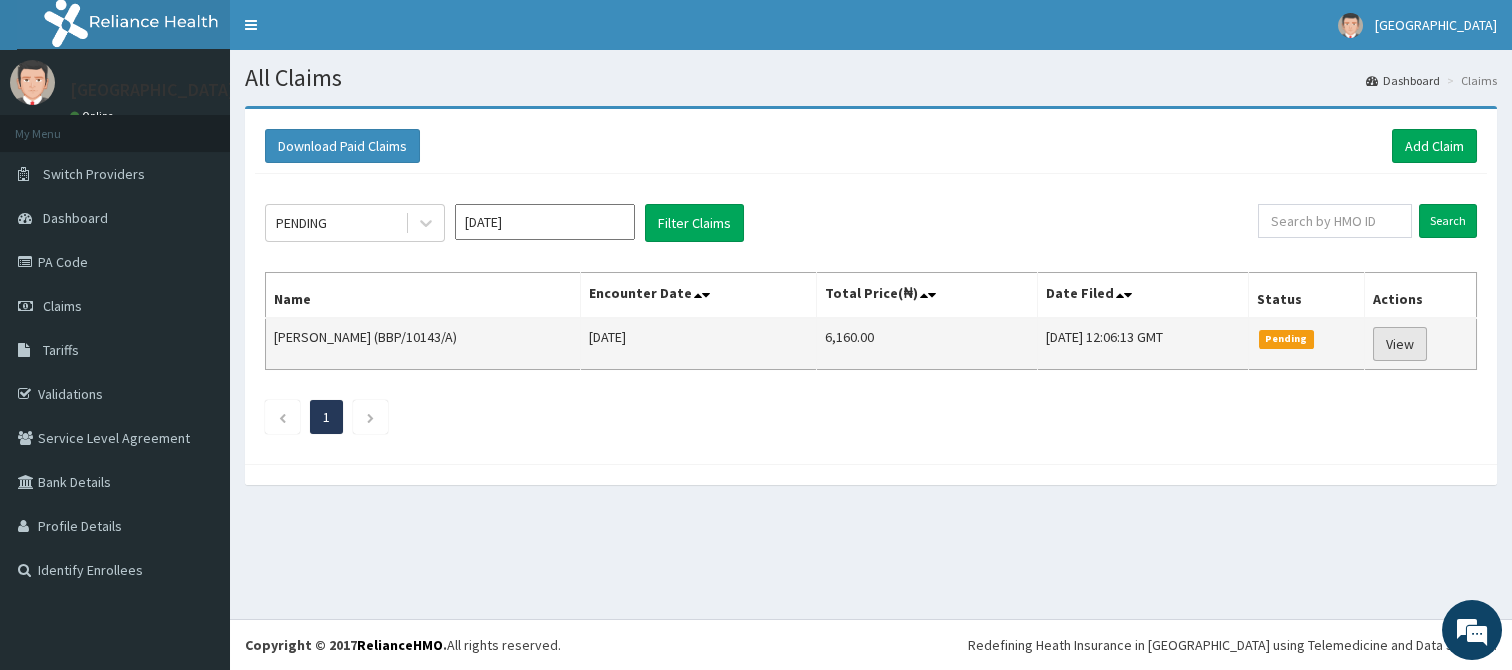 click on "View" at bounding box center (1400, 344) 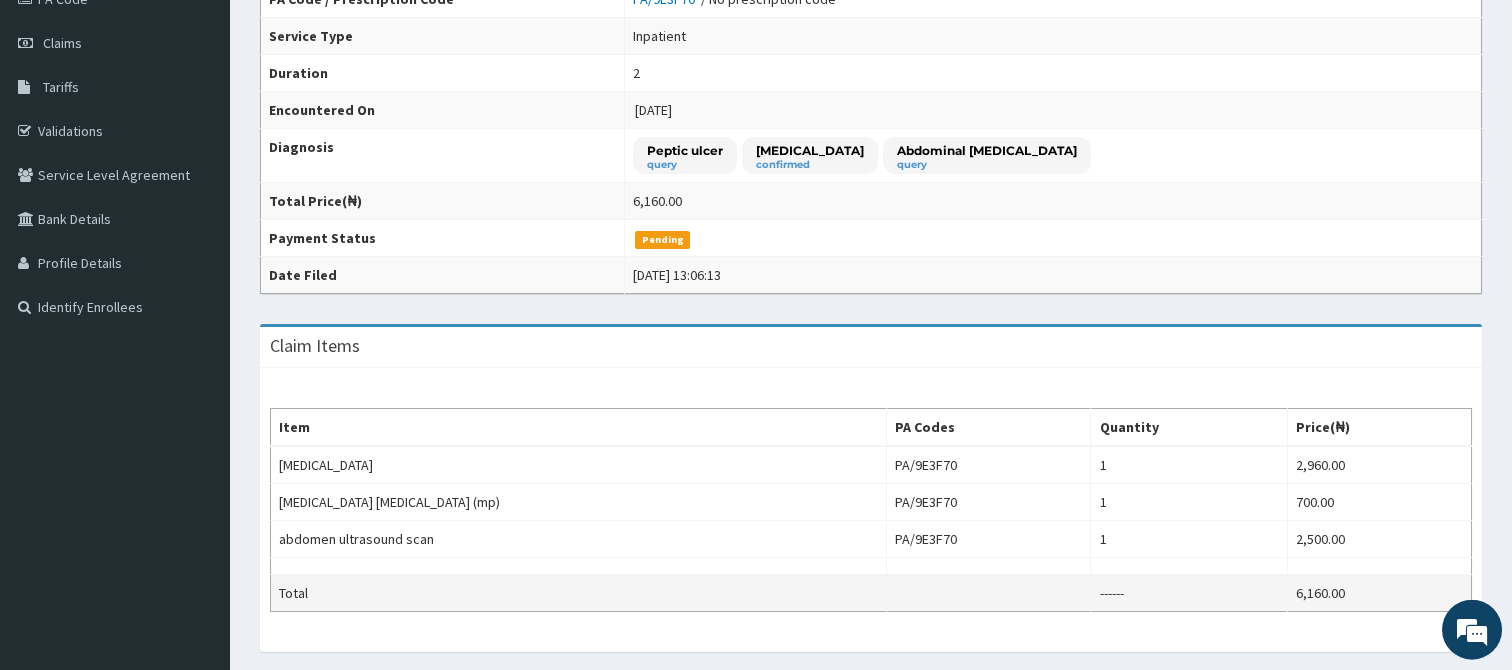 scroll, scrollTop: 176, scrollLeft: 0, axis: vertical 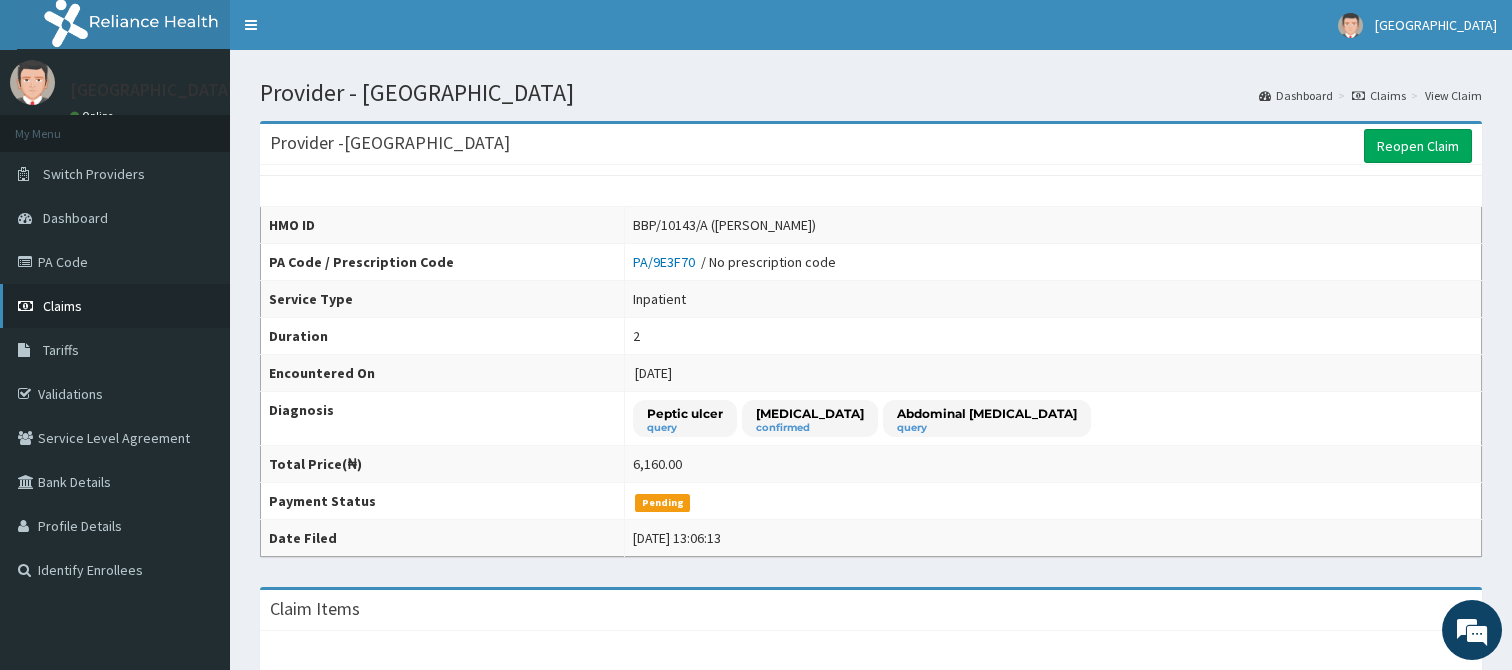 click on "Claims" at bounding box center [62, 306] 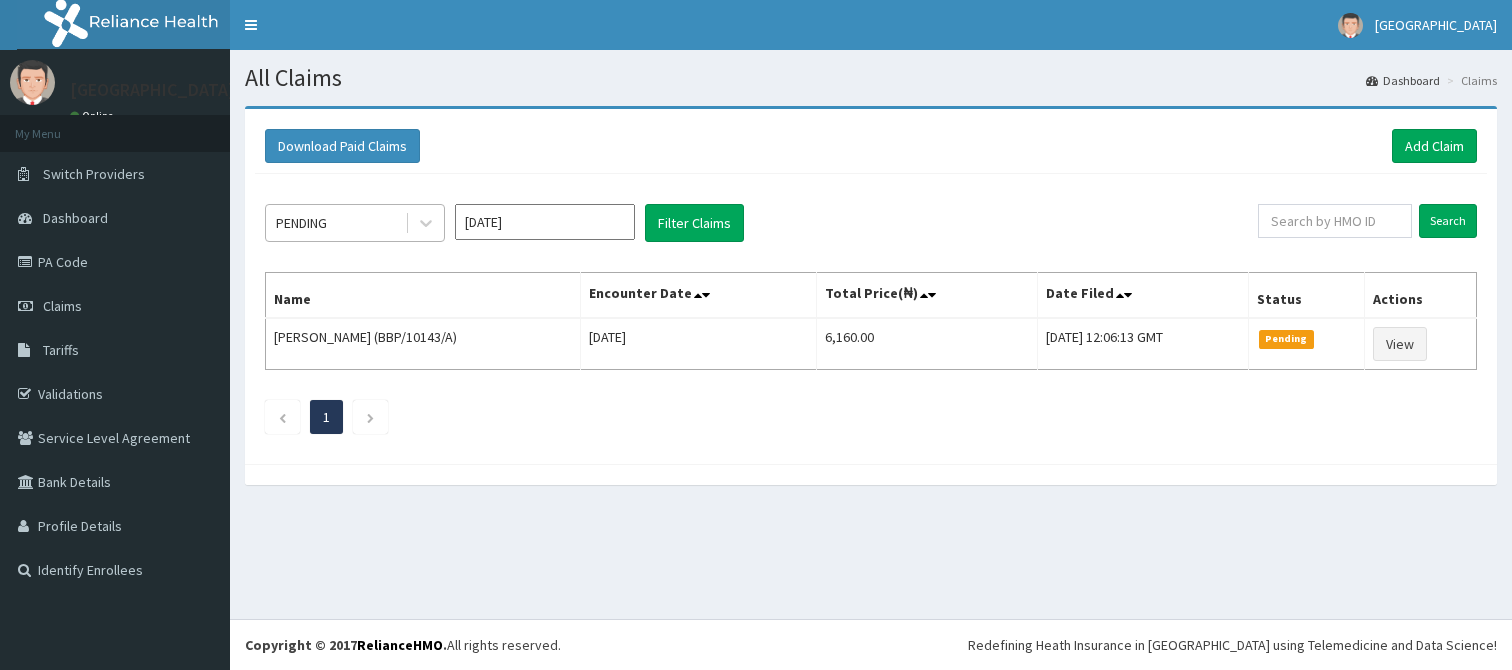 scroll, scrollTop: 0, scrollLeft: 0, axis: both 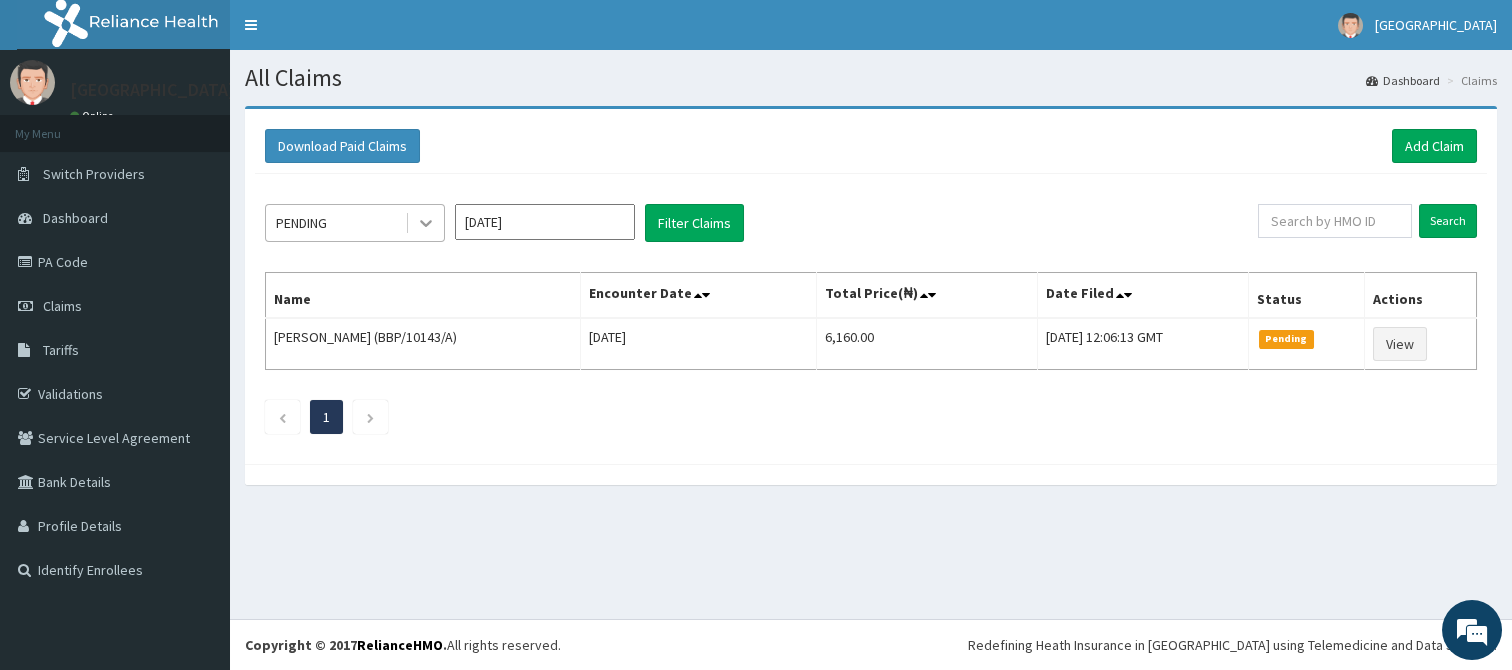 click 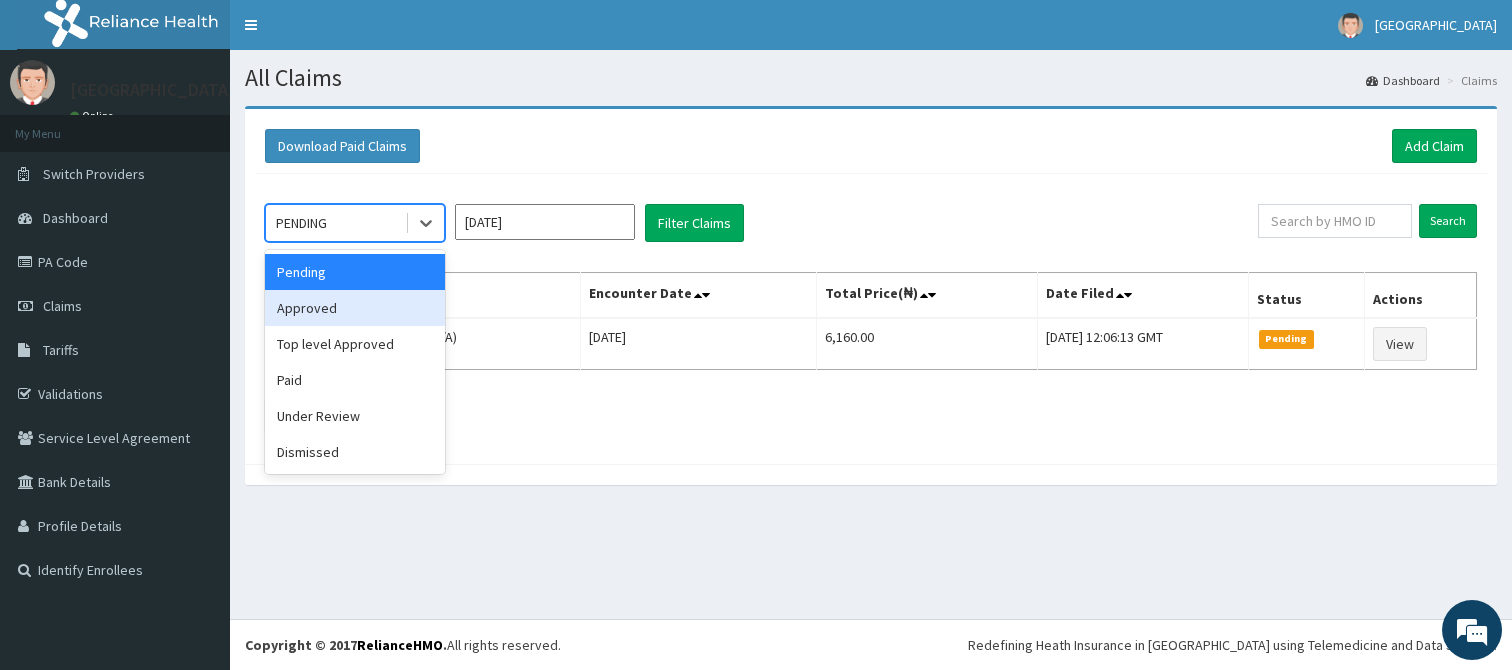 click on "Approved" at bounding box center [355, 308] 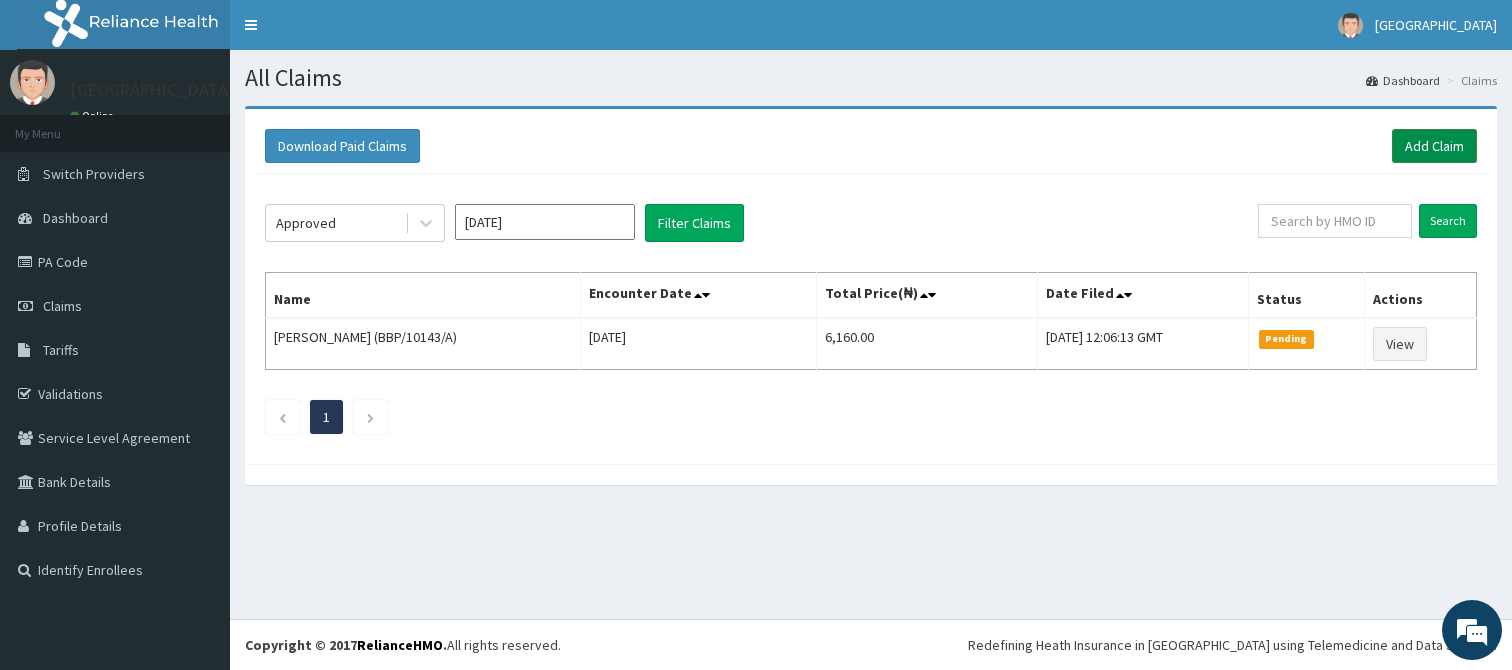 click on "Add Claim" at bounding box center [1434, 146] 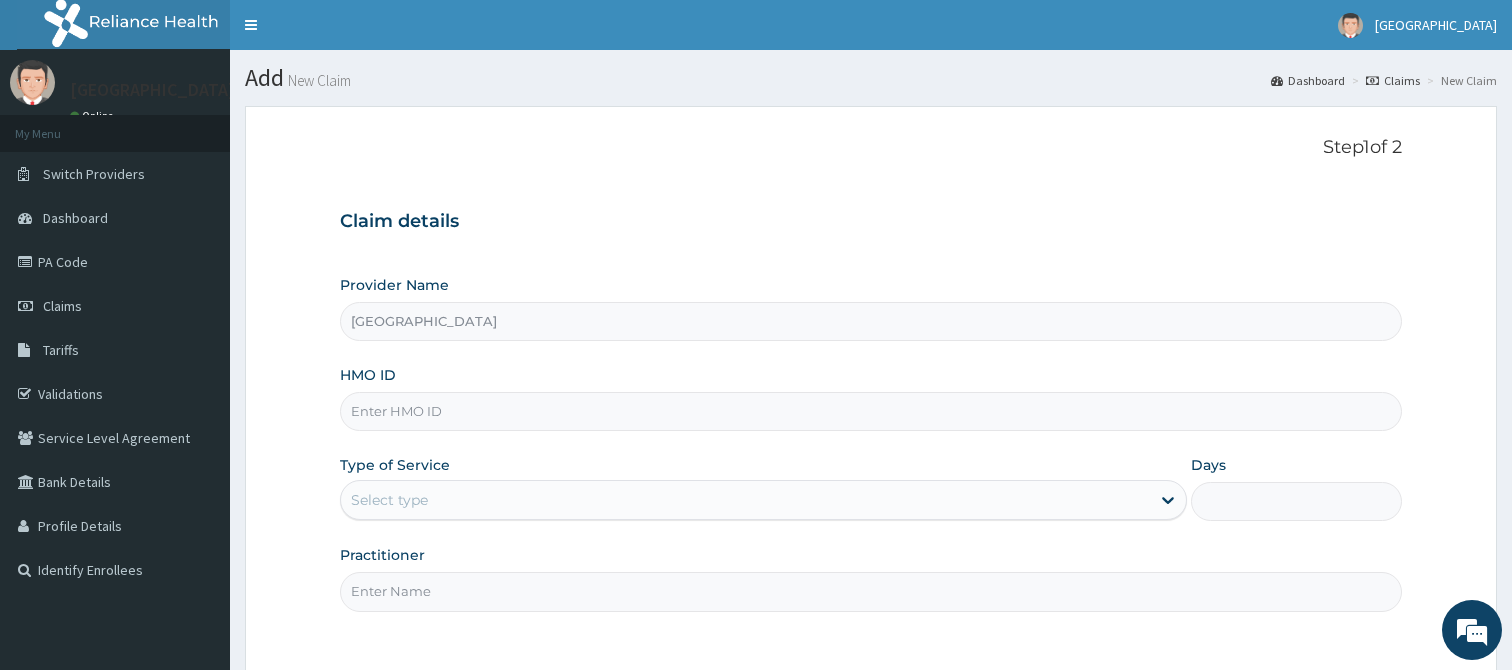 scroll, scrollTop: 0, scrollLeft: 0, axis: both 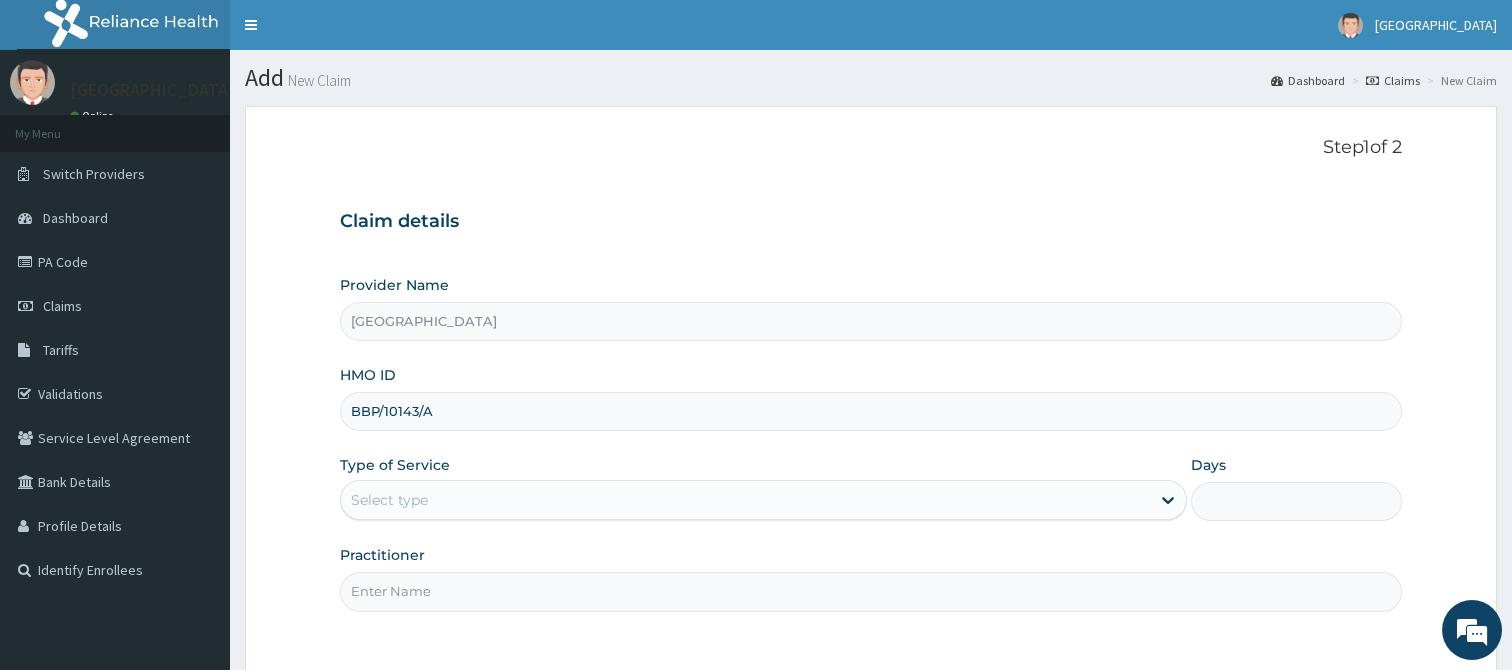 type on "BBP/10143/A" 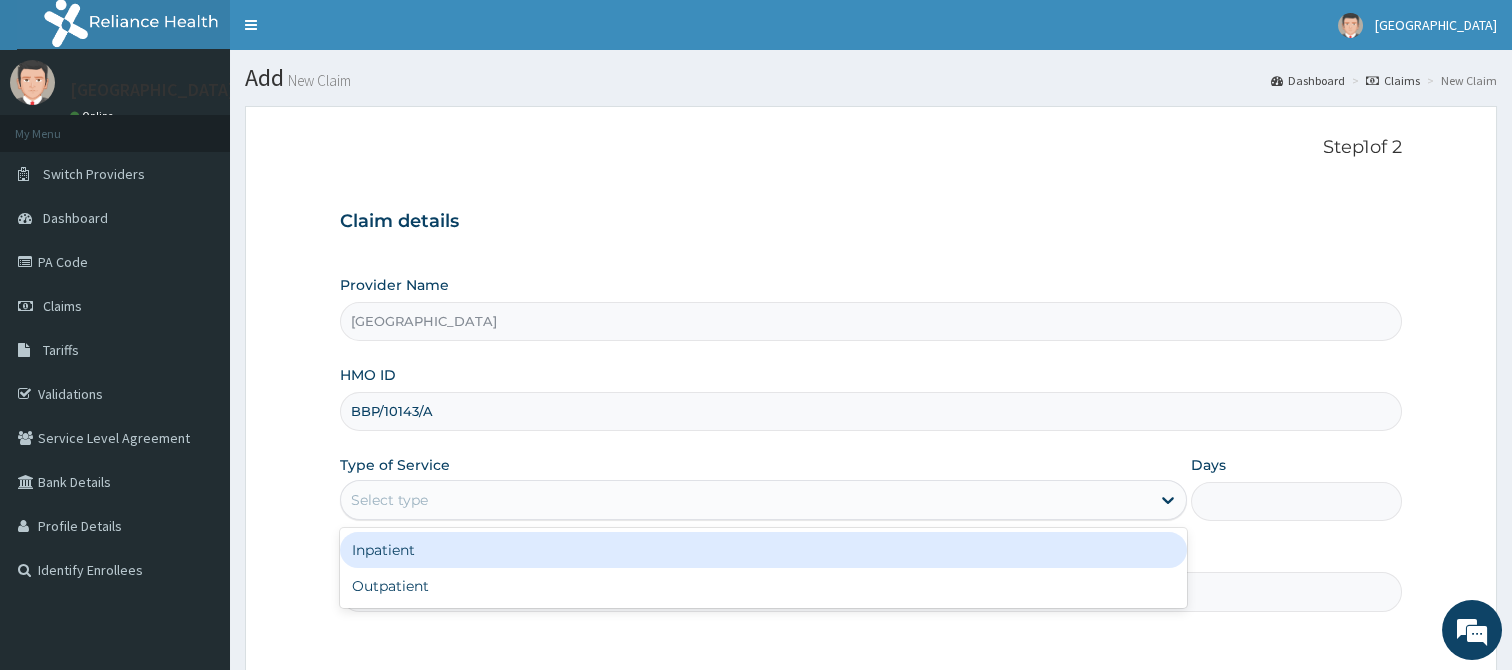 click on "Select type" at bounding box center [745, 500] 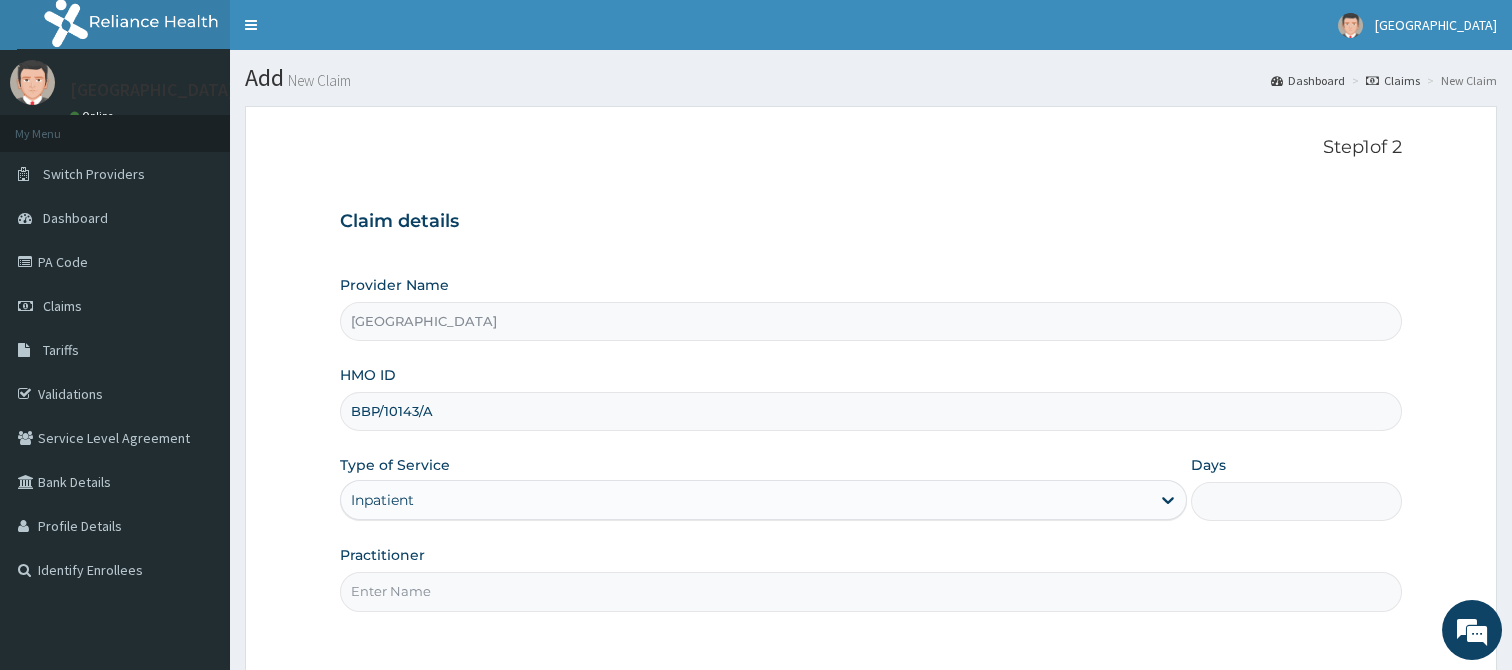 click on "Days" at bounding box center [1297, 501] 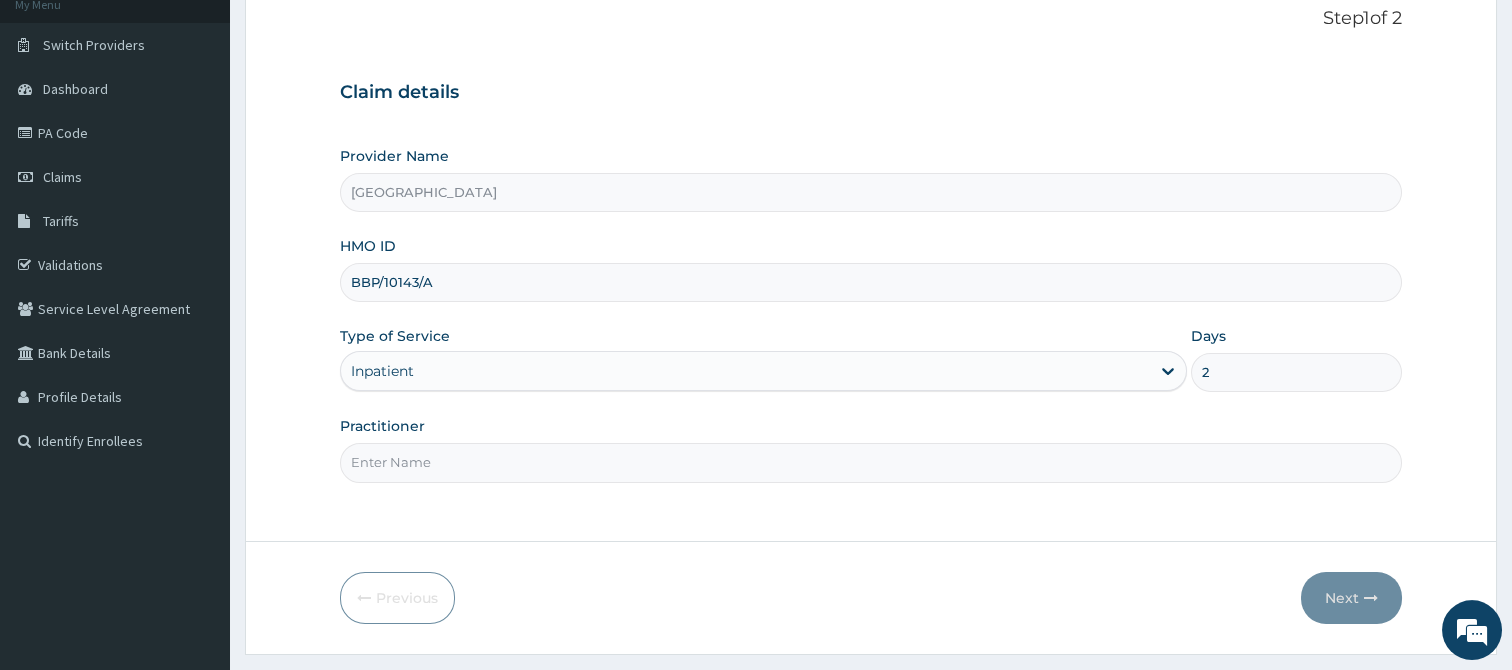 scroll, scrollTop: 179, scrollLeft: 0, axis: vertical 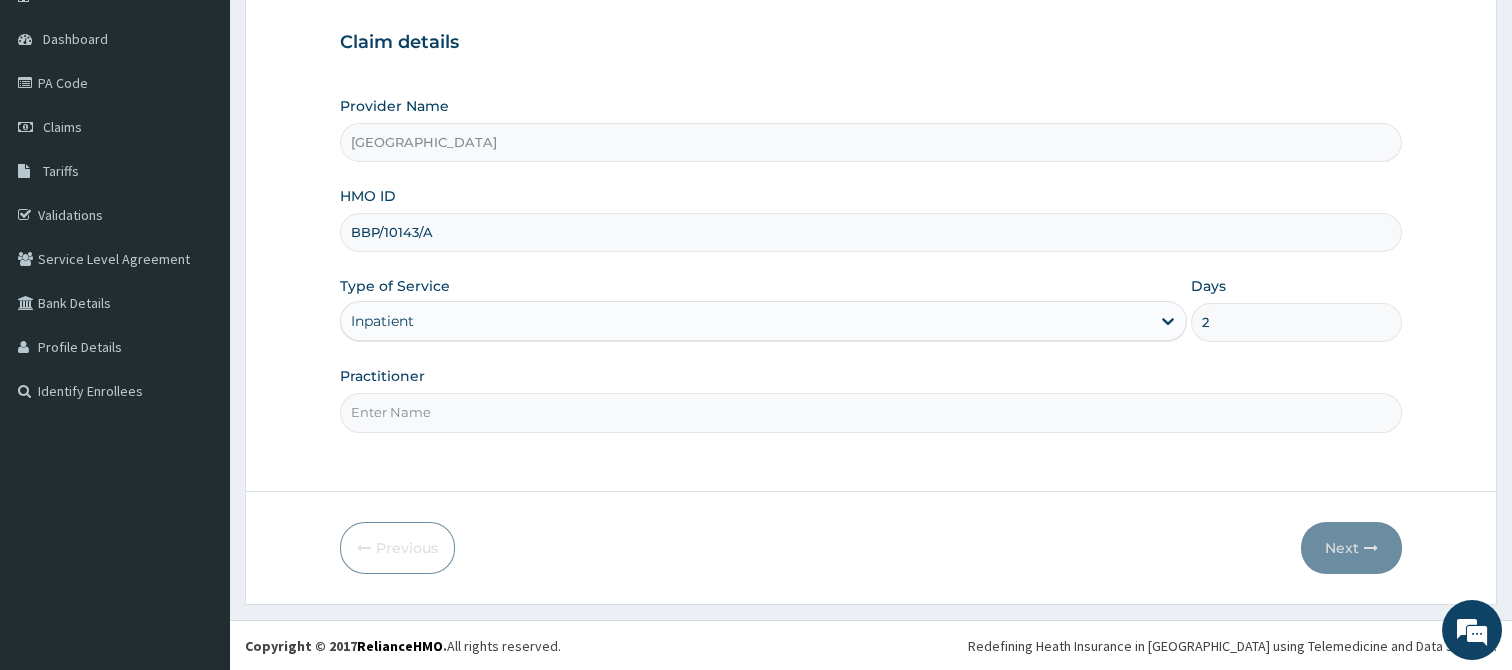 type on "2" 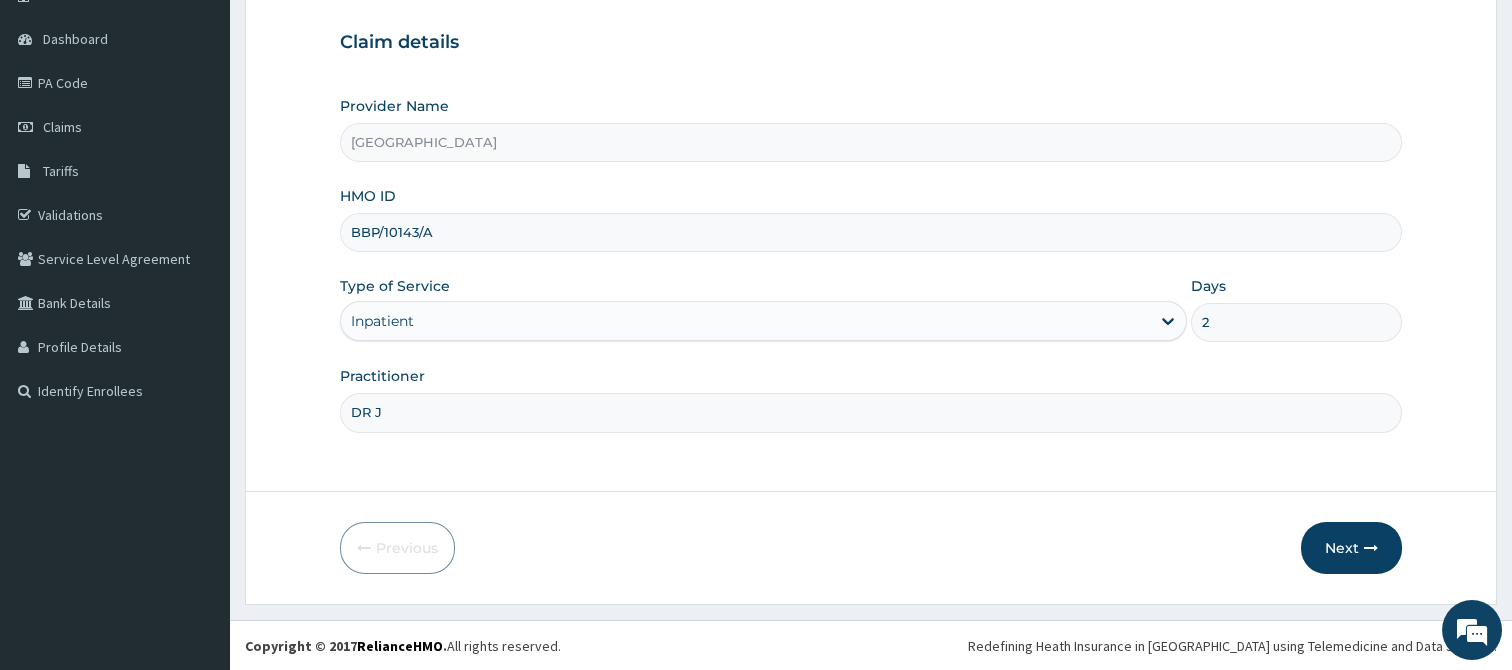 scroll, scrollTop: 0, scrollLeft: 0, axis: both 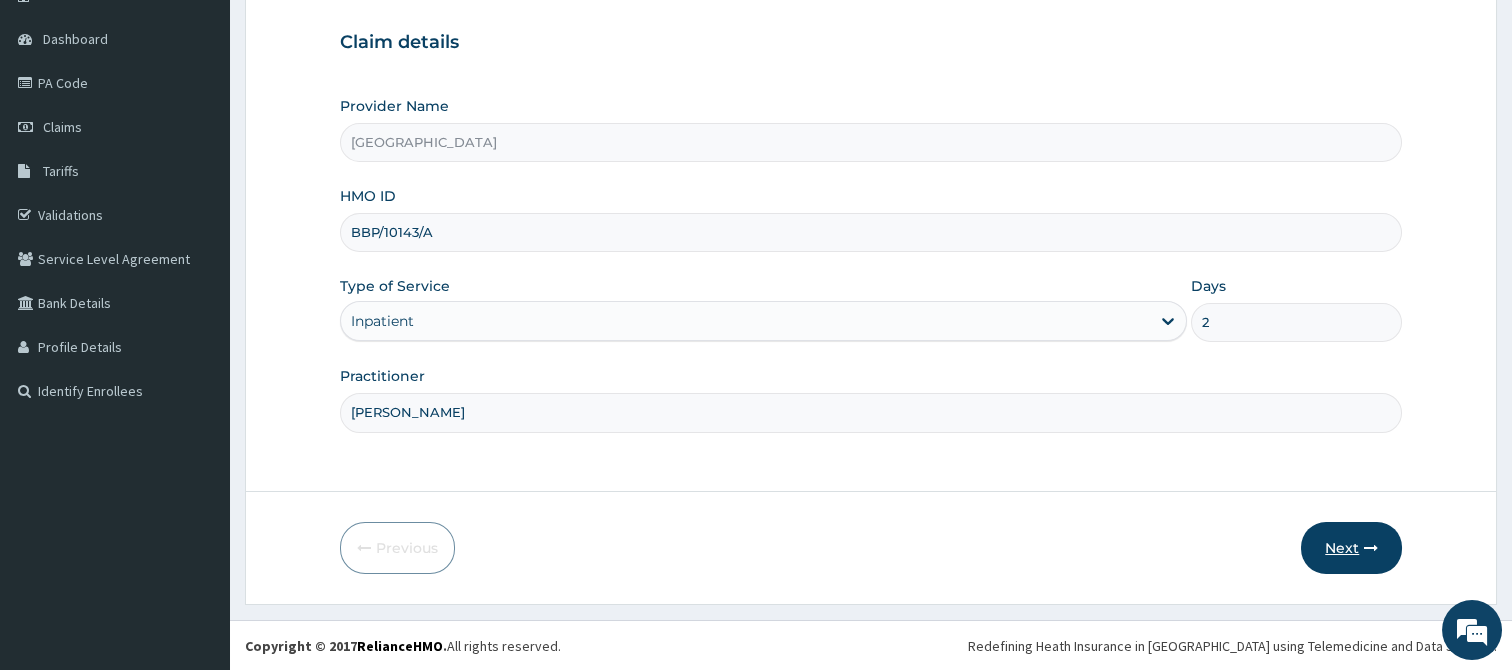 type on "DR JK ONI" 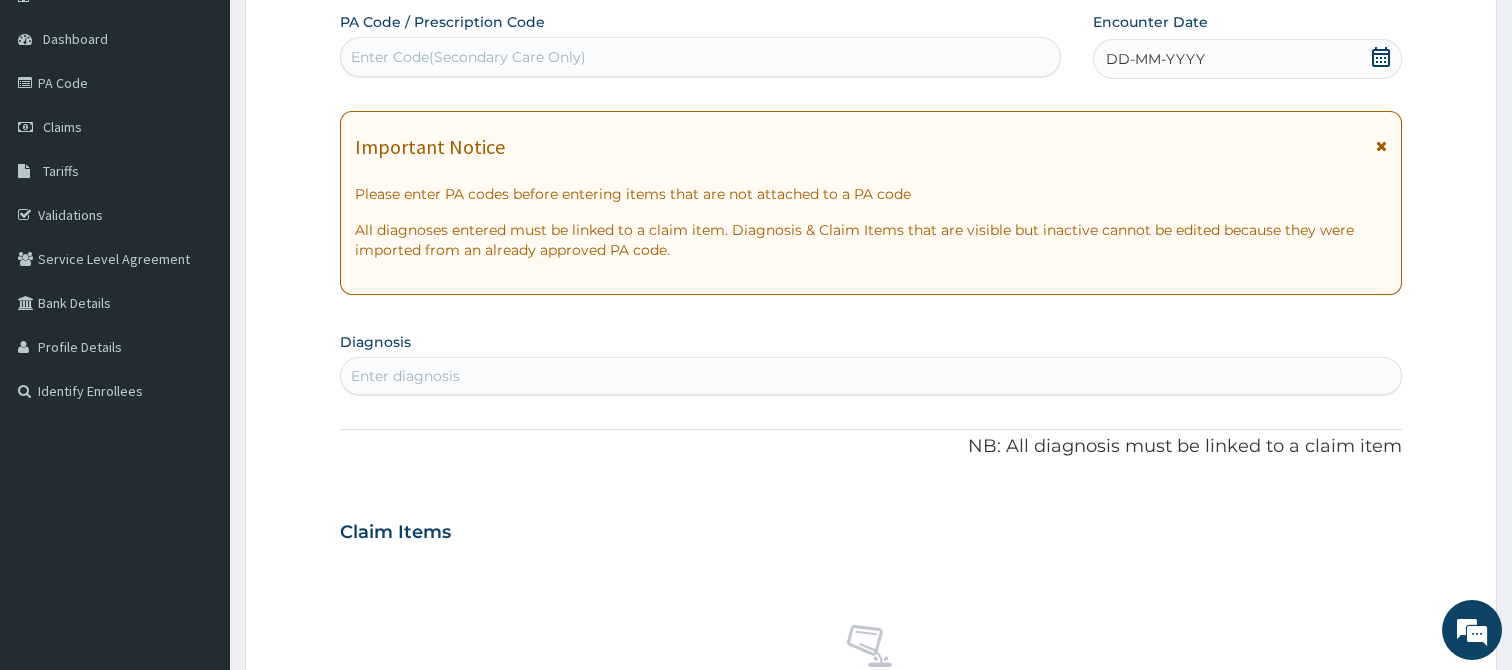 click on "Enter Code(Secondary Care Only)" at bounding box center (700, 57) 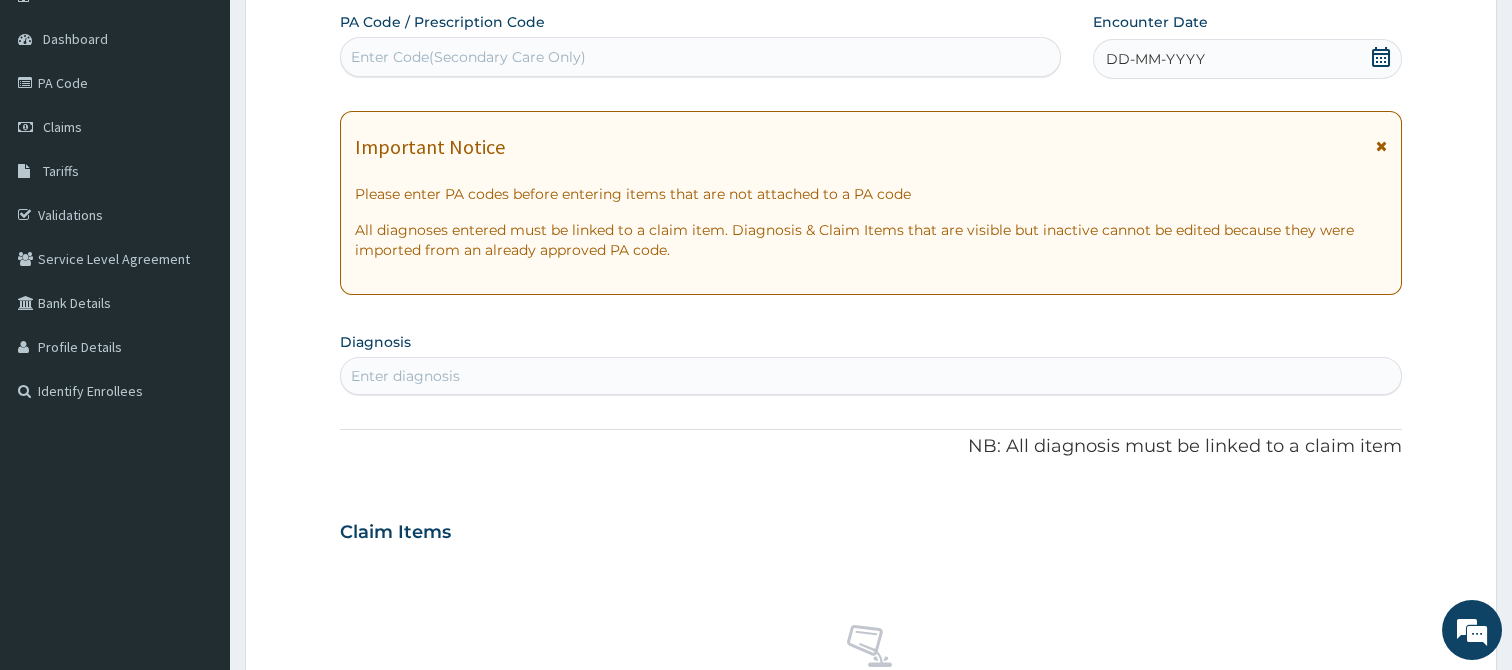 click on "Enter Code(Secondary Care Only)" at bounding box center [700, 57] 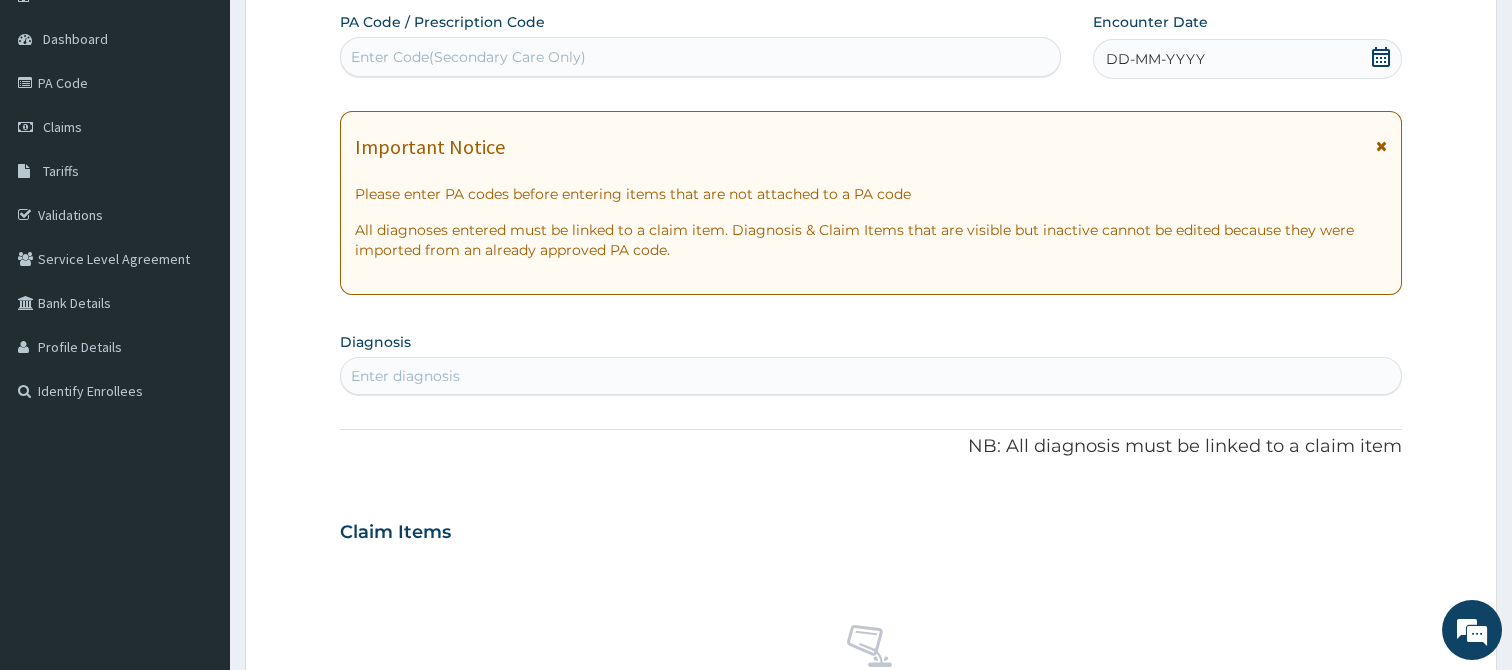 click on "Enter Code(Secondary Care Only)" at bounding box center [700, 57] 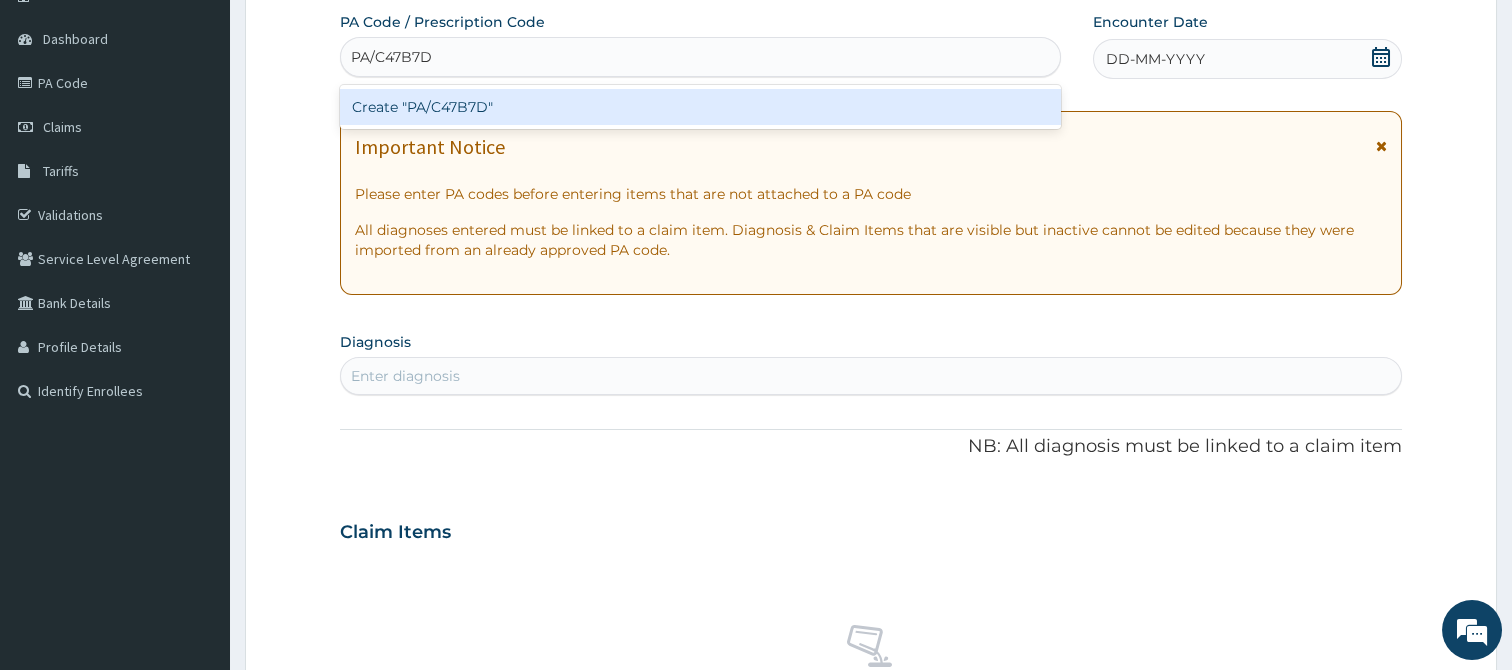 click on "Create "PA/C47B7D"" at bounding box center [700, 107] 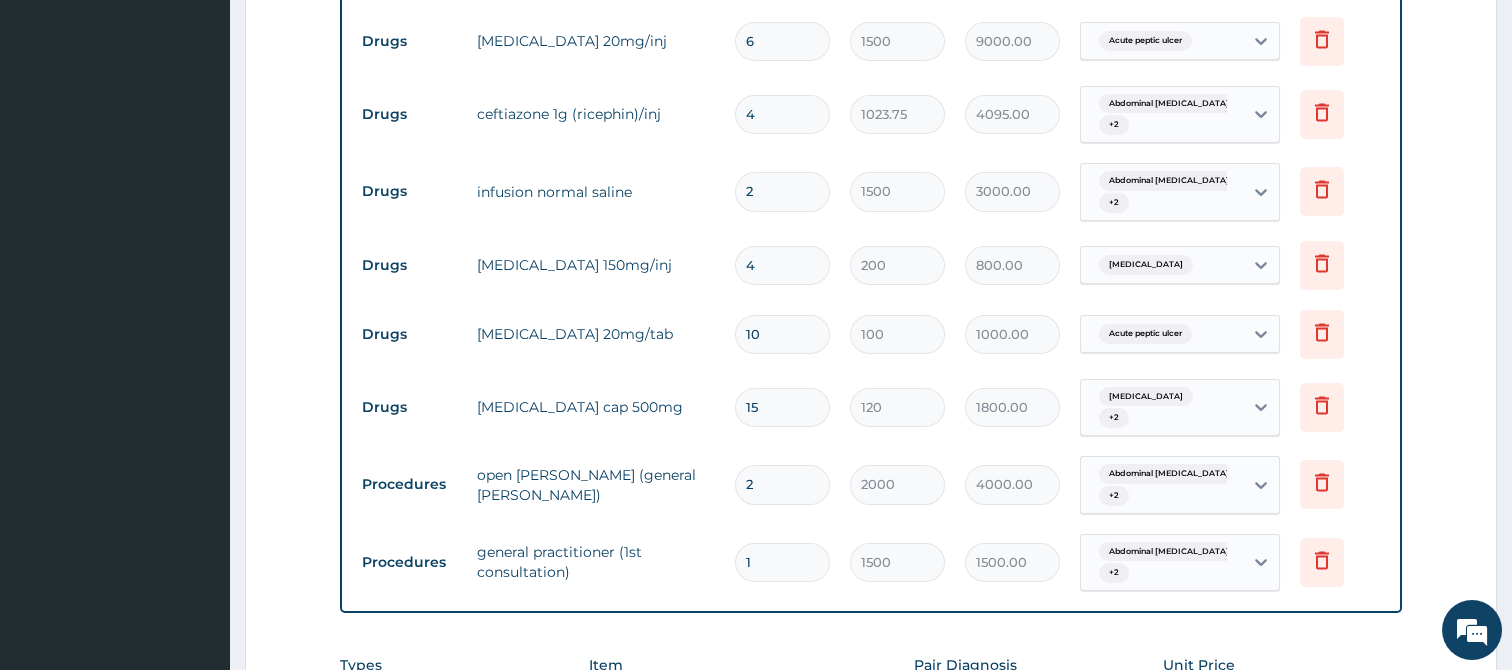 scroll, scrollTop: 1442, scrollLeft: 0, axis: vertical 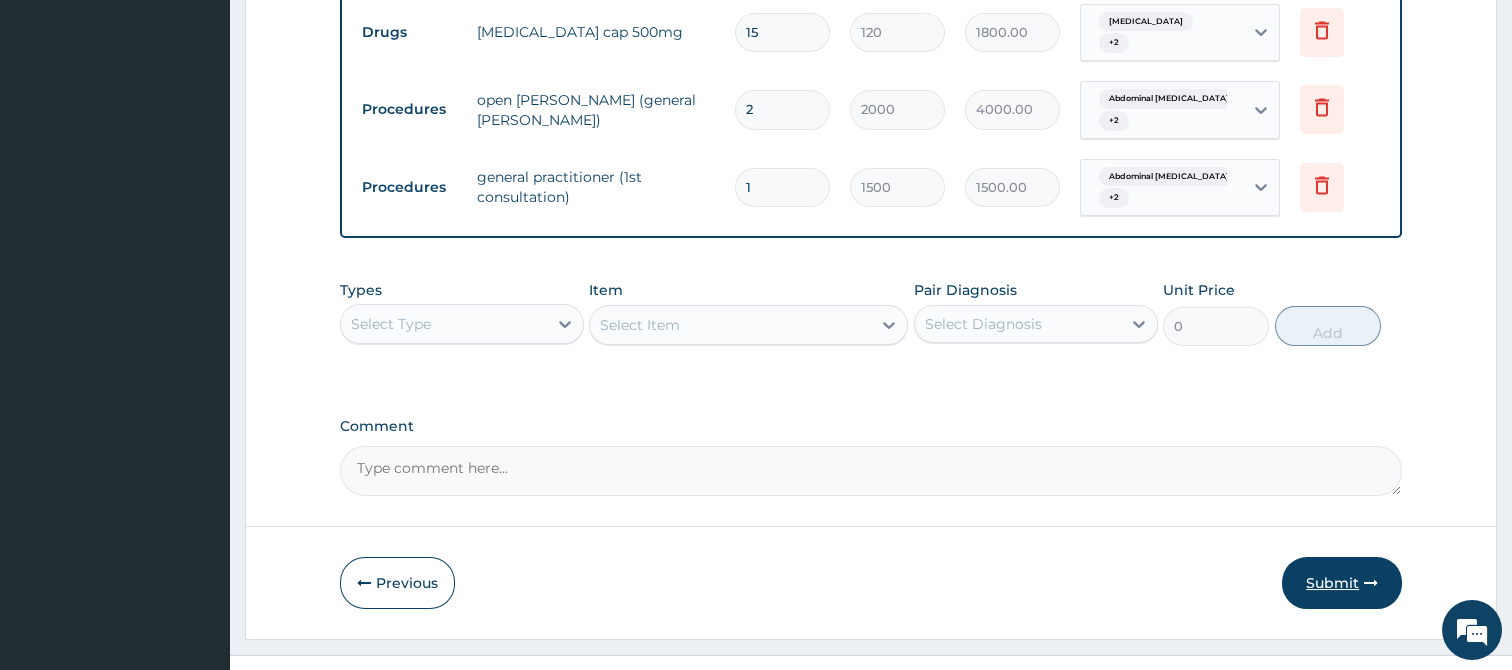 click on "Submit" at bounding box center [1342, 583] 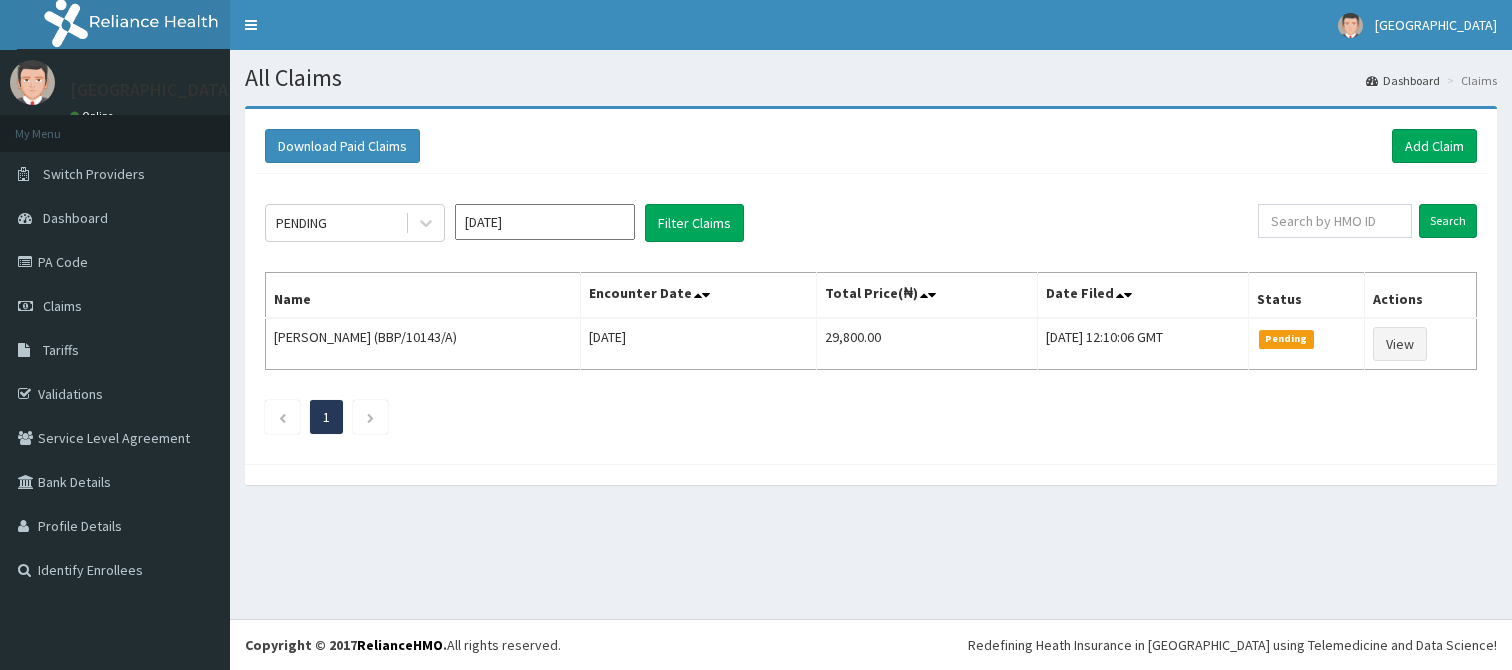 scroll, scrollTop: 0, scrollLeft: 0, axis: both 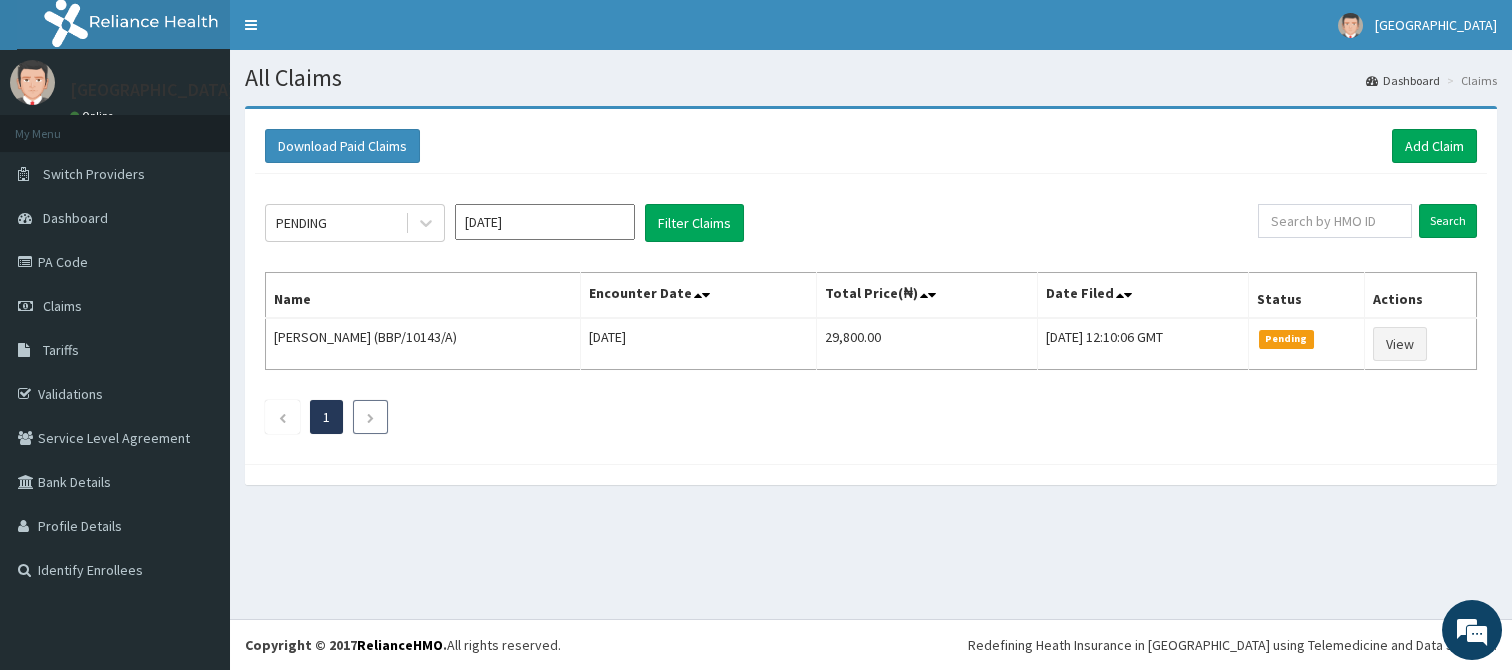 click at bounding box center (370, 417) 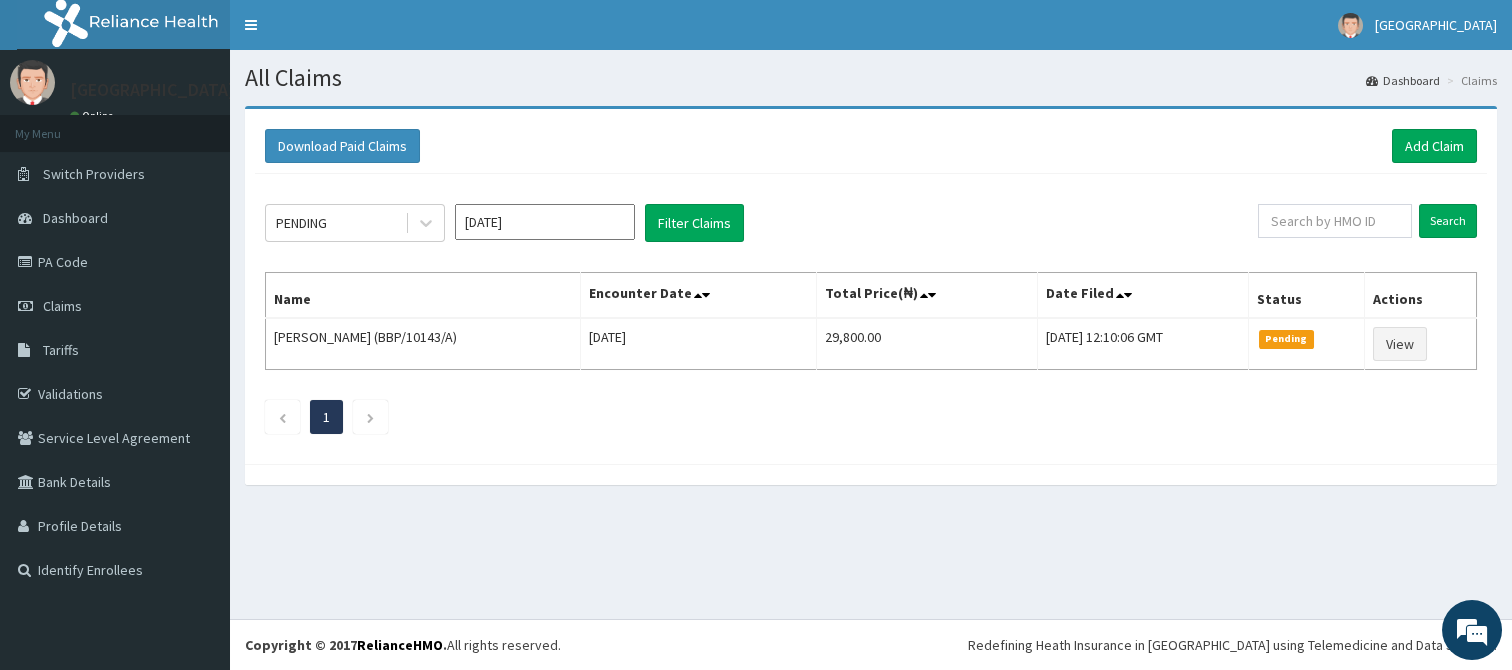 click on "1" at bounding box center (326, 417) 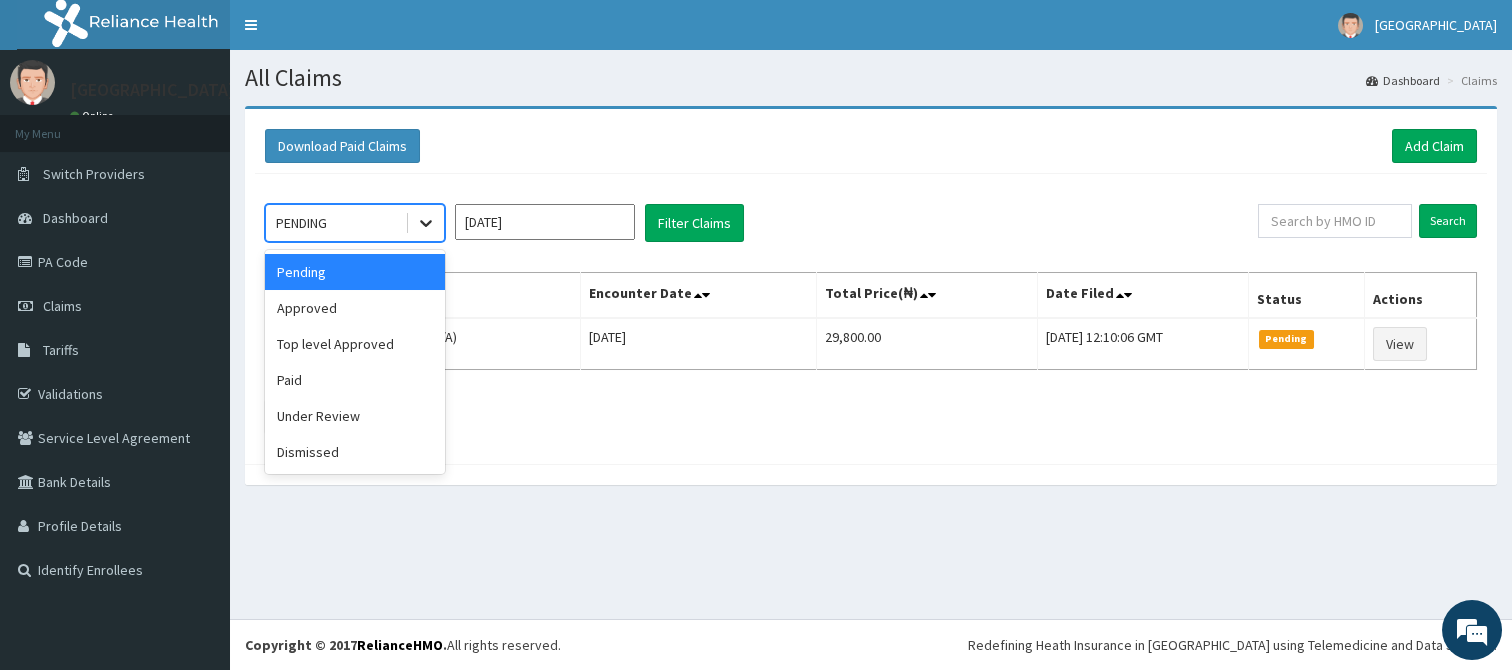 click at bounding box center (426, 223) 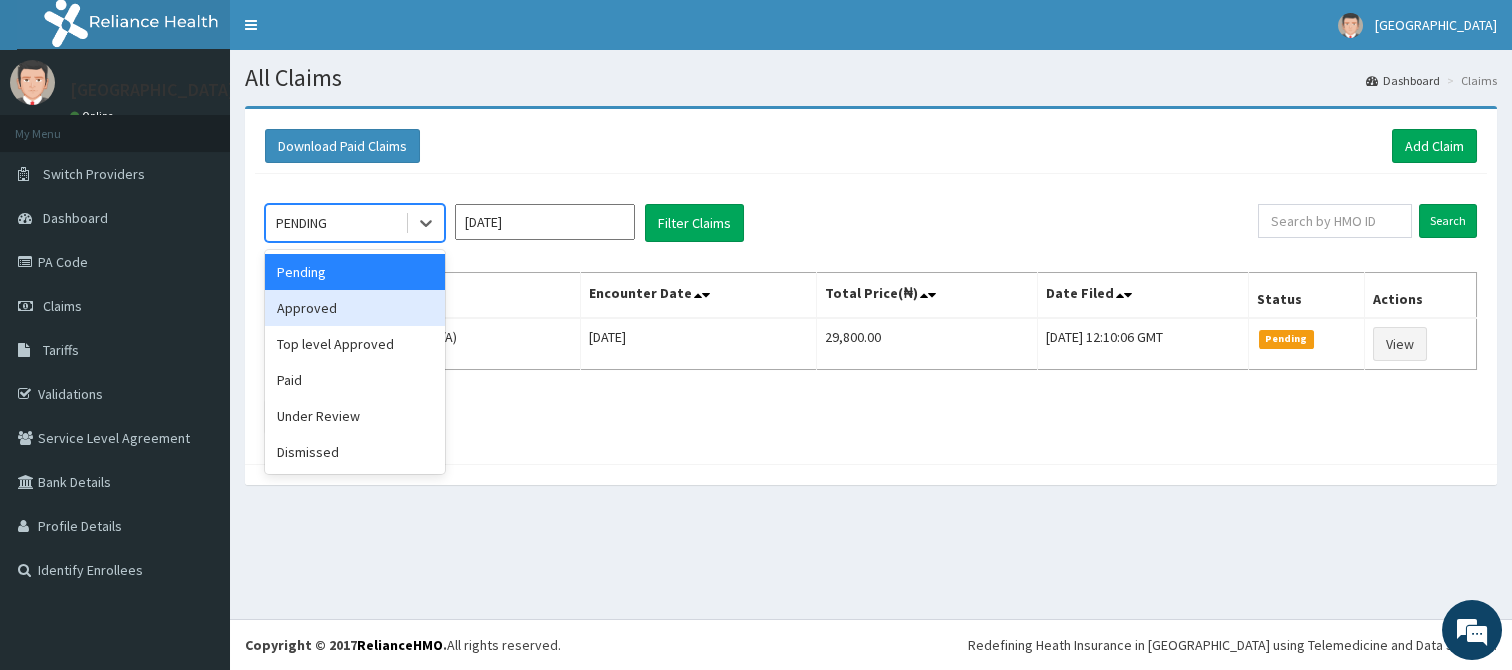 click on "Approved" at bounding box center (355, 308) 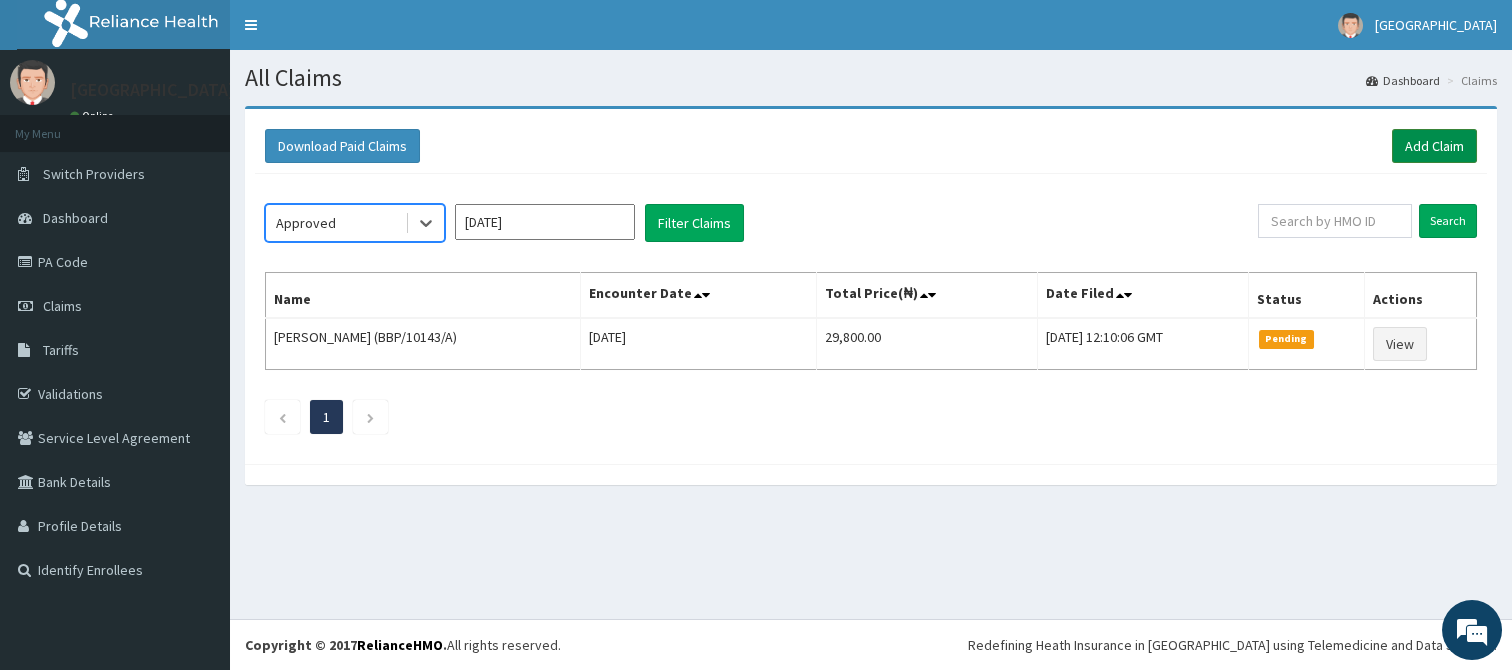 click on "Add Claim" at bounding box center [1434, 146] 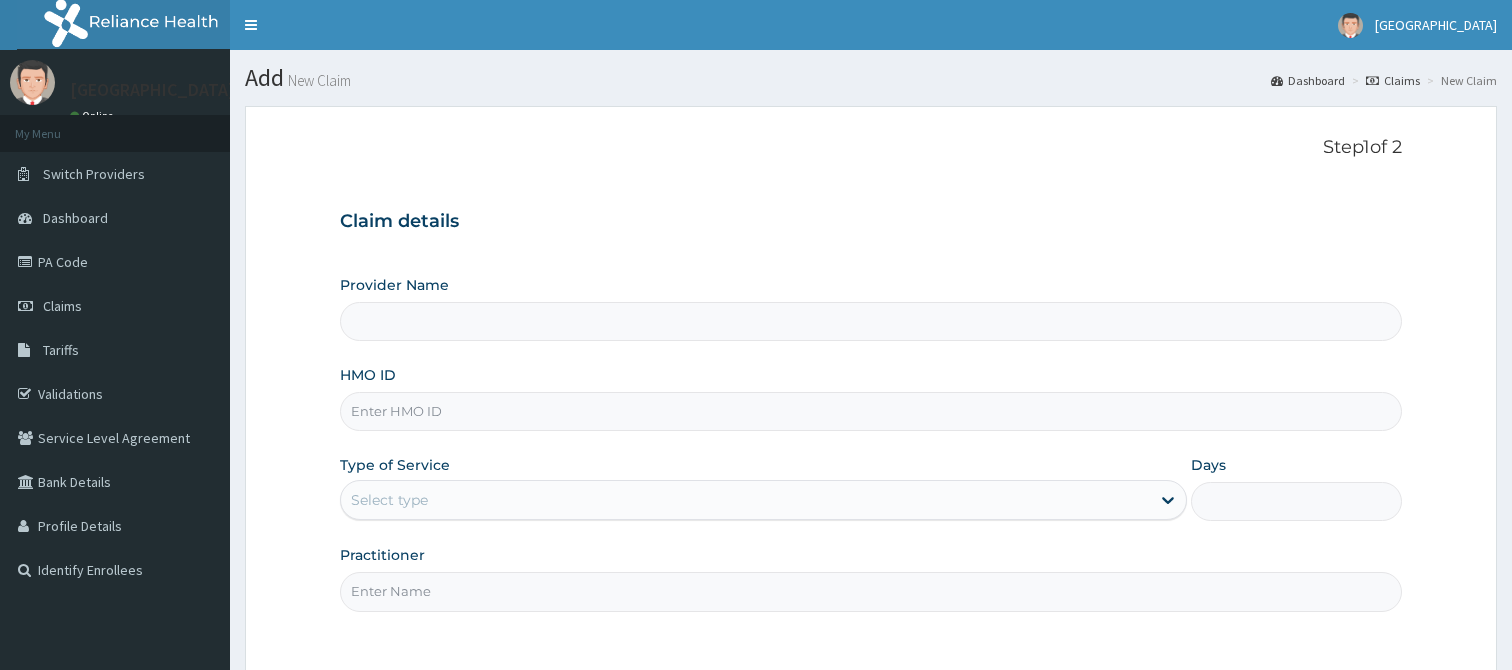 scroll, scrollTop: 0, scrollLeft: 0, axis: both 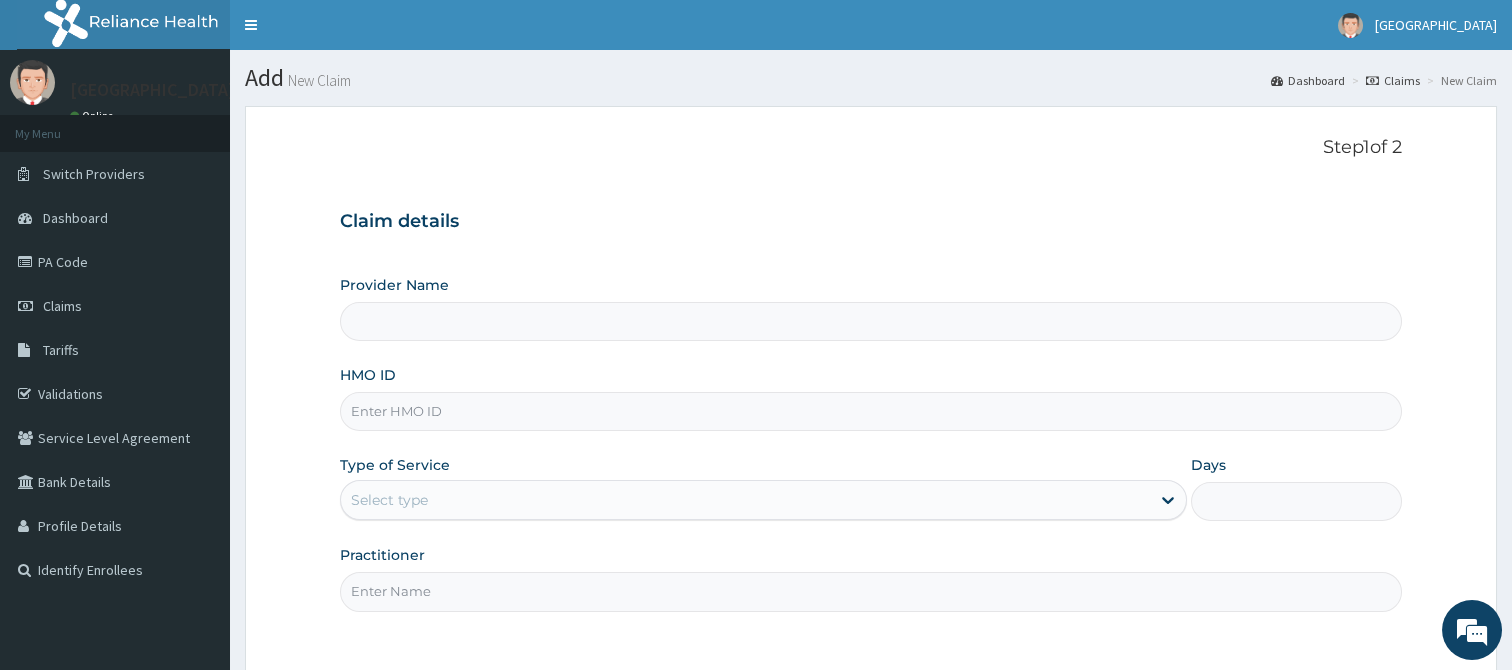 type on "[GEOGRAPHIC_DATA]" 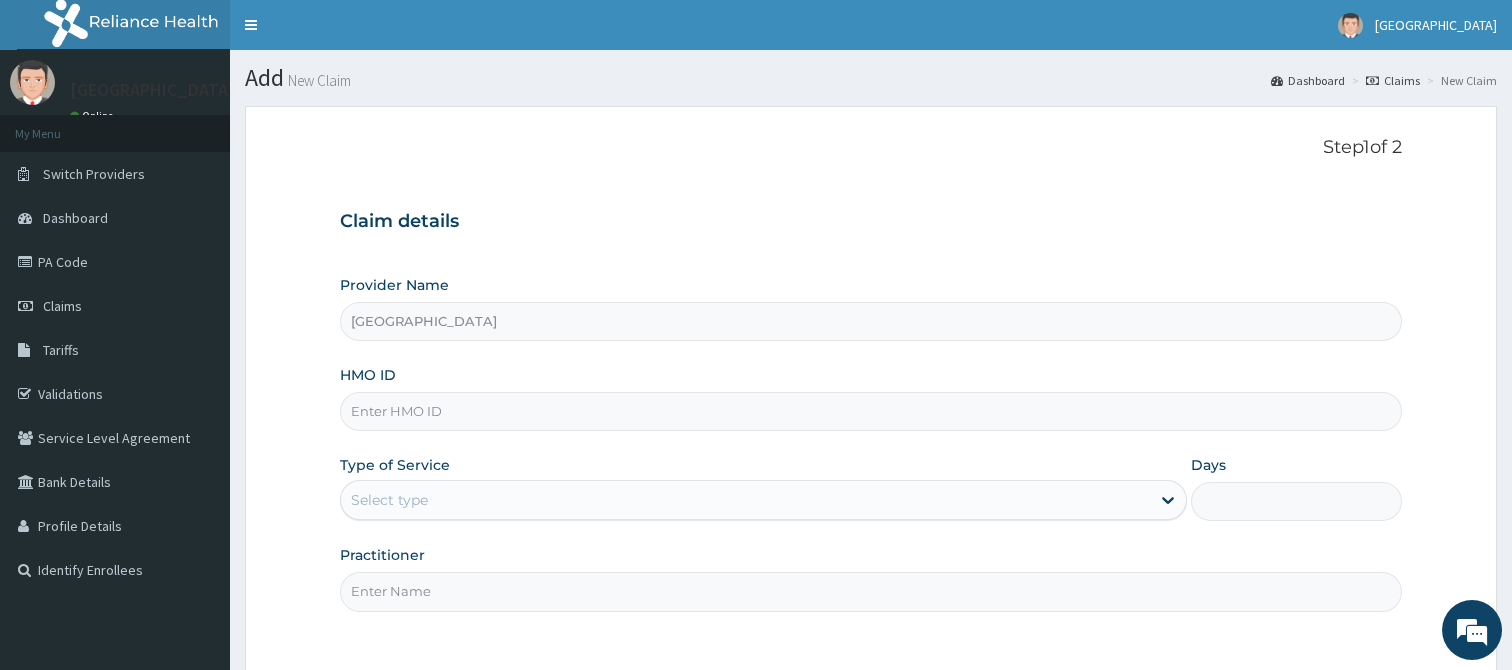 scroll, scrollTop: 93, scrollLeft: 0, axis: vertical 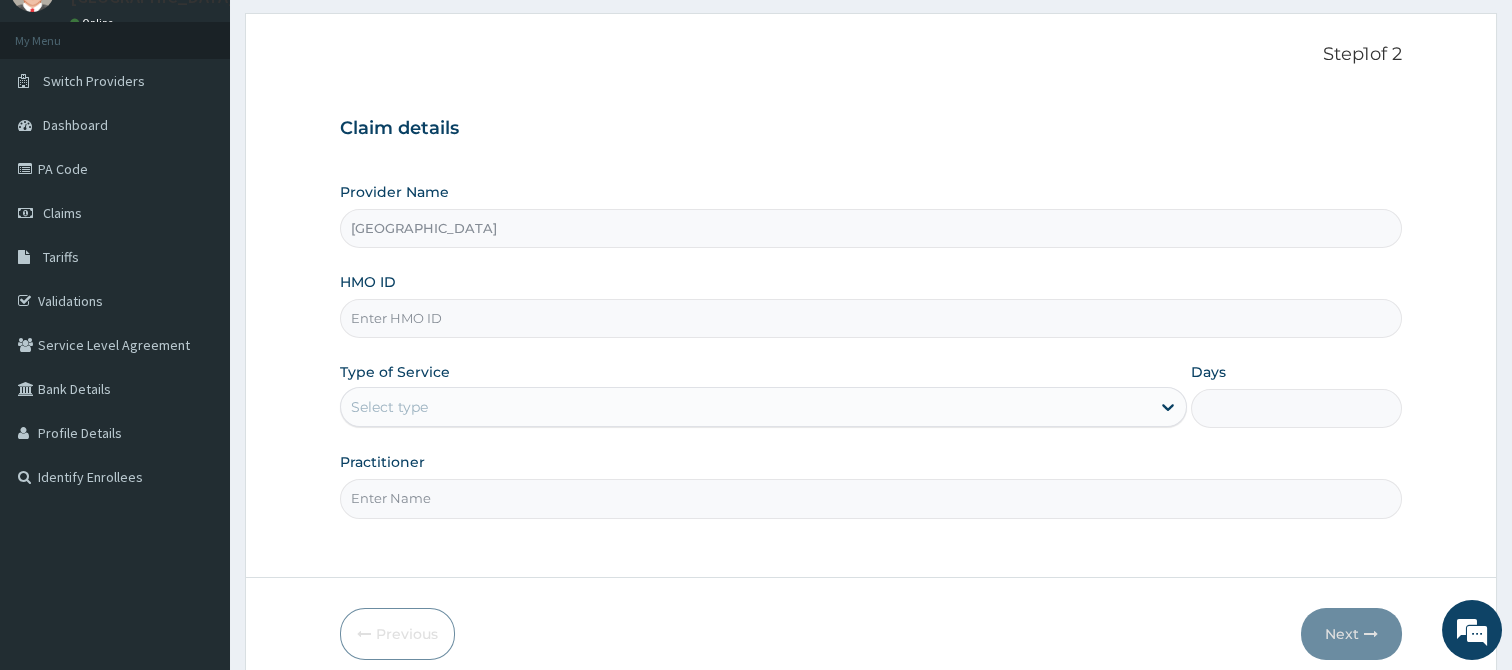 click on "HMO ID" at bounding box center (871, 318) 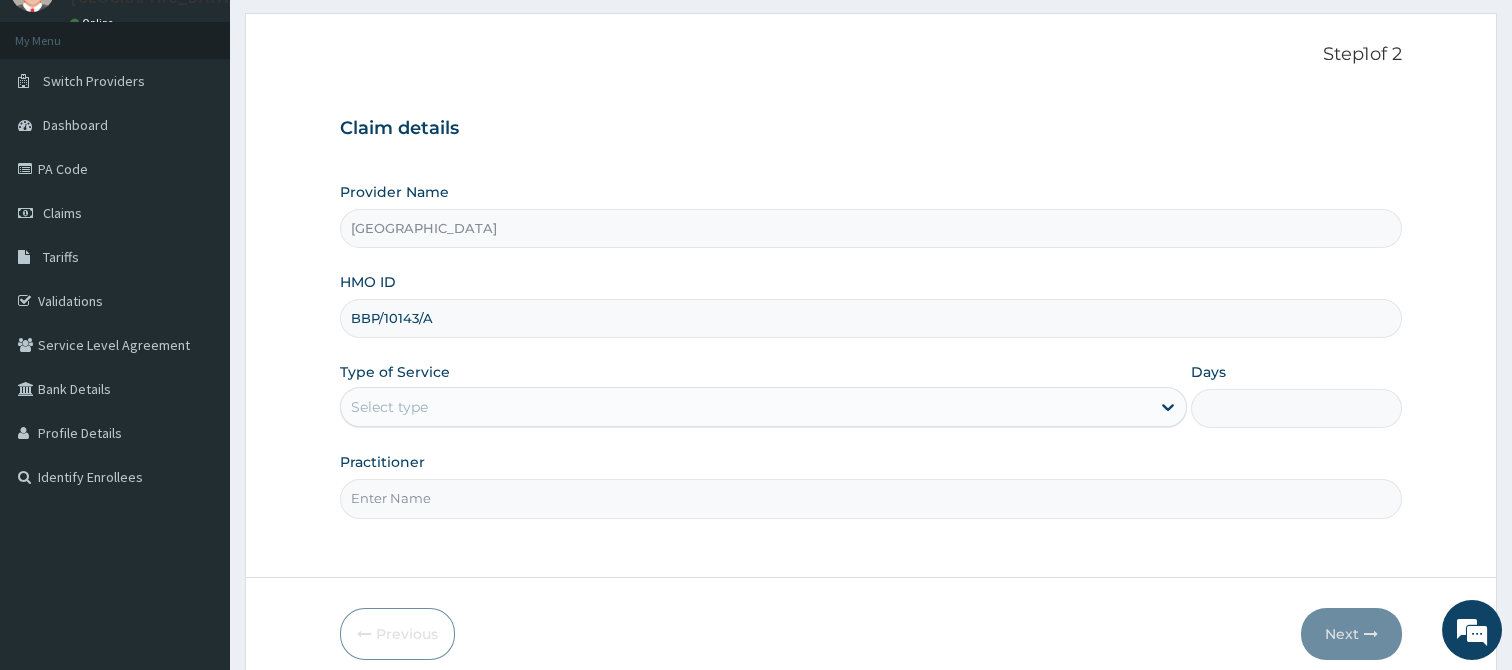 type on "BBP/10143/A" 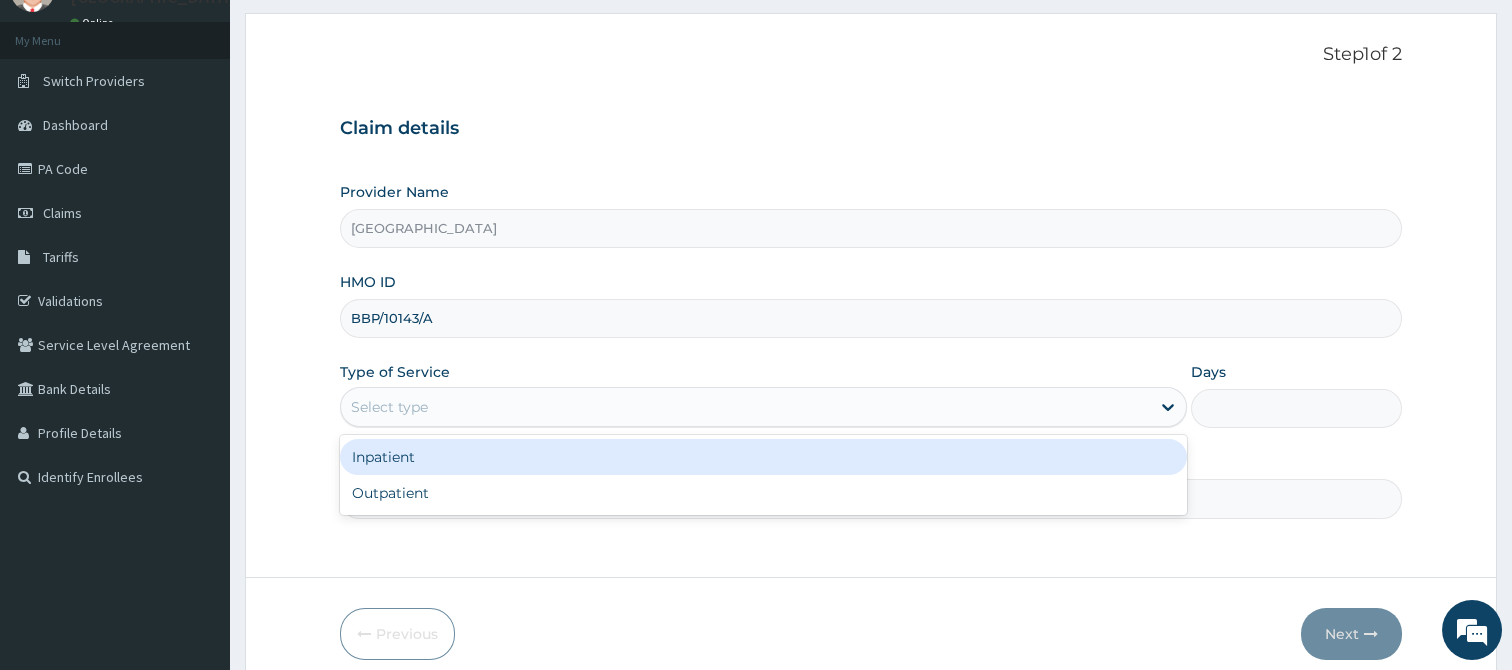 click on "Select type" at bounding box center (745, 407) 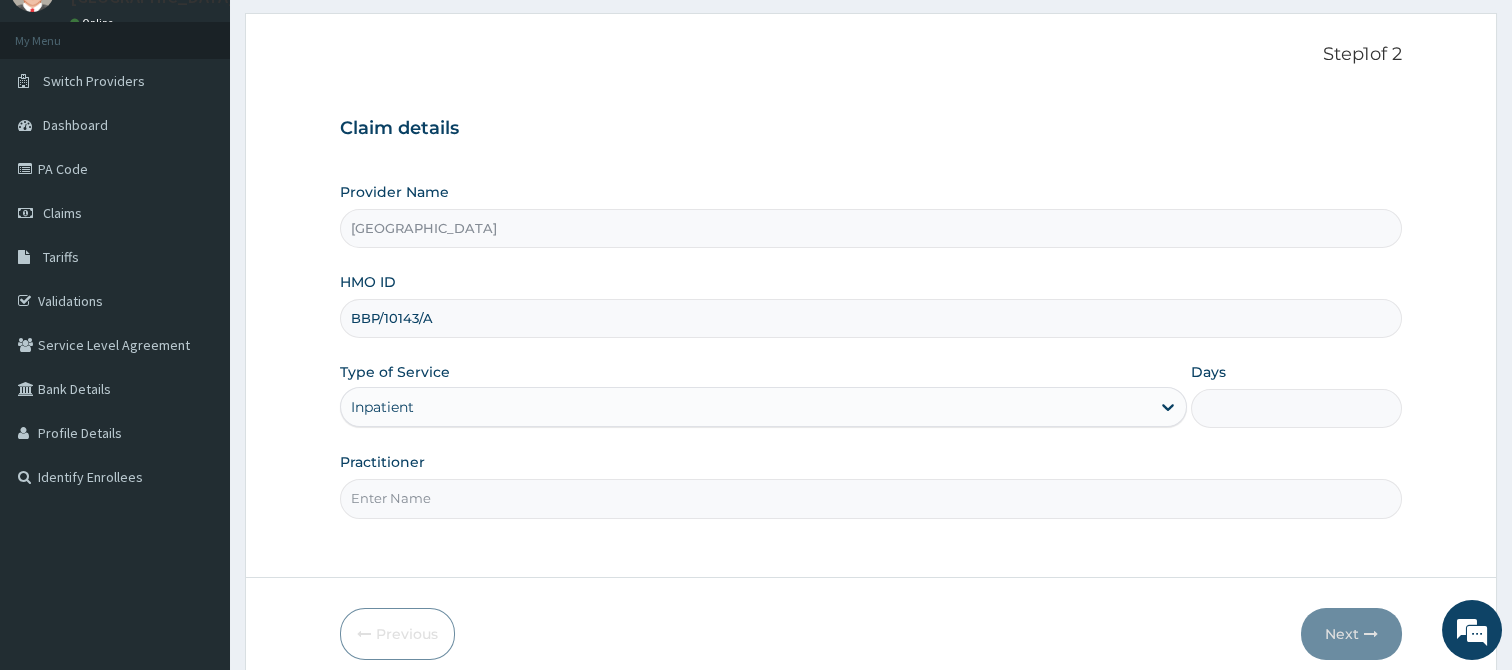 click on "Days" at bounding box center [1297, 408] 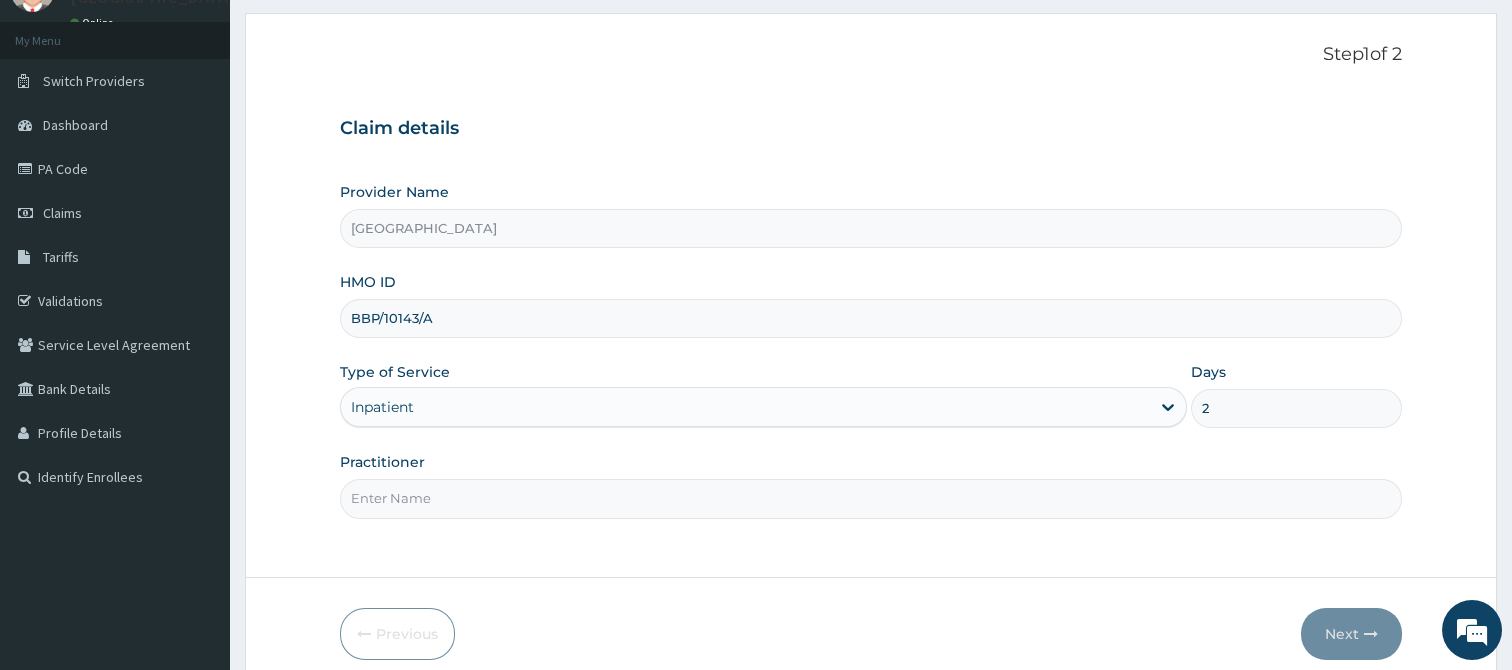 type on "2" 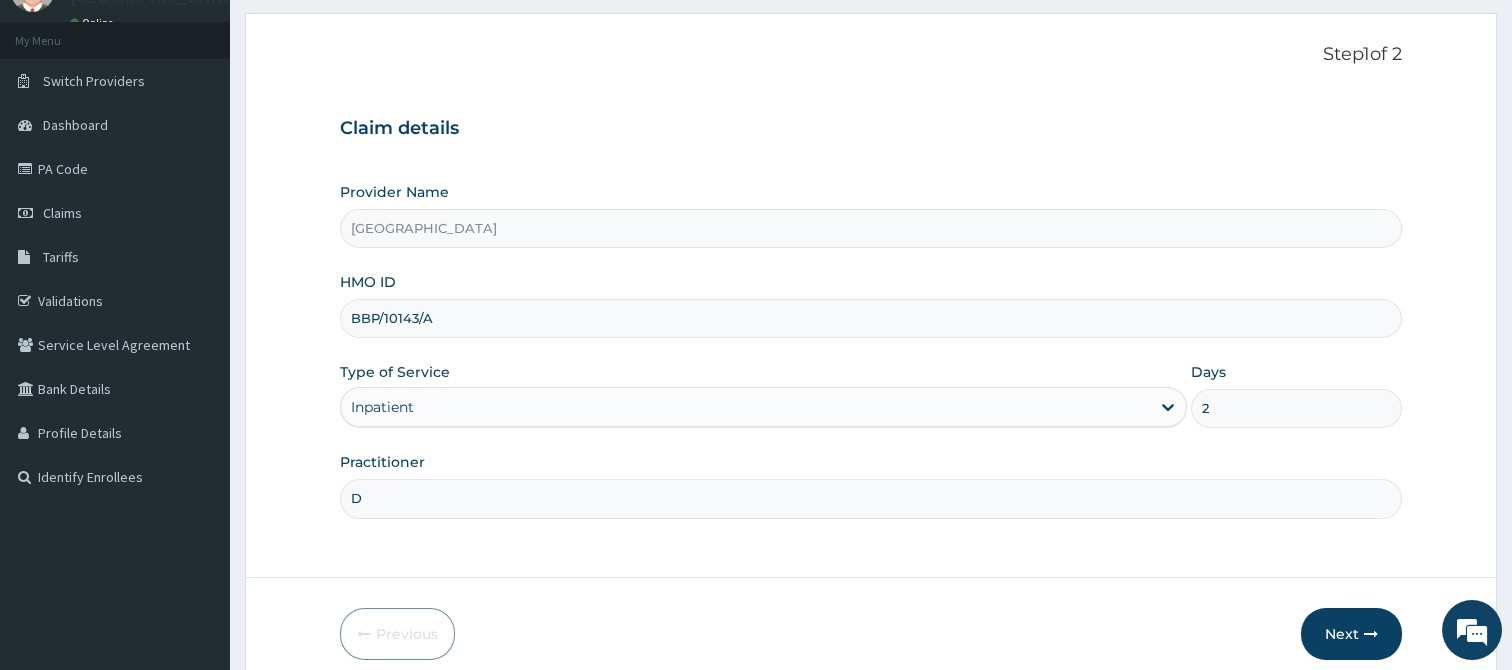 scroll, scrollTop: 0, scrollLeft: 0, axis: both 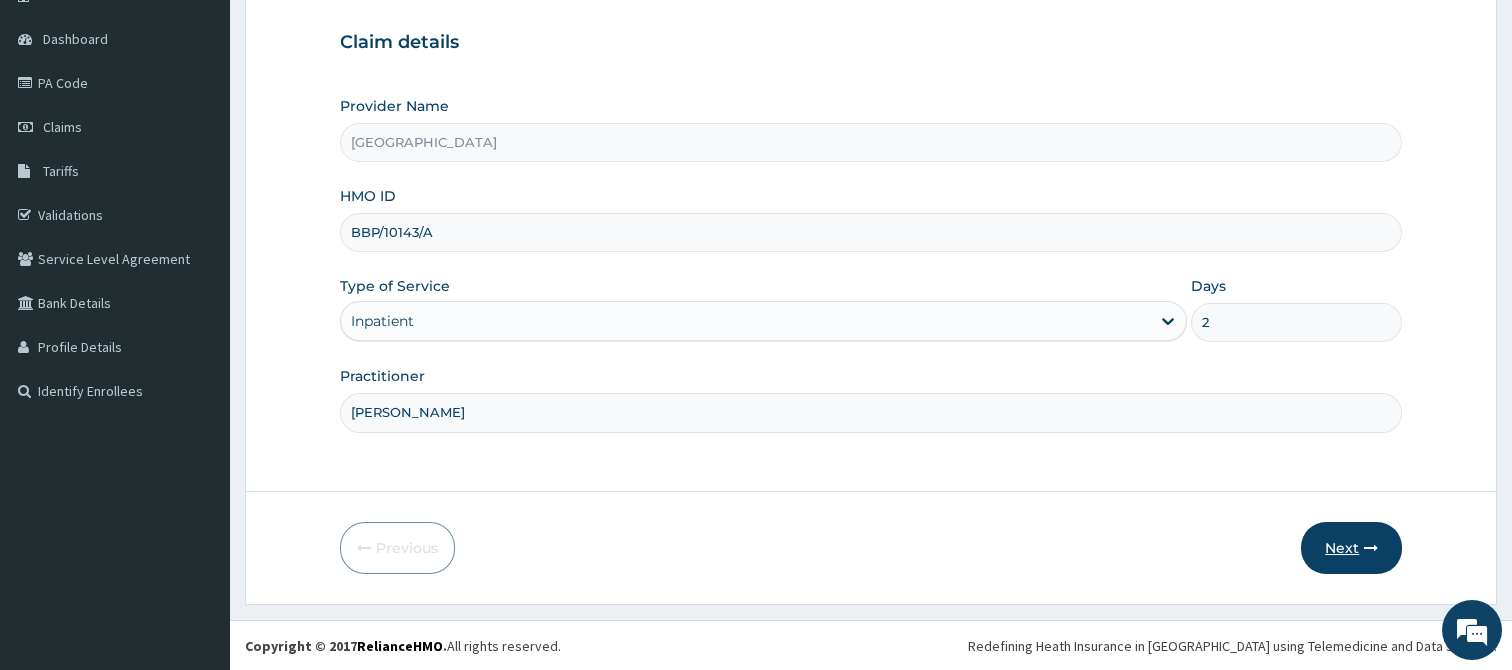 type on "DR JK ONI" 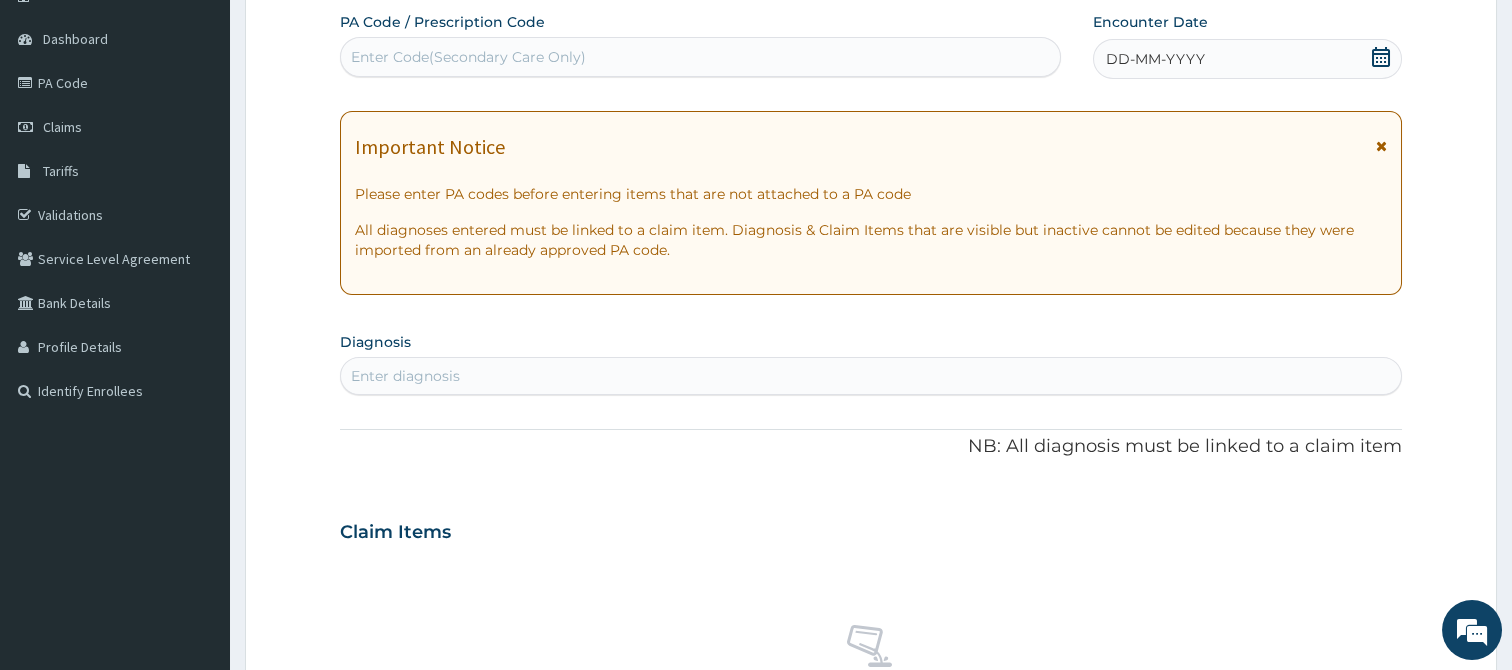 click on "Enter Code(Secondary Care Only)" at bounding box center (700, 57) 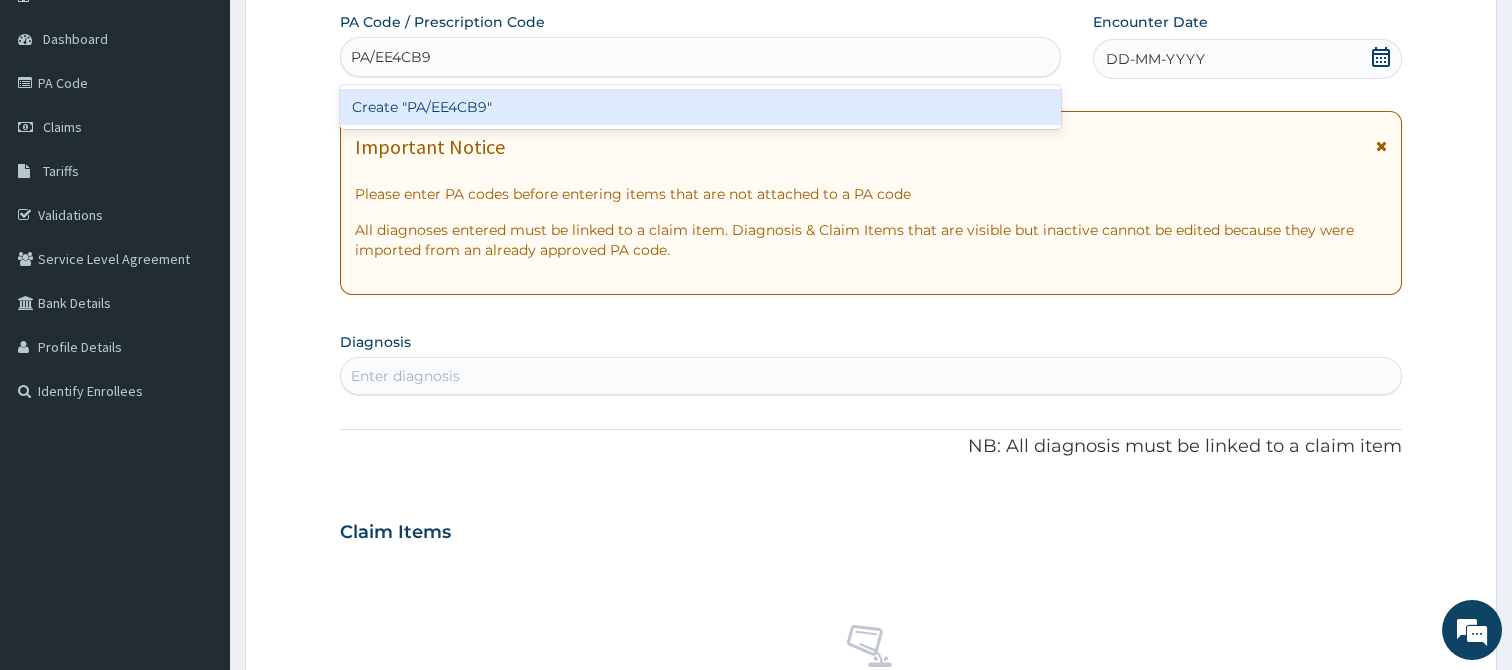 click on "Create "PA/EE4CB9"" at bounding box center [700, 107] 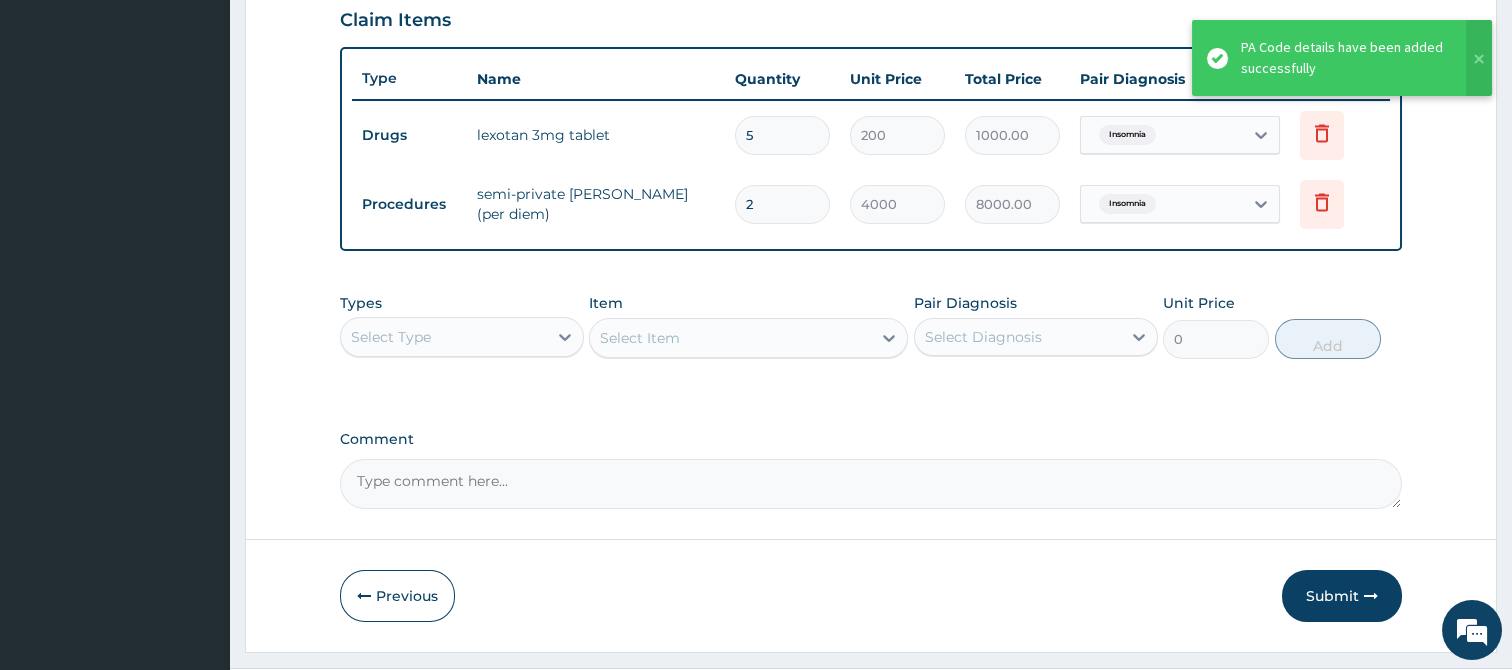 scroll, scrollTop: 743, scrollLeft: 0, axis: vertical 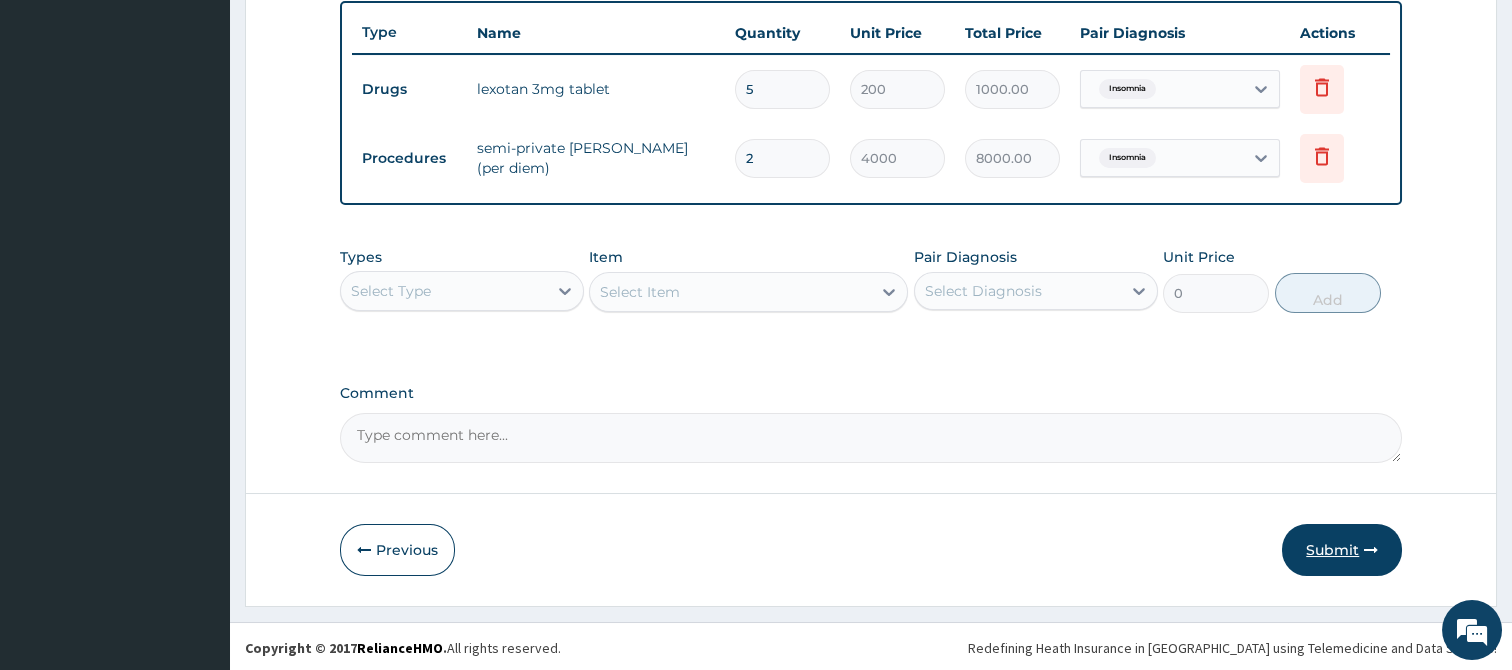 click on "Submit" at bounding box center (1342, 550) 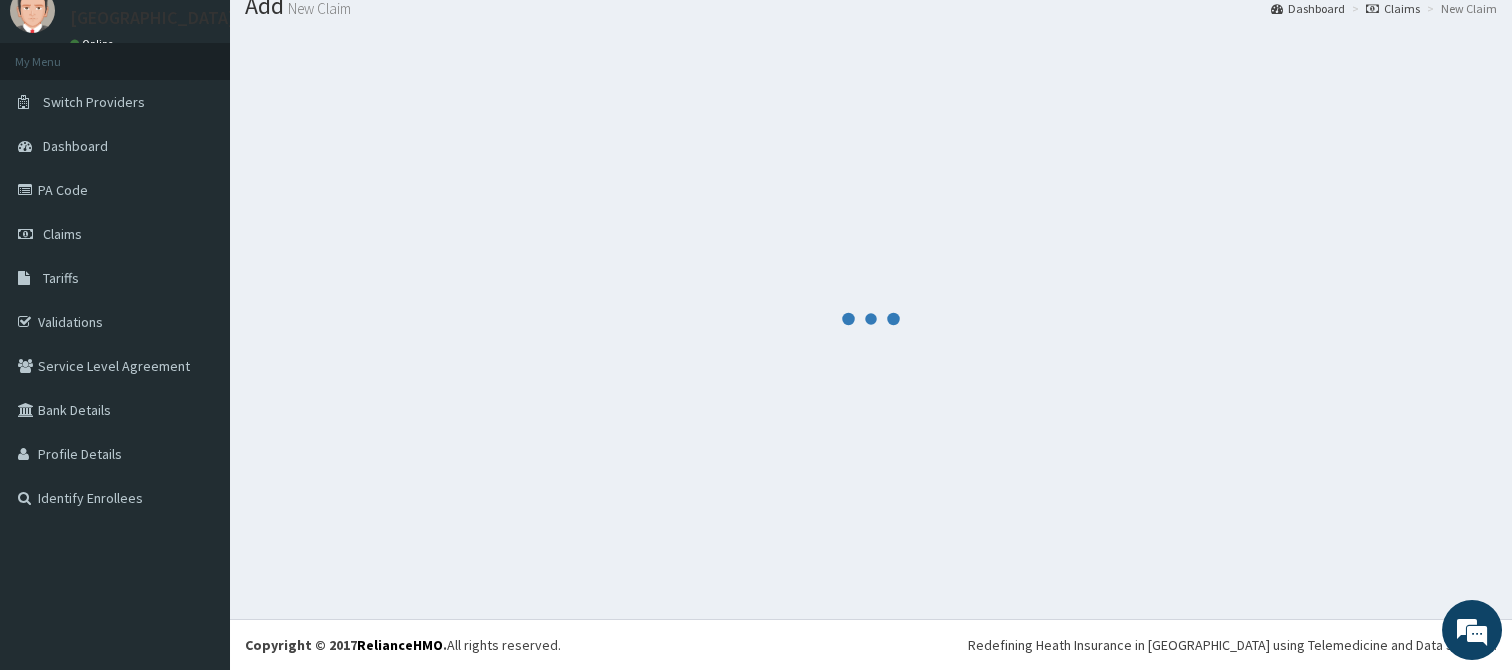 scroll, scrollTop: 71, scrollLeft: 0, axis: vertical 